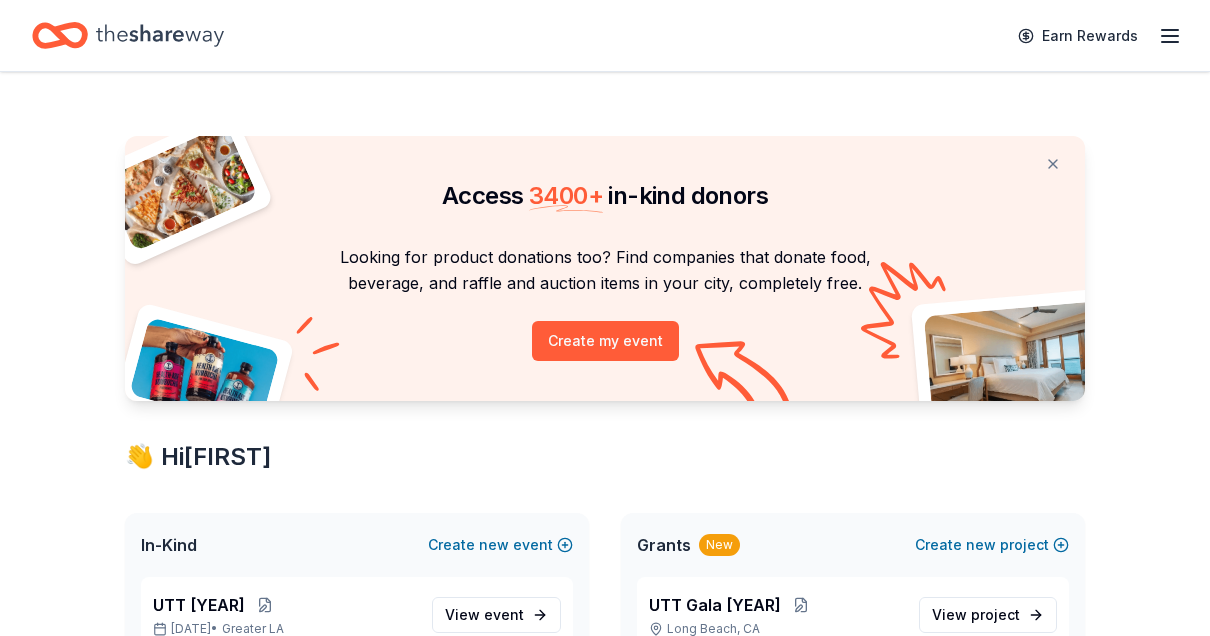 scroll, scrollTop: 0, scrollLeft: 0, axis: both 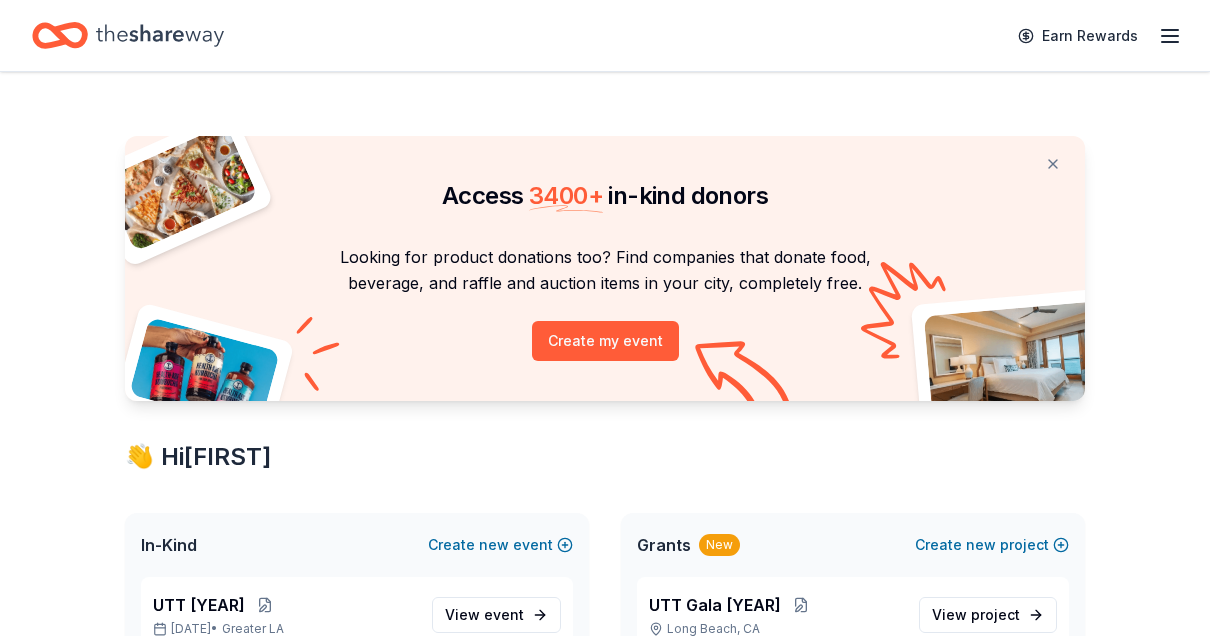 drag, startPoint x: 368, startPoint y: 258, endPoint x: 383, endPoint y: 426, distance: 168.66832 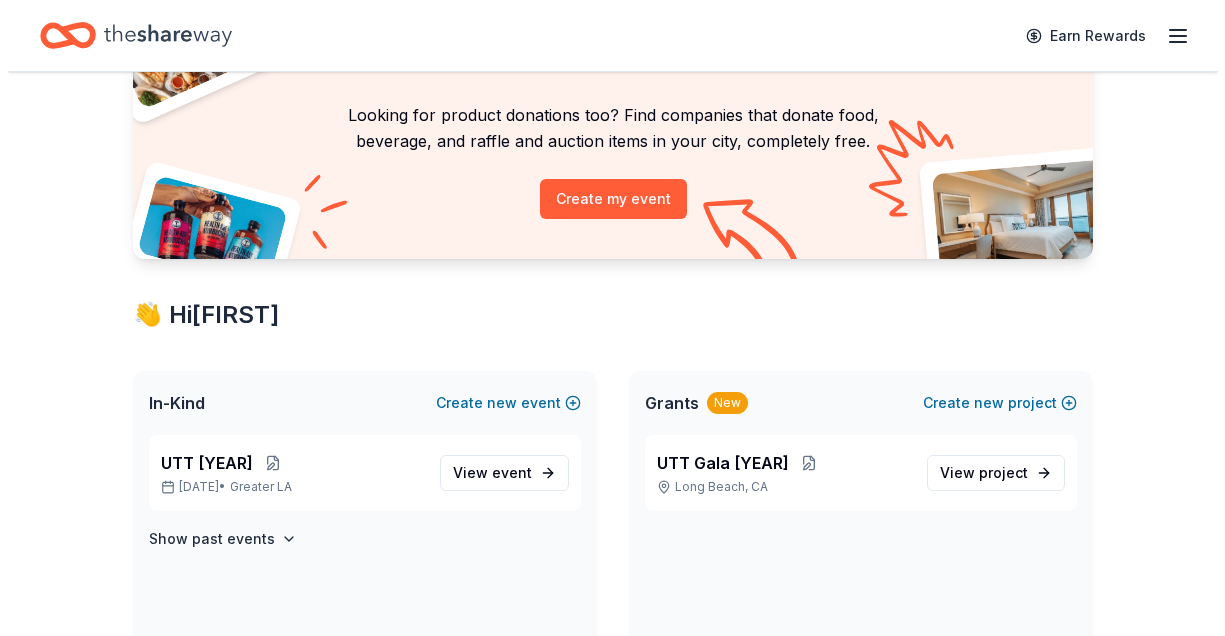 scroll, scrollTop: 152, scrollLeft: 0, axis: vertical 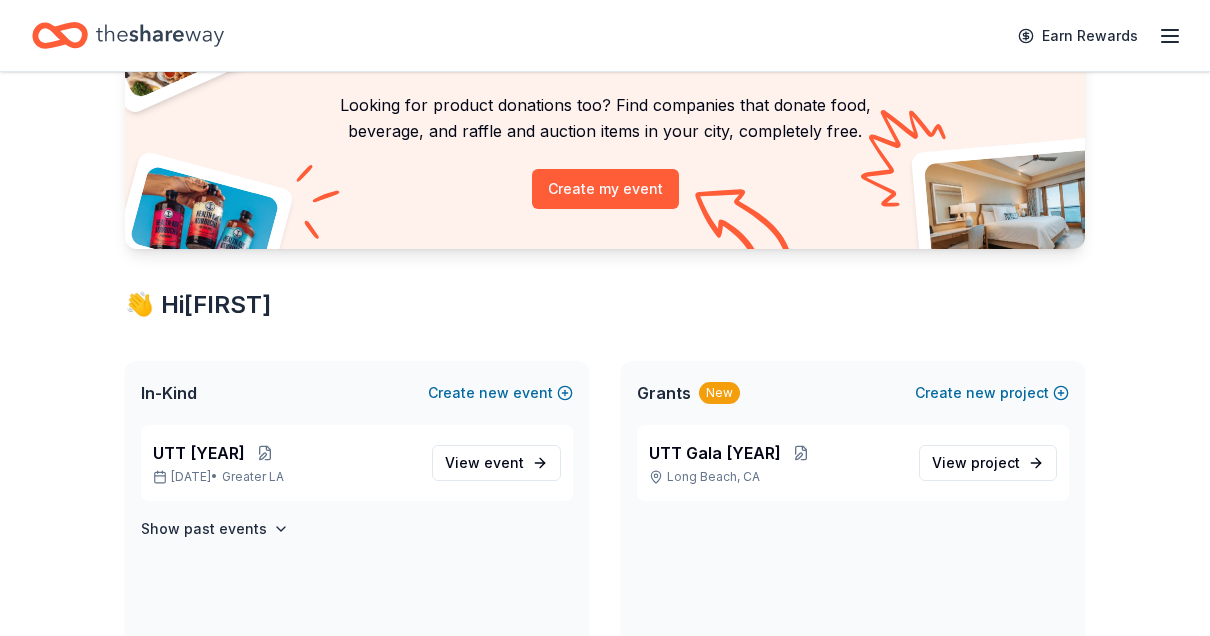 click on "Looking for product donations too? Find companies that donate food, beverage, and raffle and auction items in your city, completely free. Create my event" at bounding box center (605, 170) 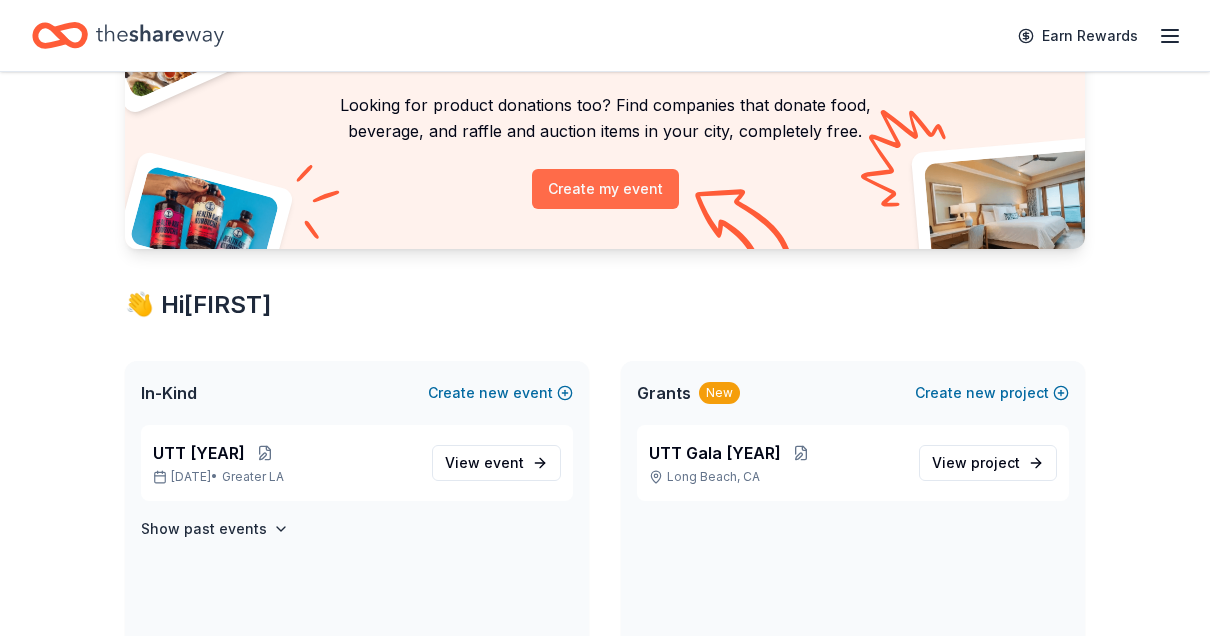 click on "Create my event" at bounding box center (605, 189) 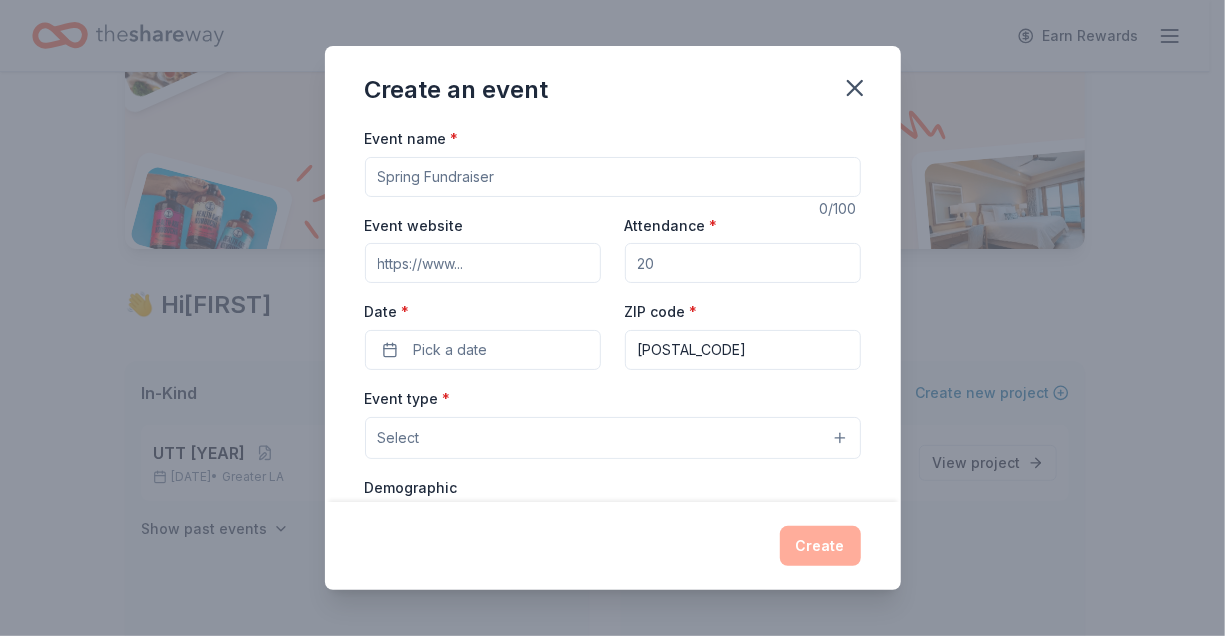 click on "Event name *" at bounding box center (613, 177) 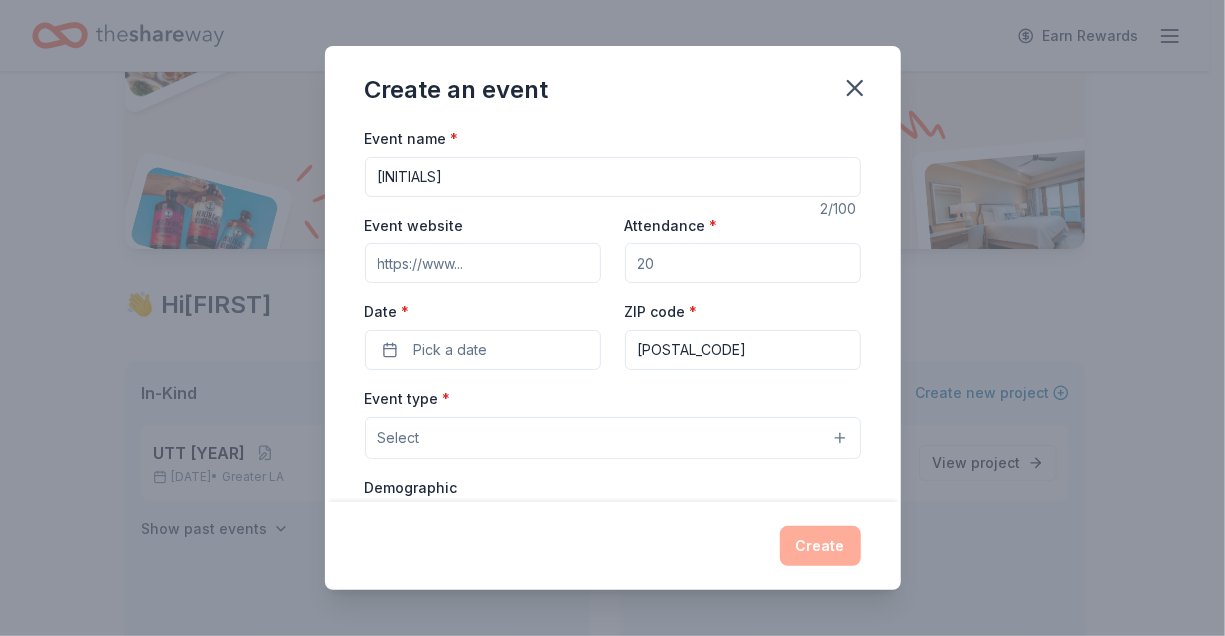 type on "AV" 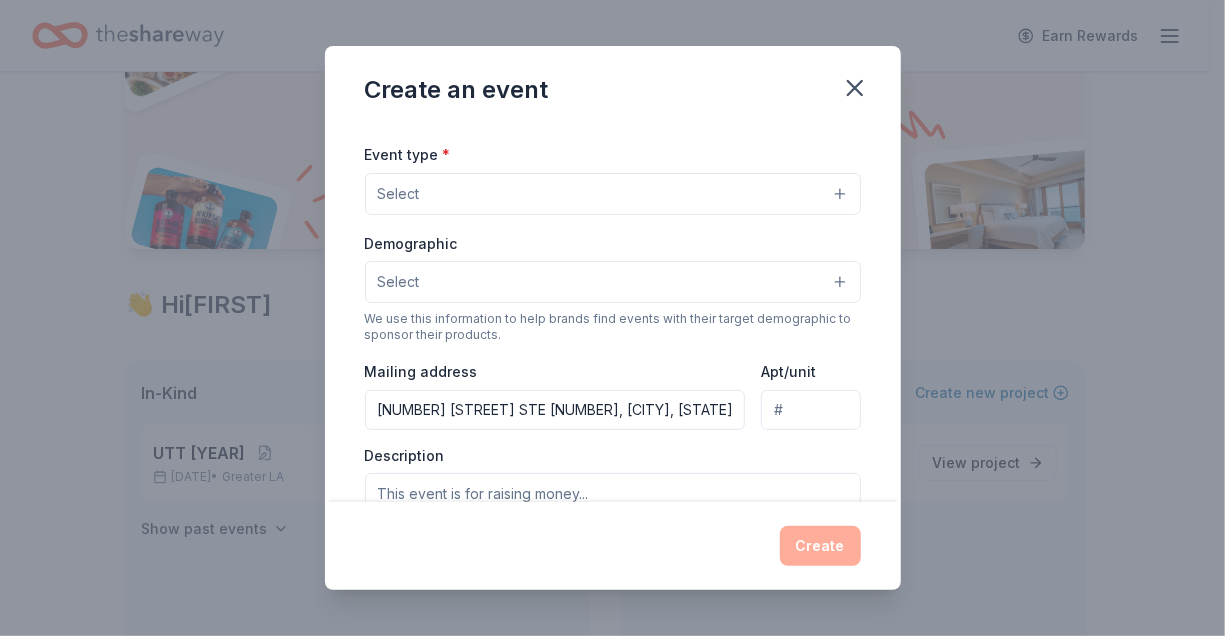 scroll, scrollTop: 247, scrollLeft: 0, axis: vertical 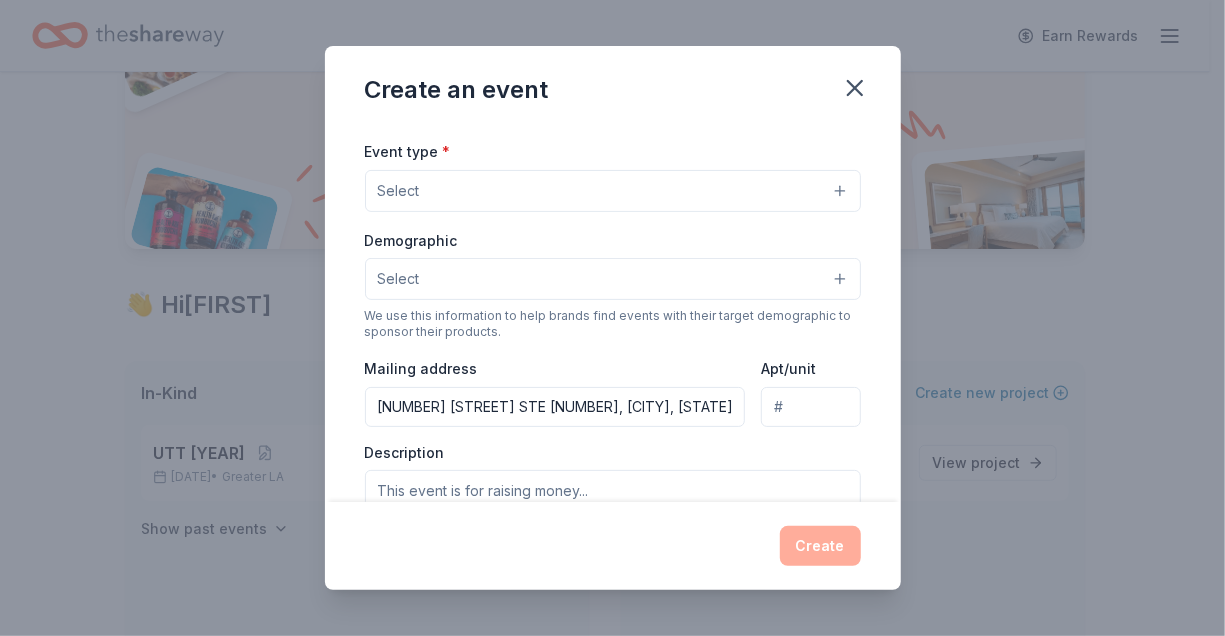 type on "100" 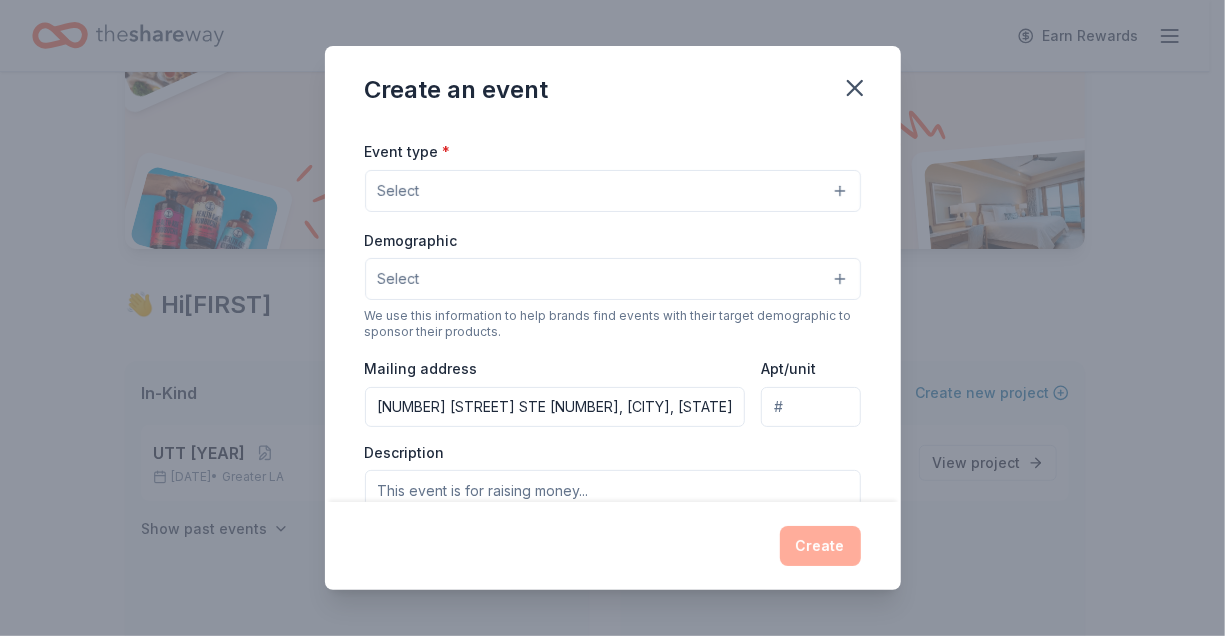 click on "Select" at bounding box center (613, 191) 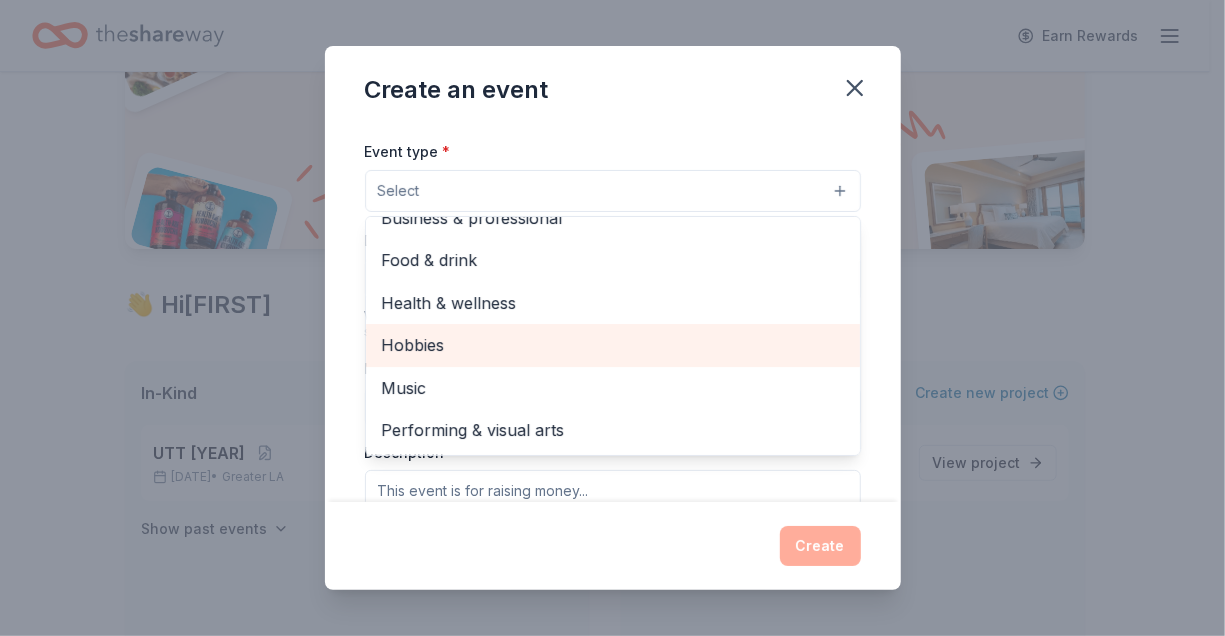 scroll, scrollTop: 0, scrollLeft: 0, axis: both 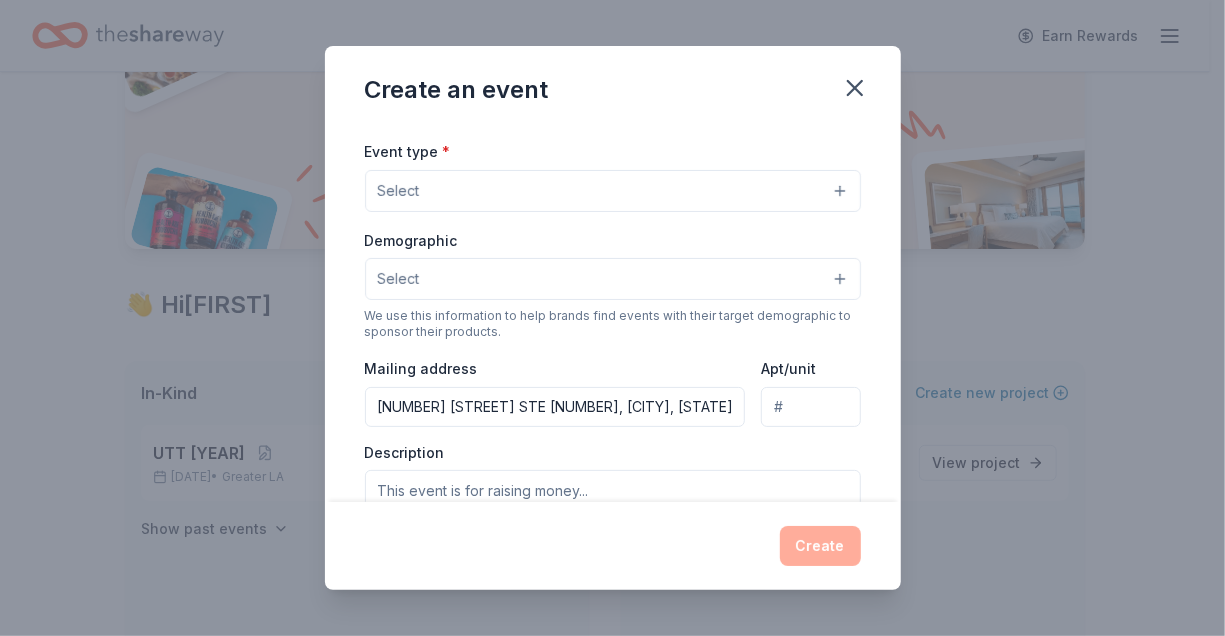 click on "Select" at bounding box center (613, 191) 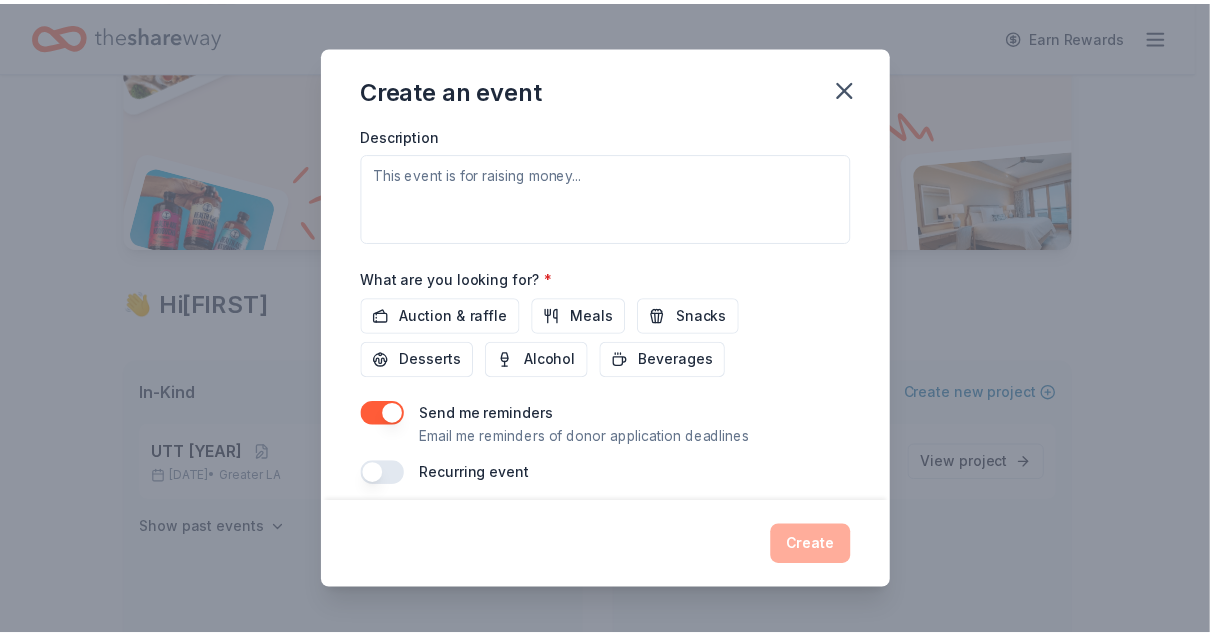 scroll, scrollTop: 575, scrollLeft: 0, axis: vertical 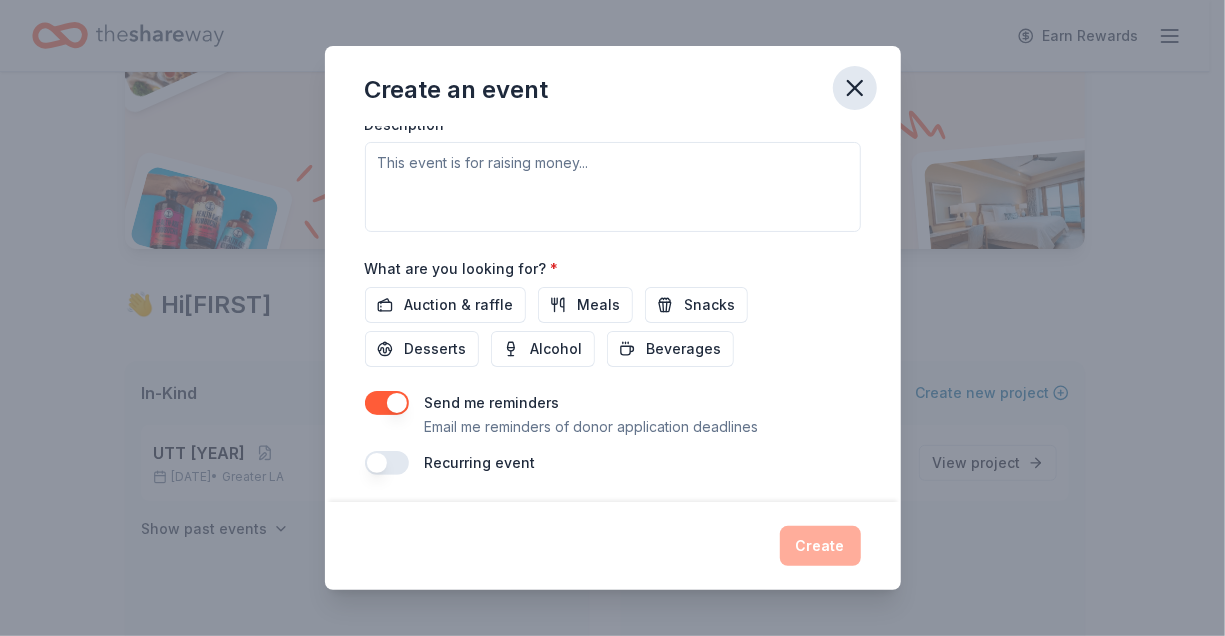 click 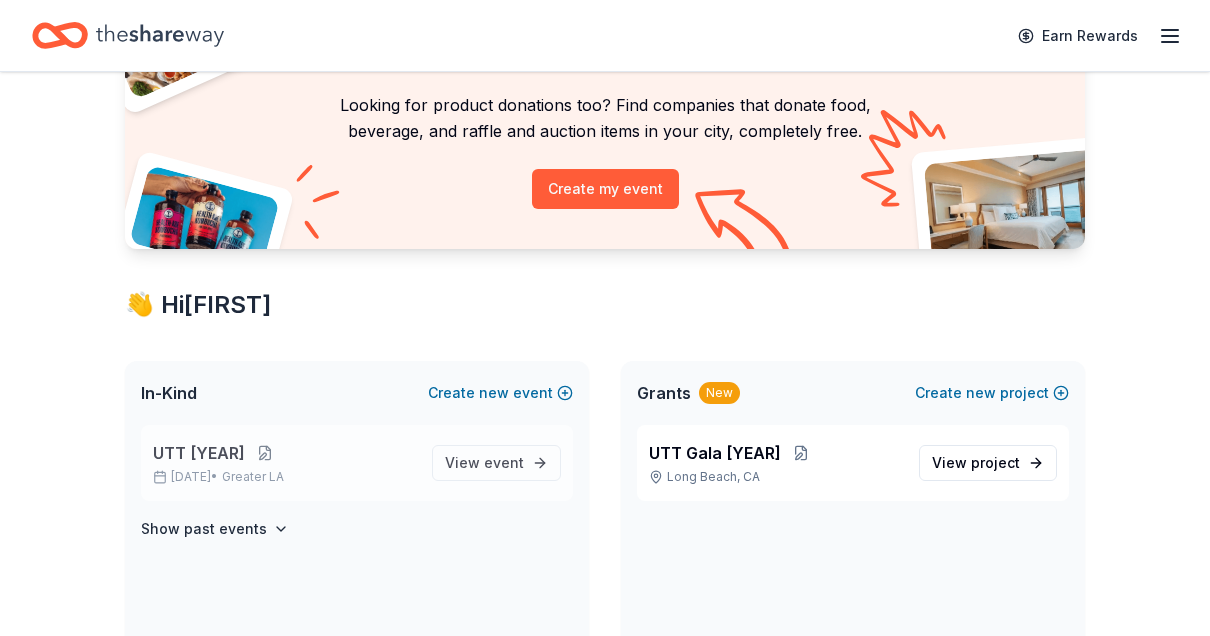 click at bounding box center [265, 453] 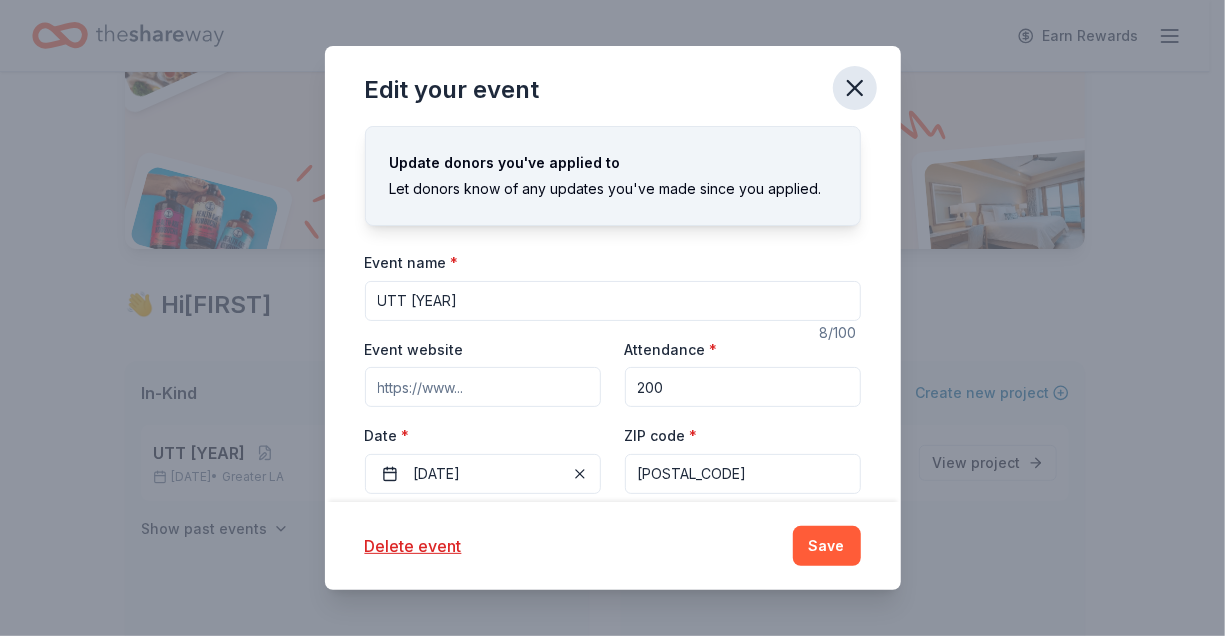 click 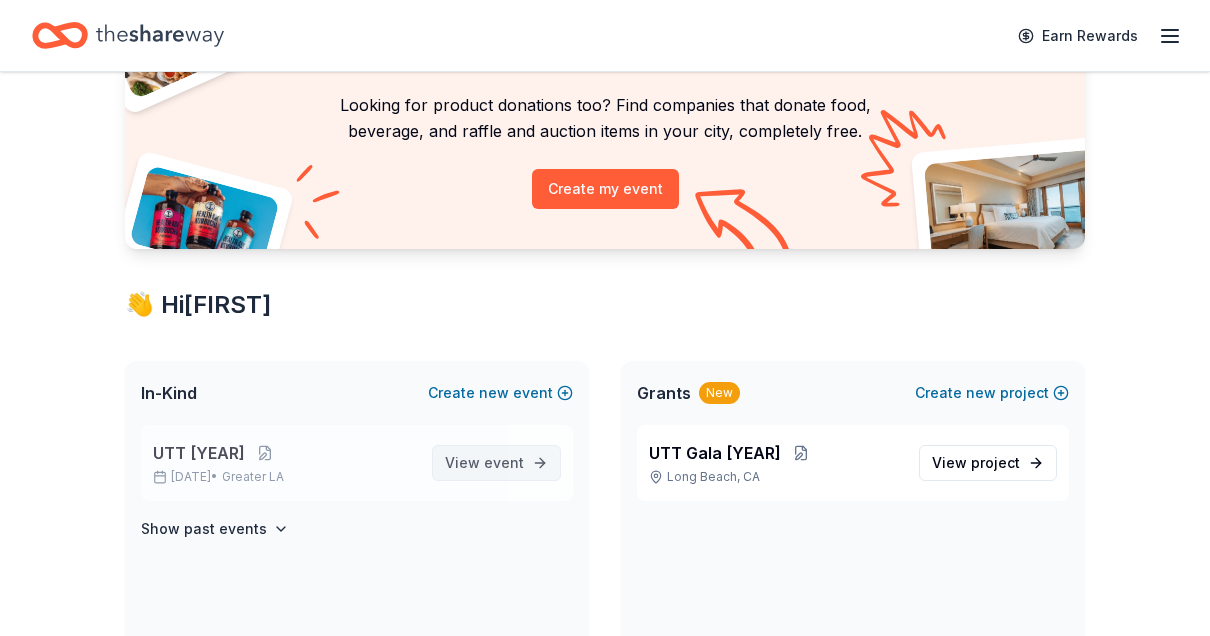 click on "View   event" at bounding box center [496, 463] 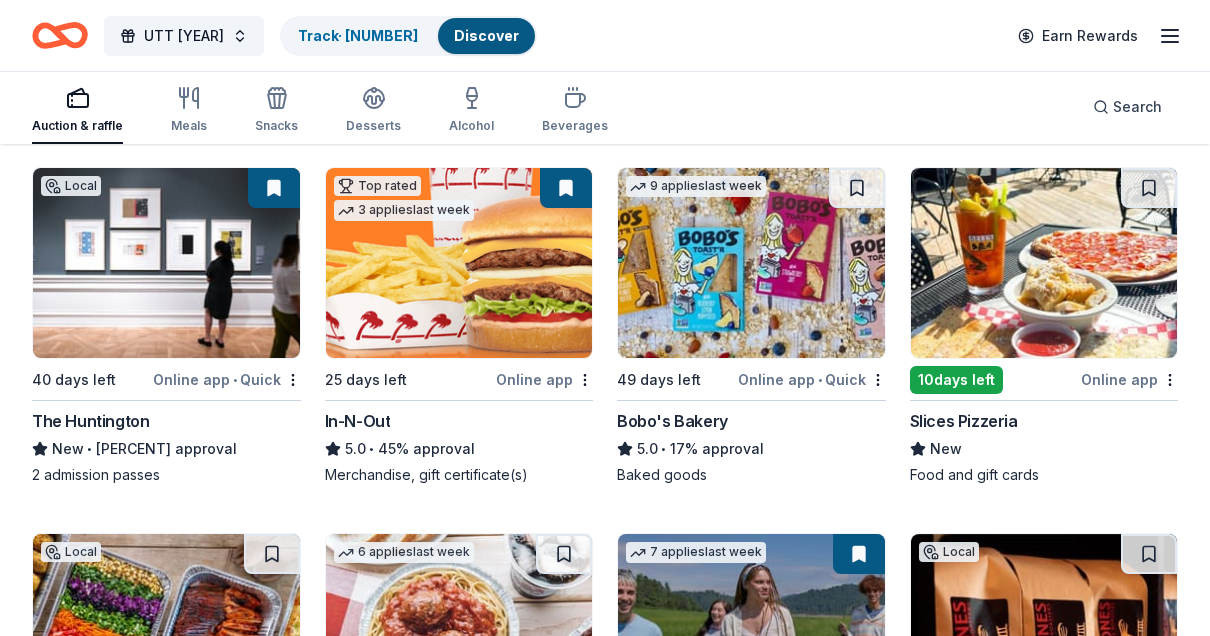 scroll, scrollTop: 2887, scrollLeft: 0, axis: vertical 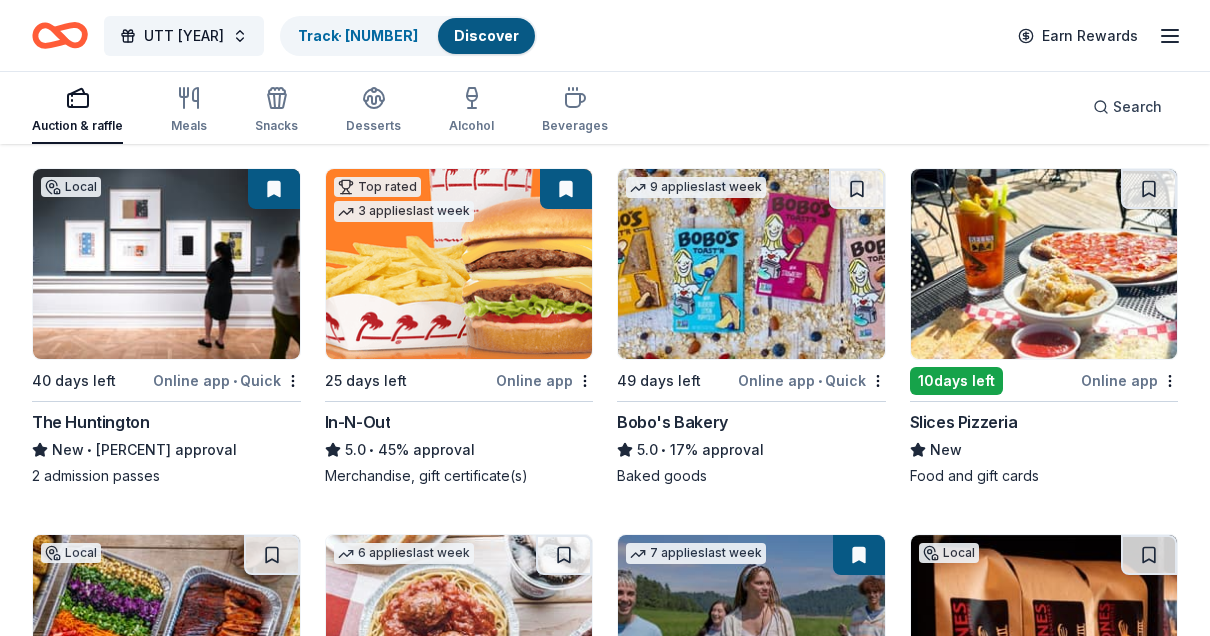 click on "Online app • Quick" at bounding box center [812, 380] 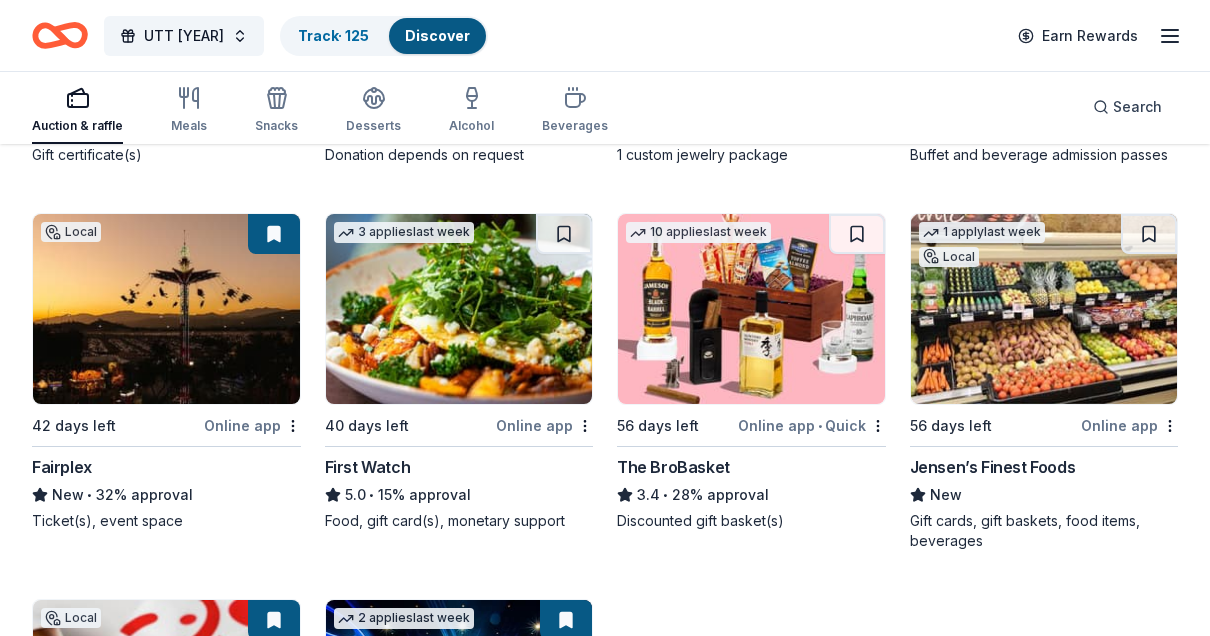 scroll, scrollTop: 4309, scrollLeft: 0, axis: vertical 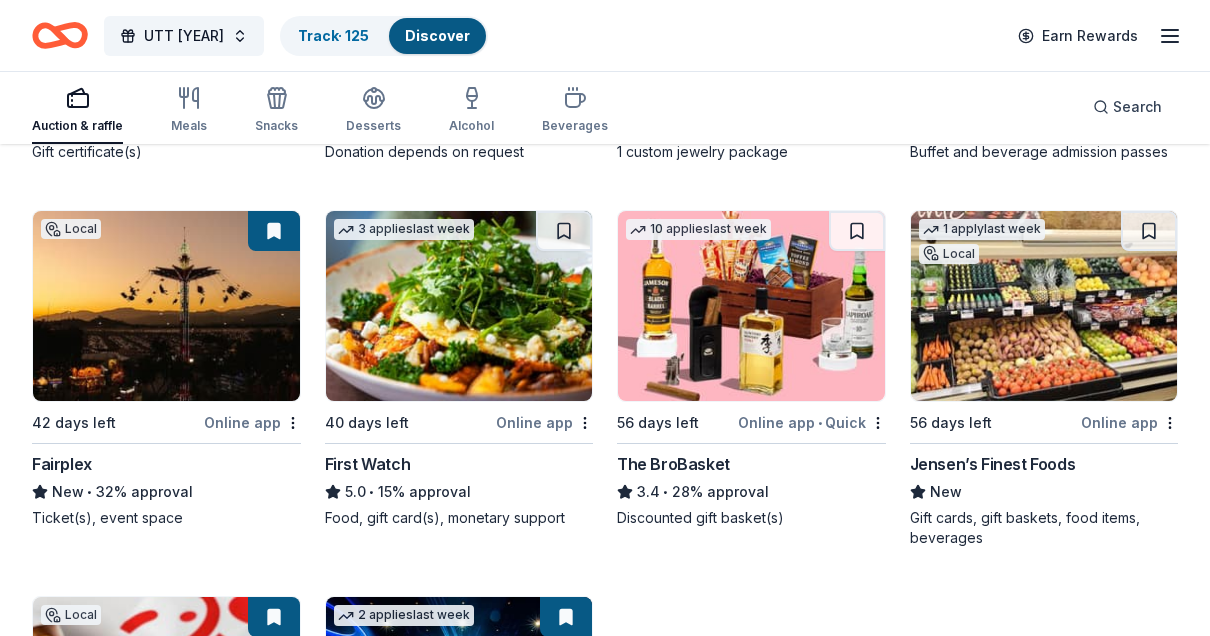 click on "Local 42 days left Online app Fairplex New • 32% approval Ticket(s), event space" at bounding box center [166, 369] 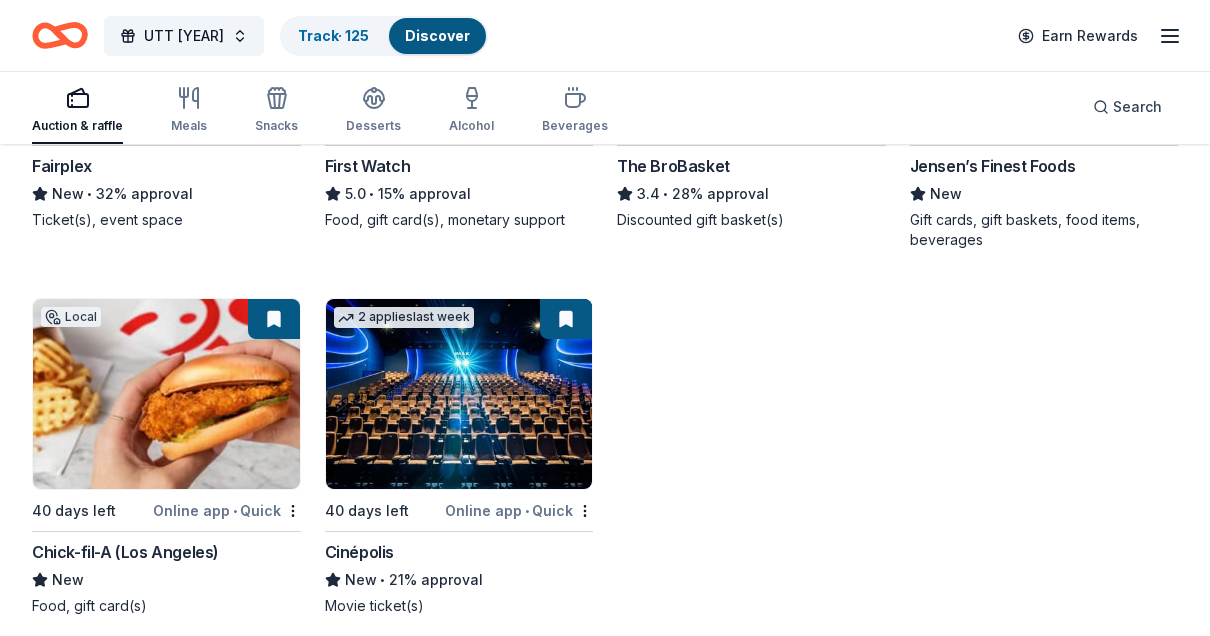 scroll, scrollTop: 4608, scrollLeft: 0, axis: vertical 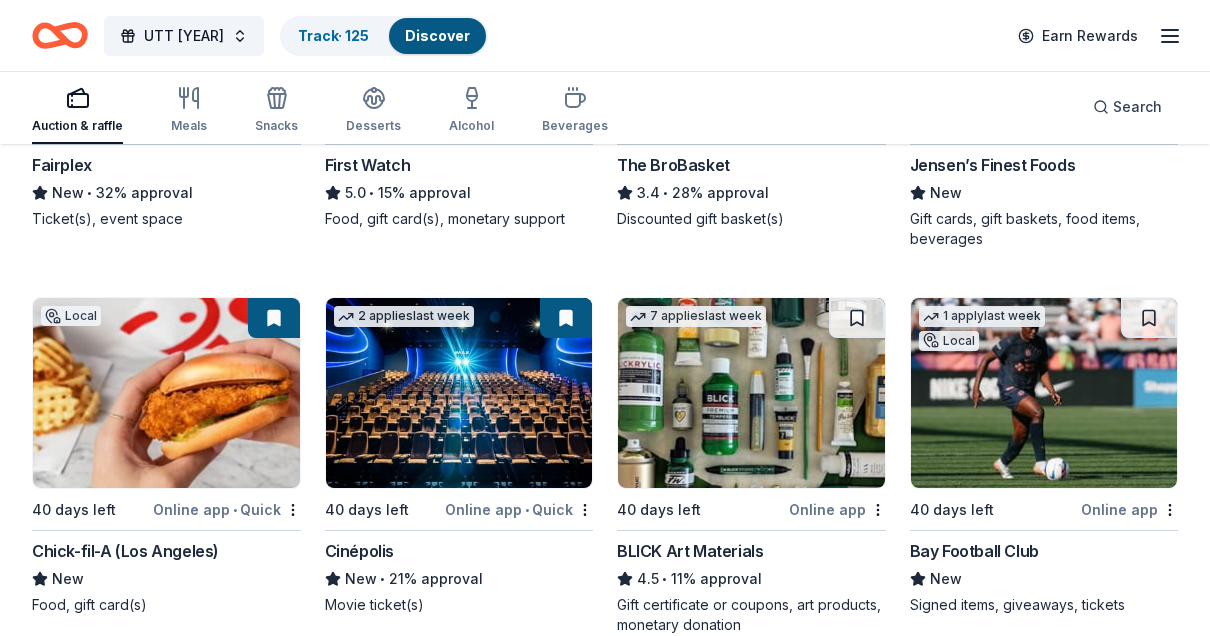 click at bounding box center [751, 393] 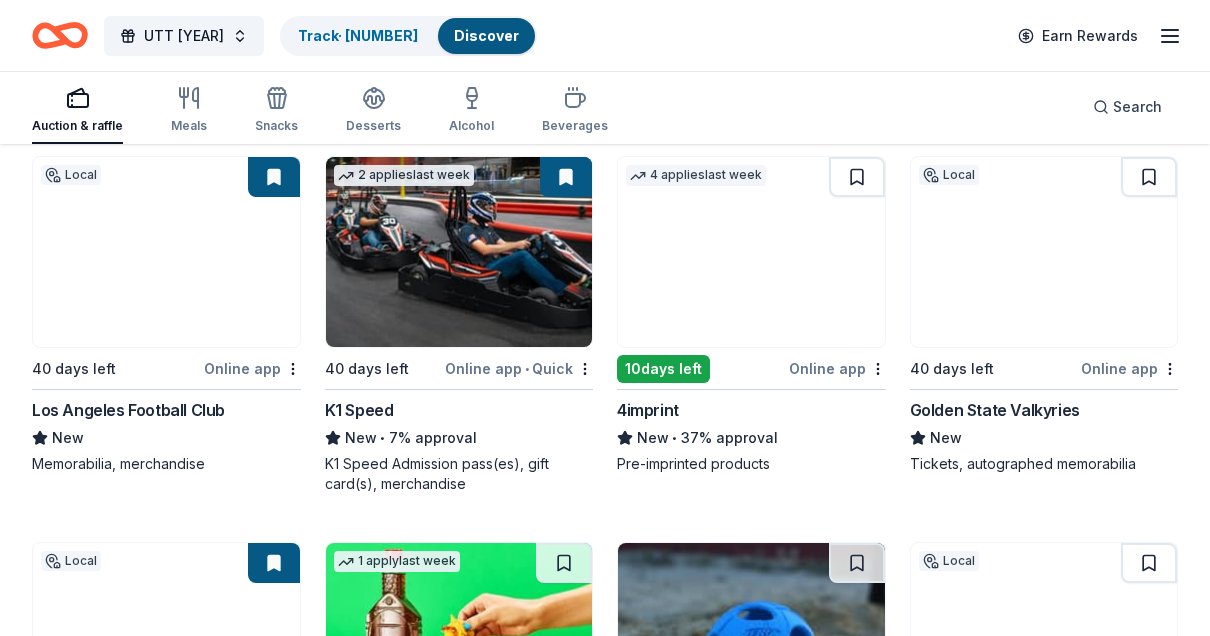 scroll, scrollTop: 5138, scrollLeft: 0, axis: vertical 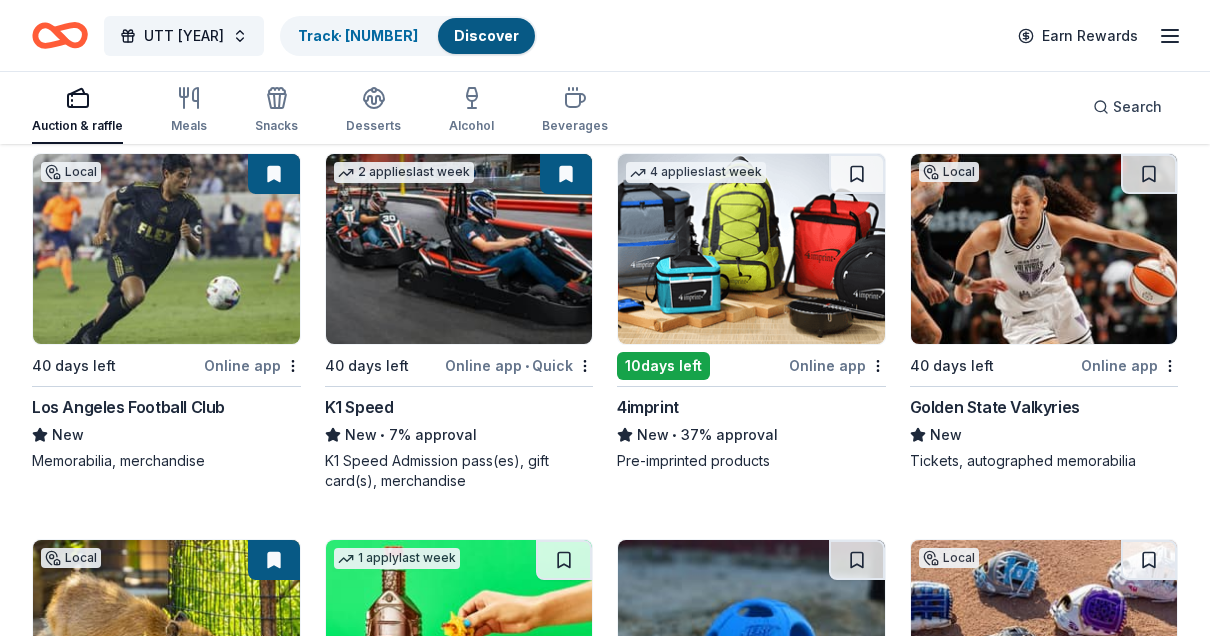click on "Online app" at bounding box center (837, 365) 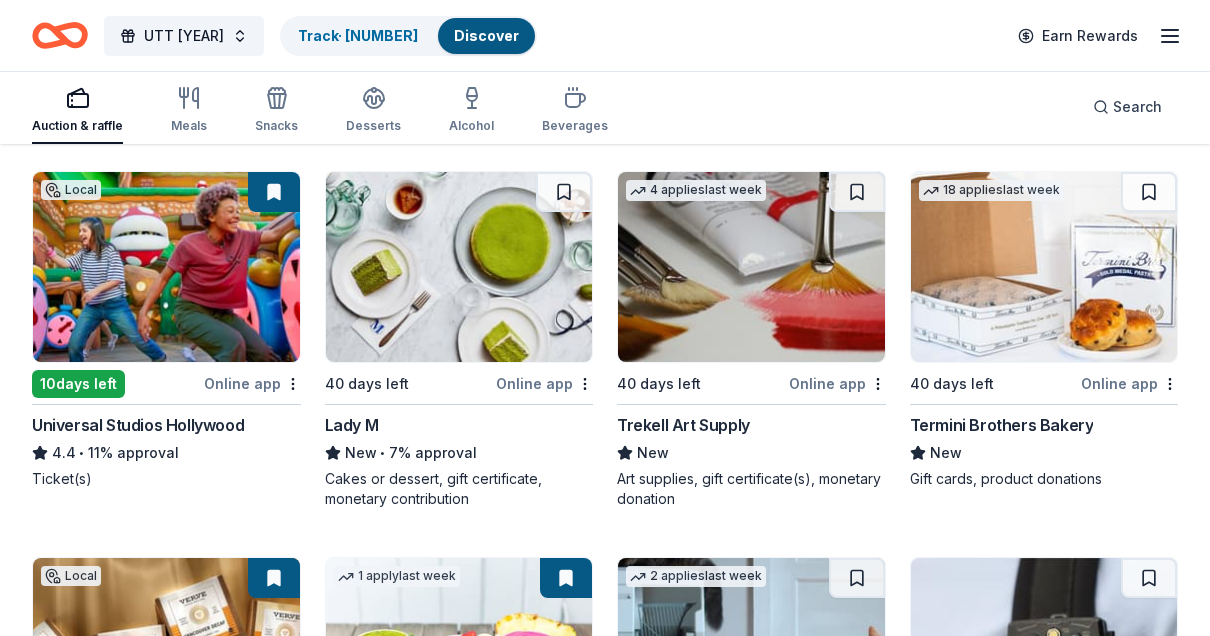 scroll, scrollTop: 7417, scrollLeft: 0, axis: vertical 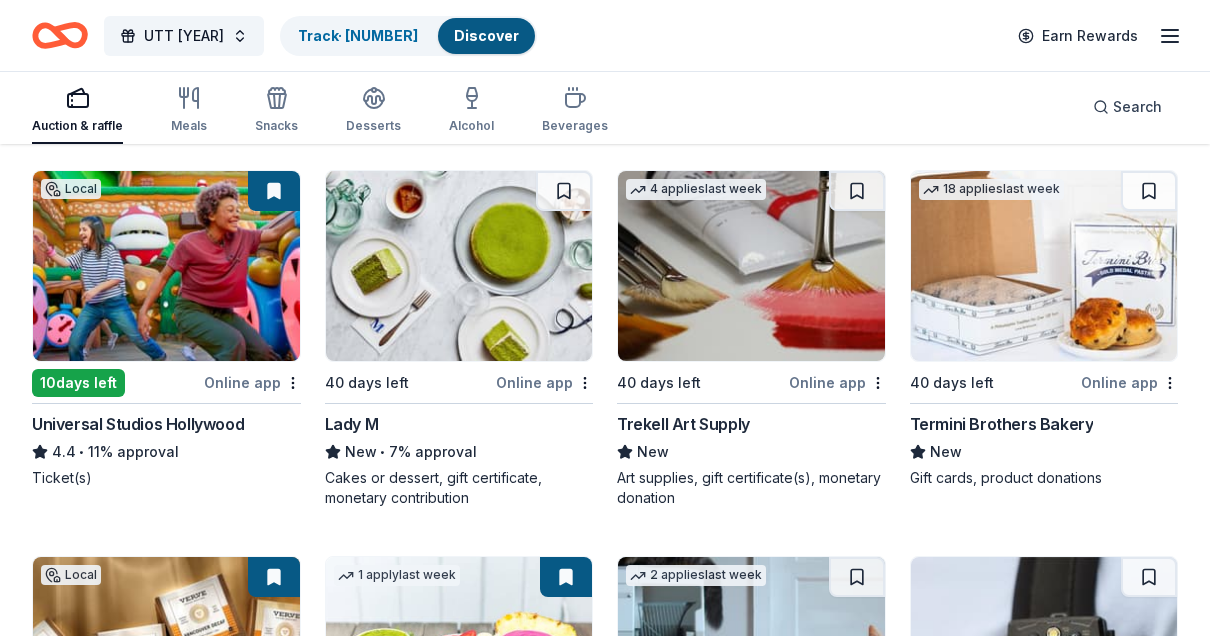 click on "Art supplies, gift certificate(s), monetary donation" at bounding box center [751, 488] 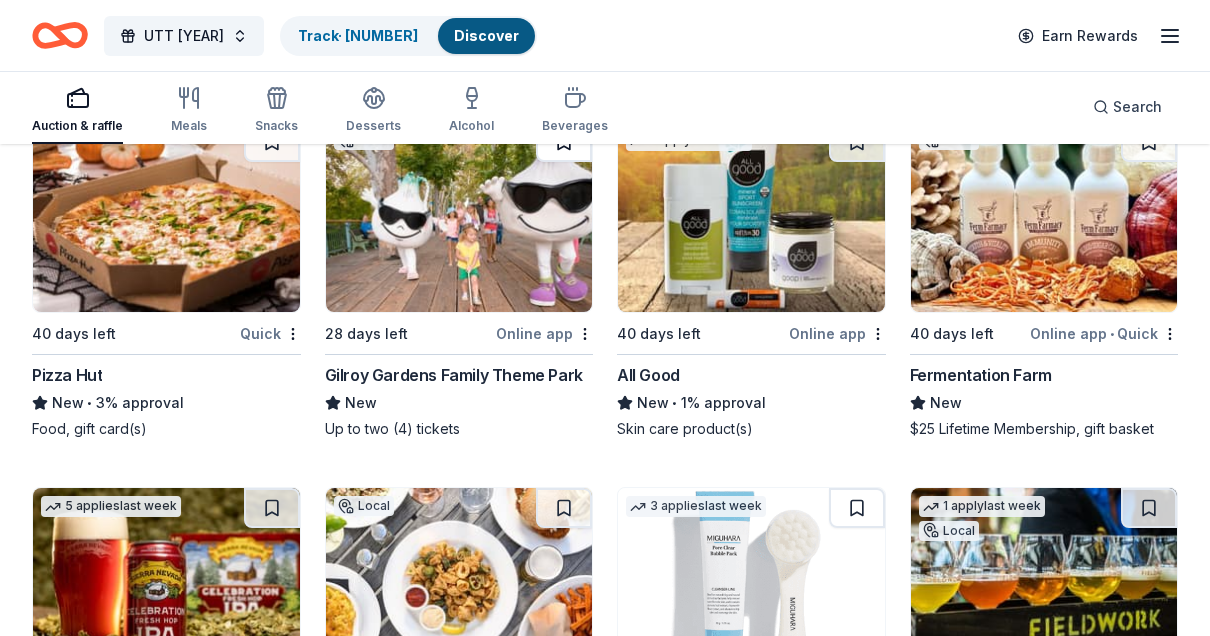 scroll, scrollTop: 21082, scrollLeft: 0, axis: vertical 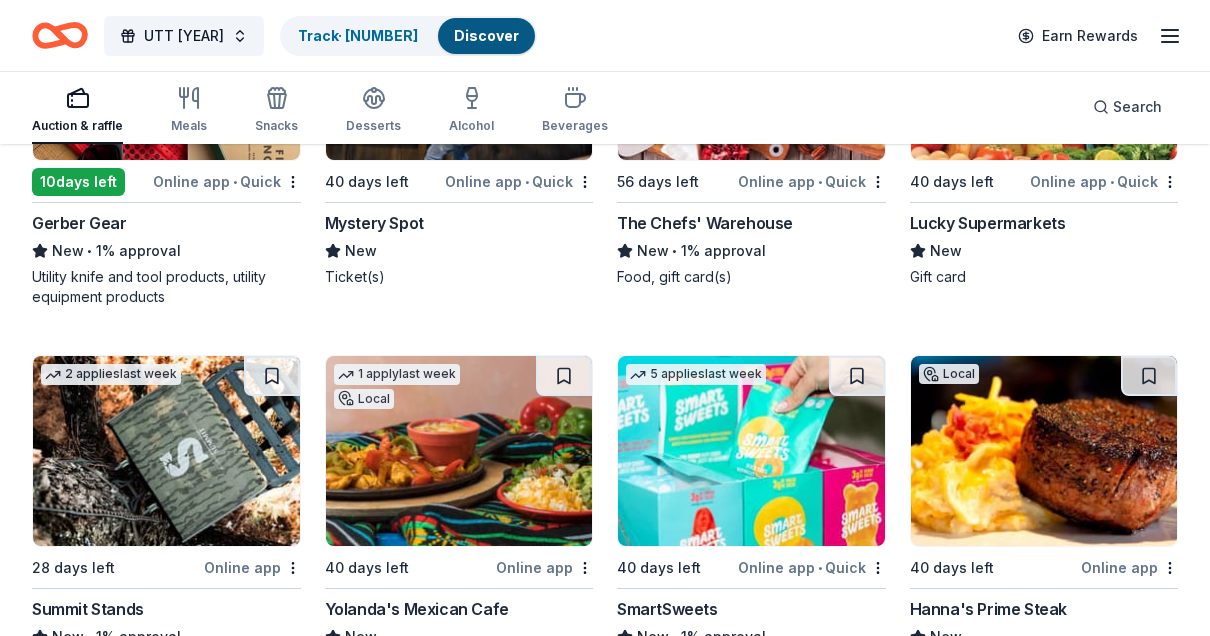 click on "1   apply  last week Local 40 days left Online app Yolanda's Mexican Cafe New Food, gift card(s)" at bounding box center [459, 514] 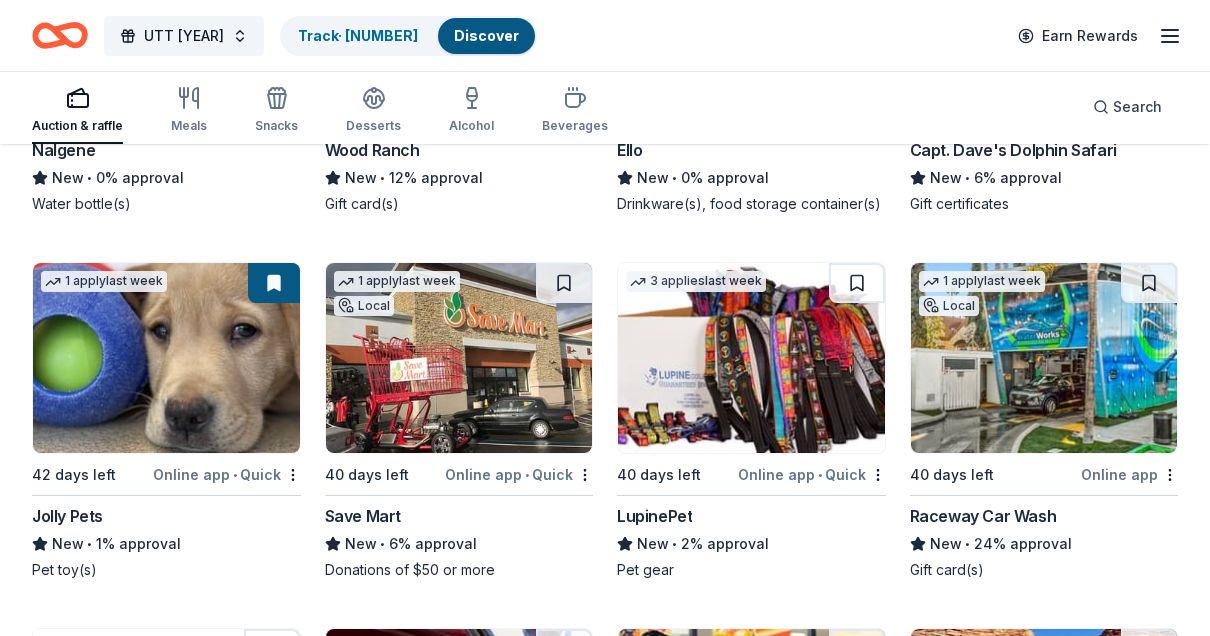 scroll, scrollTop: 26401, scrollLeft: 0, axis: vertical 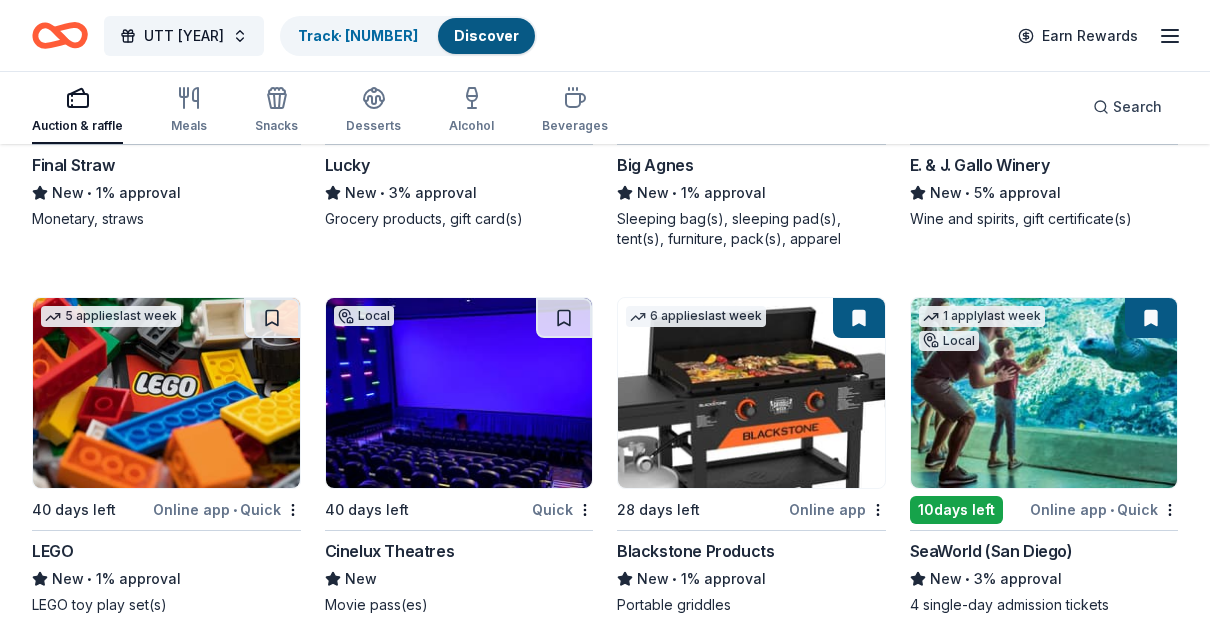 click on "New • 1% approval" at bounding box center (166, 579) 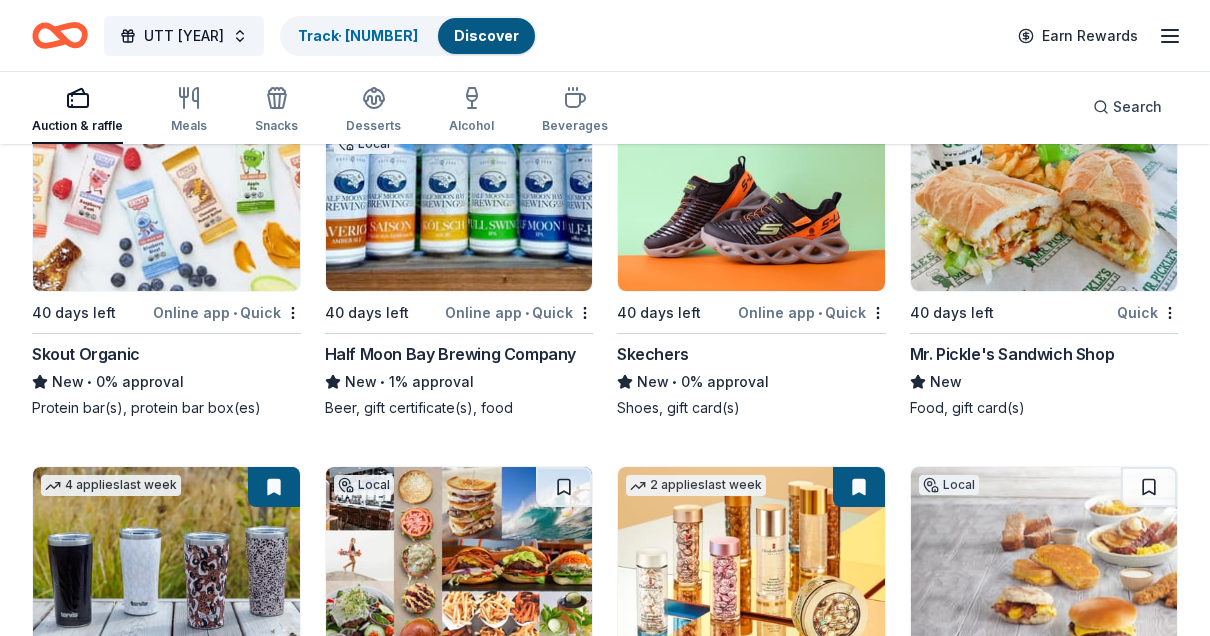 scroll, scrollTop: 29344, scrollLeft: 0, axis: vertical 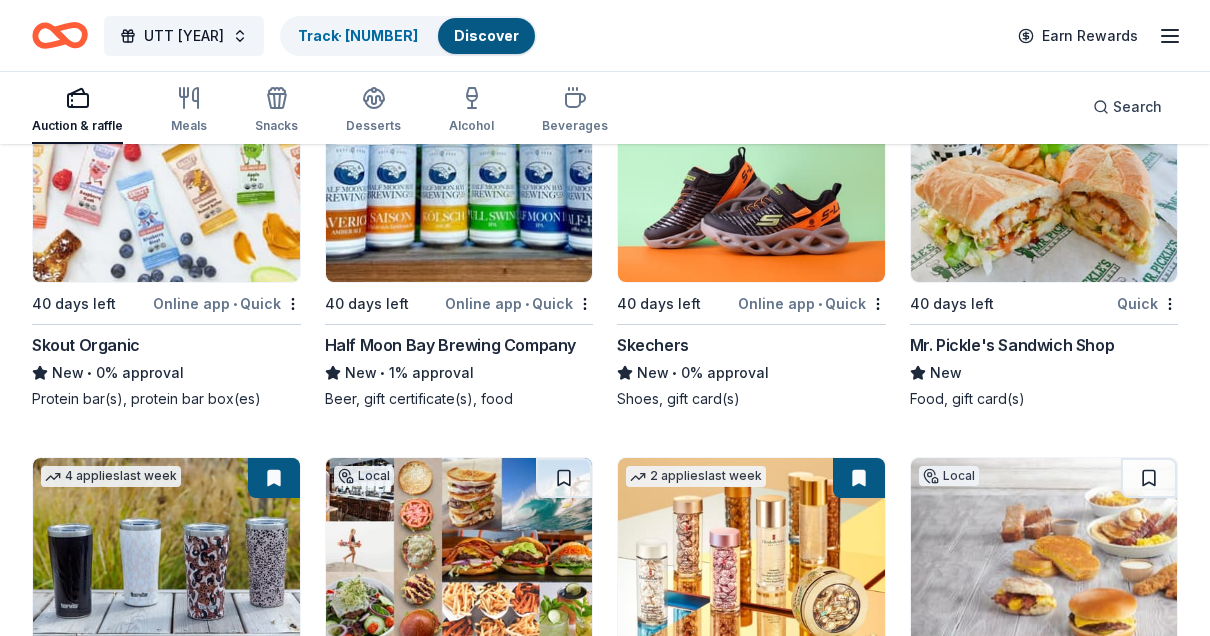 click on "Online app • Quick" at bounding box center (812, 303) 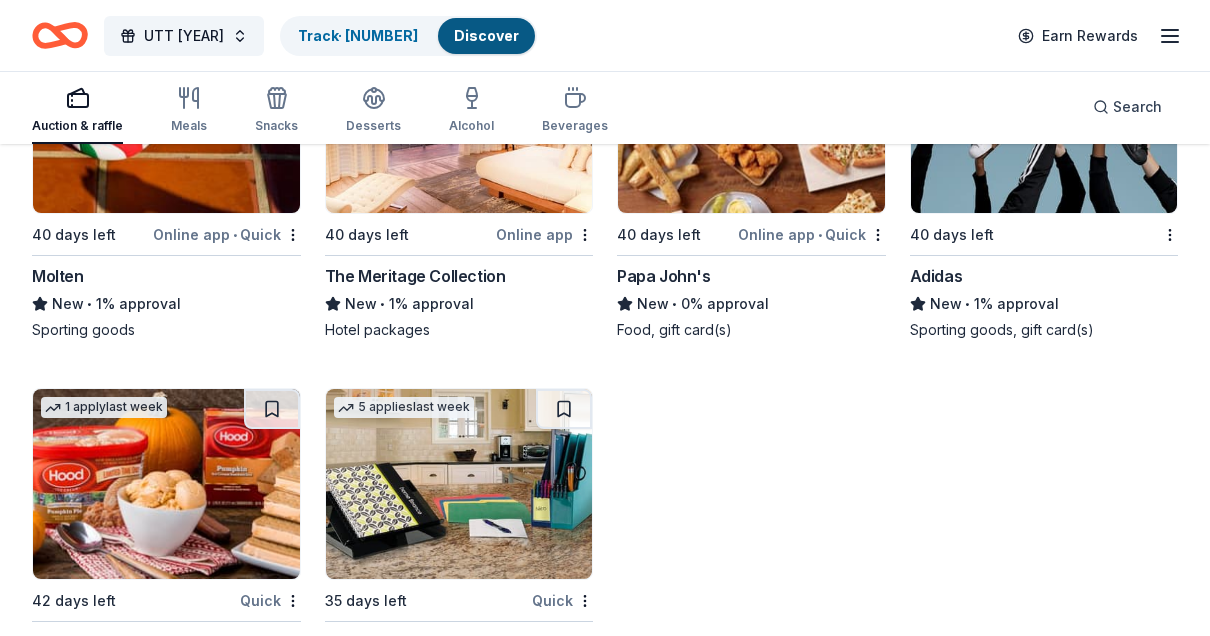 scroll, scrollTop: 30588, scrollLeft: 0, axis: vertical 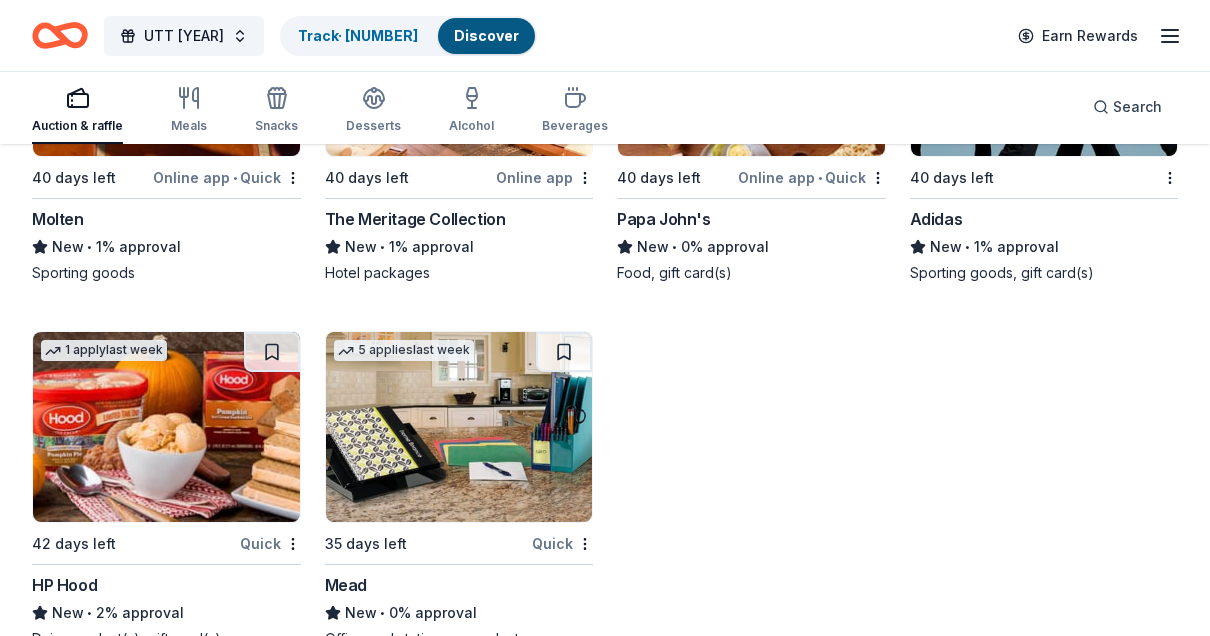click on "35 days left" at bounding box center [427, 543] 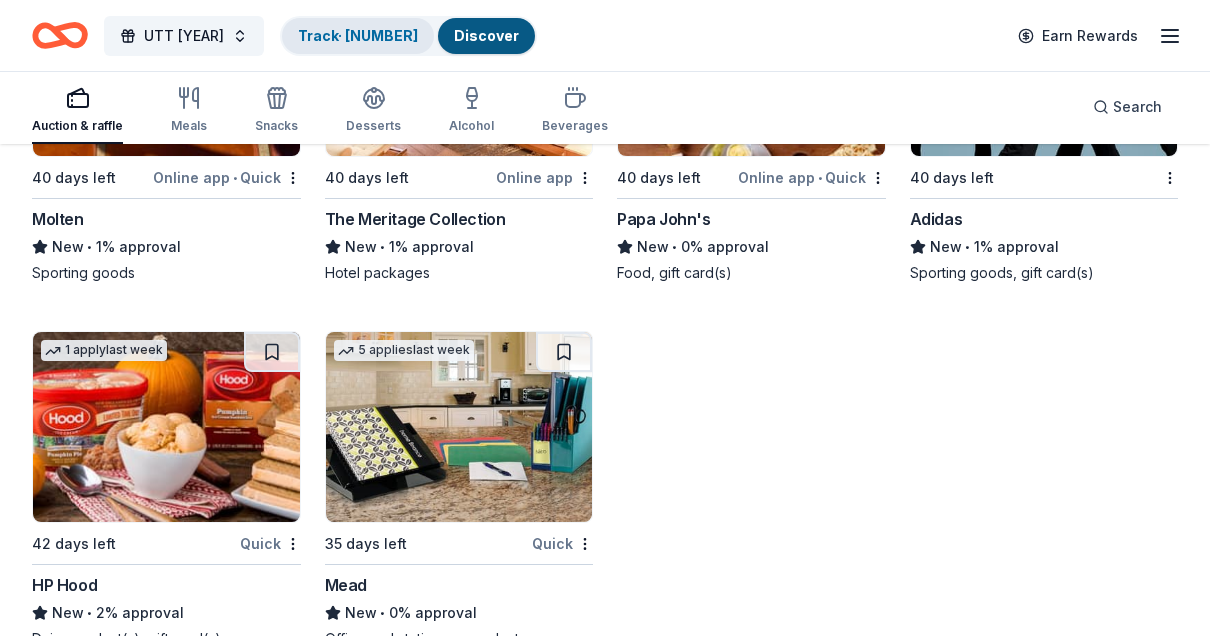 click on "Track  · 130" at bounding box center [358, 36] 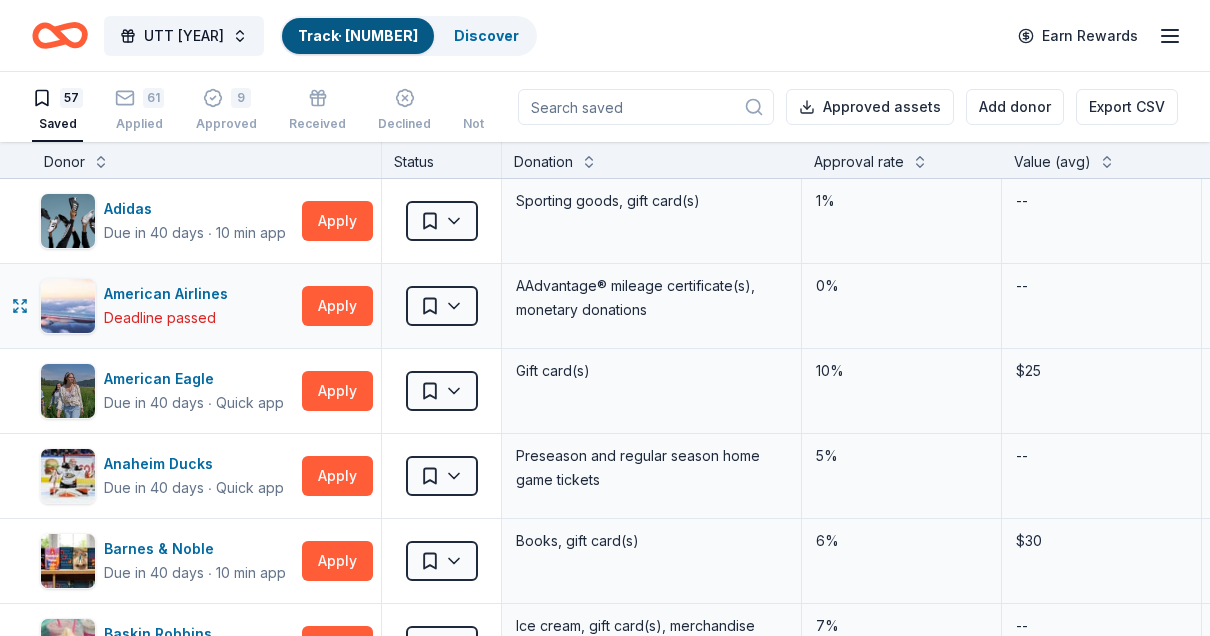 scroll, scrollTop: 0, scrollLeft: 0, axis: both 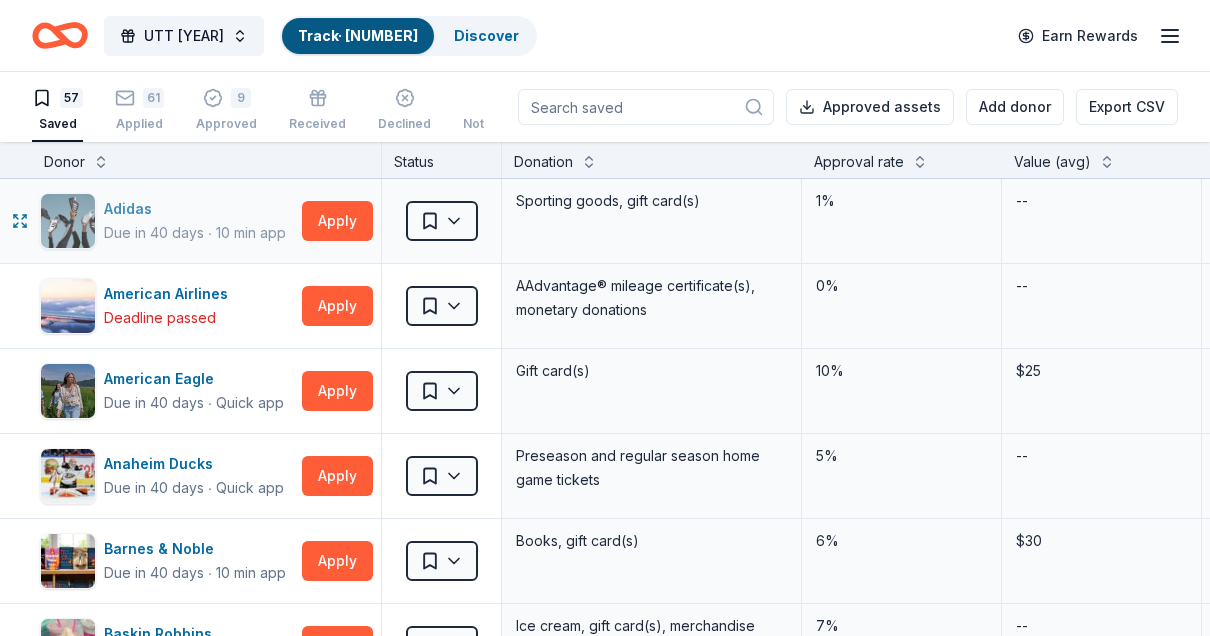 click on "Due in 40 days" at bounding box center (154, 233) 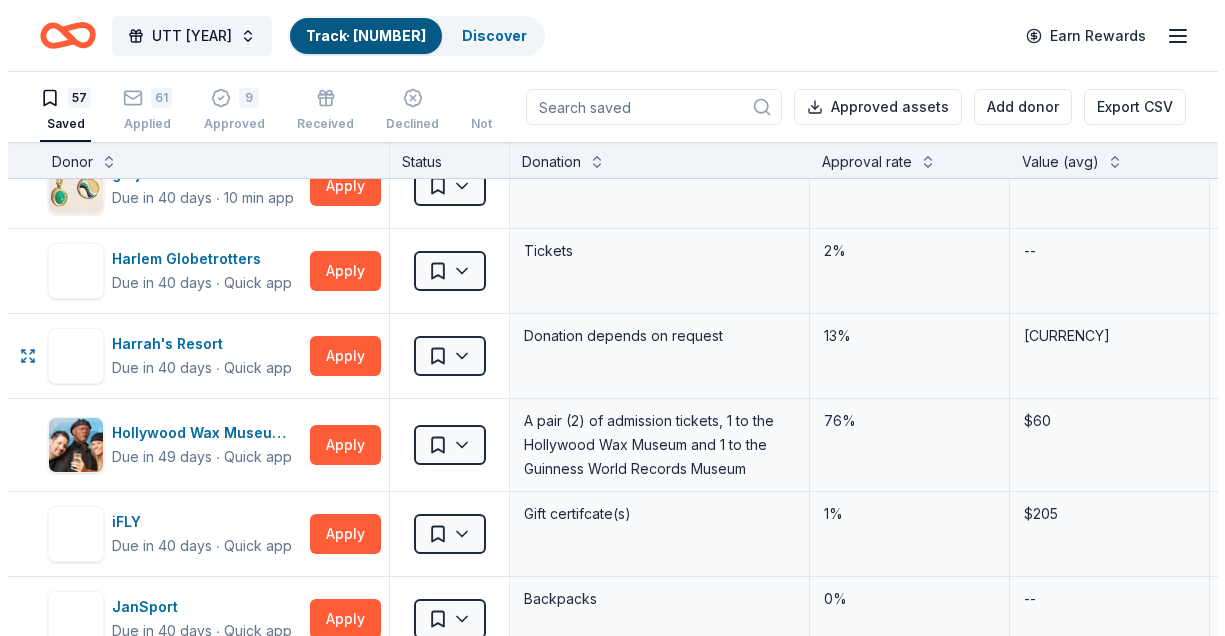 scroll, scrollTop: 1486, scrollLeft: 0, axis: vertical 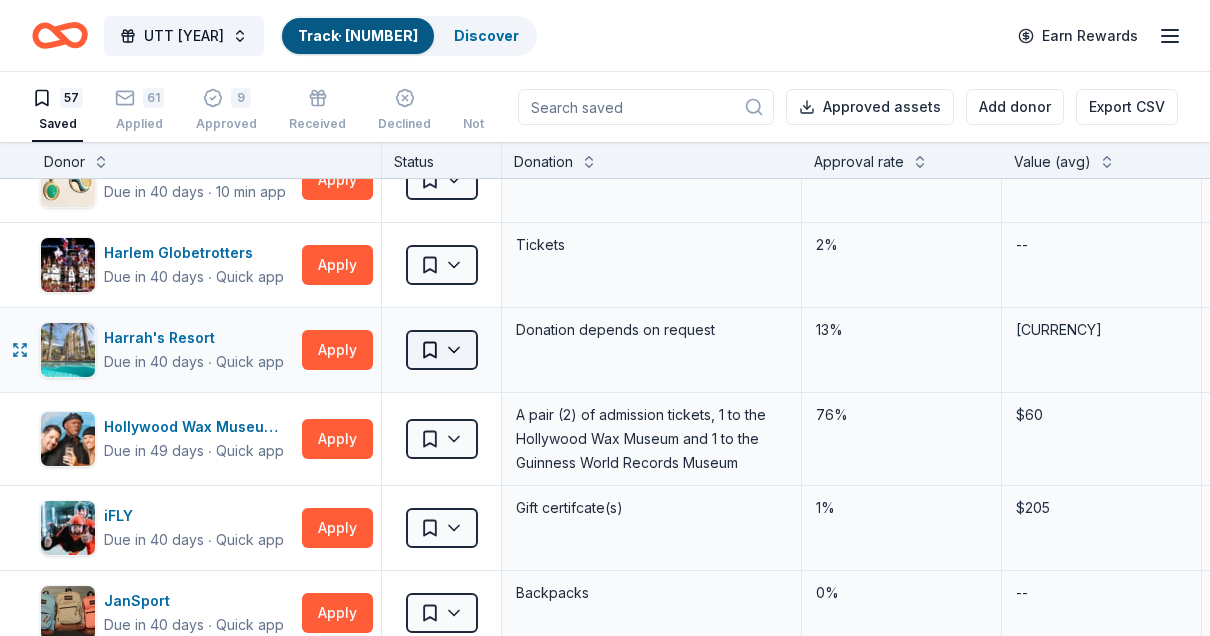 click on "UTT 2025 Track  · 130 Discover Earn Rewards 57 Saved 61 Applied 9 Approved Received Declined Not interested  Approved assets Add donor Export CSV Donor Status Donation Approval rate Value (avg) Apply method Assignee Notes Adidas Due in 40 days ∙ 10 min app Apply Saved Sporting goods, gift card(s) 1% -- Mail American Airlines Deadline passed Apply Saved  AAdvantage® mileage certificate(s), monetary donations 0% -- Email American Eagle Due in 40 days ∙ Quick app Apply Saved Gift card(s) 10% $25 Website Anaheim Ducks Due in 40 days ∙ Quick app Apply Saved Preseason and regular season home game tickets 5% -- Website Barnes & Noble Due in 40 days ∙ 10 min app Apply Saved Books, gift card(s) 6% $30 Phone In person Baskin Robbins Due in 40 days ∙ 10 min app Apply Saved Ice cream, gift card(s), merchandise 7% -- Phone In person Bass Pro Shops Due in  10  days ∙ 10 min app Apply Saved Brand merchandise and products, monetary donations 1% $300 Website Blackstone Products Due in 28 days ∙ 10 min app 1%" at bounding box center (605, 318) 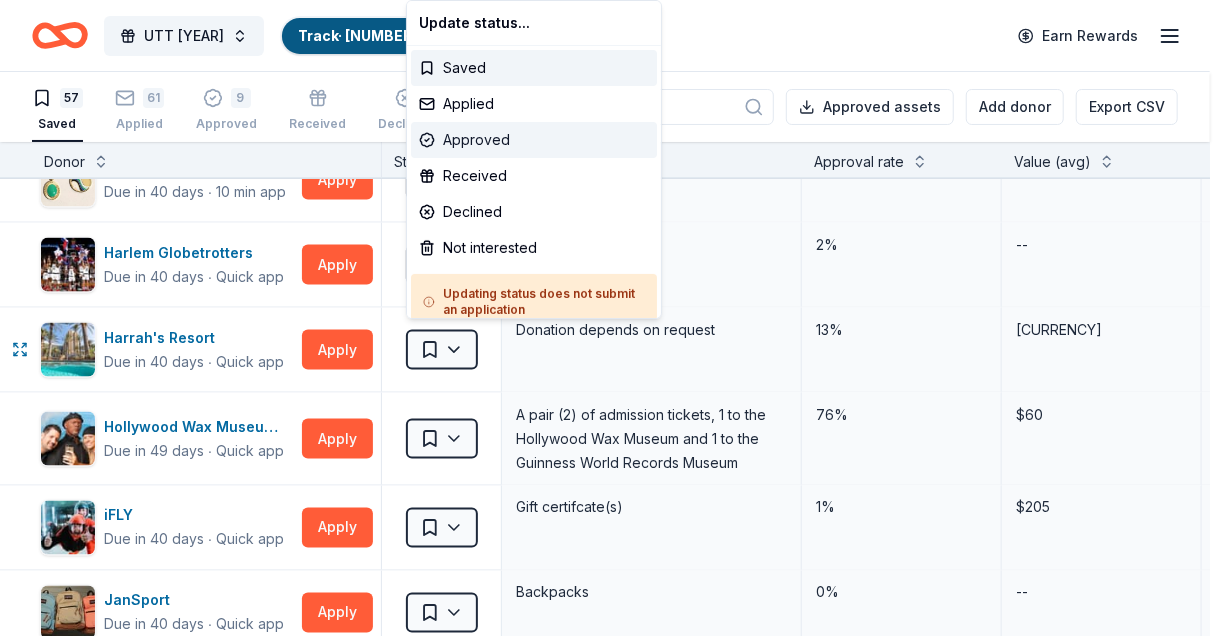 click on "Approved" at bounding box center [534, 140] 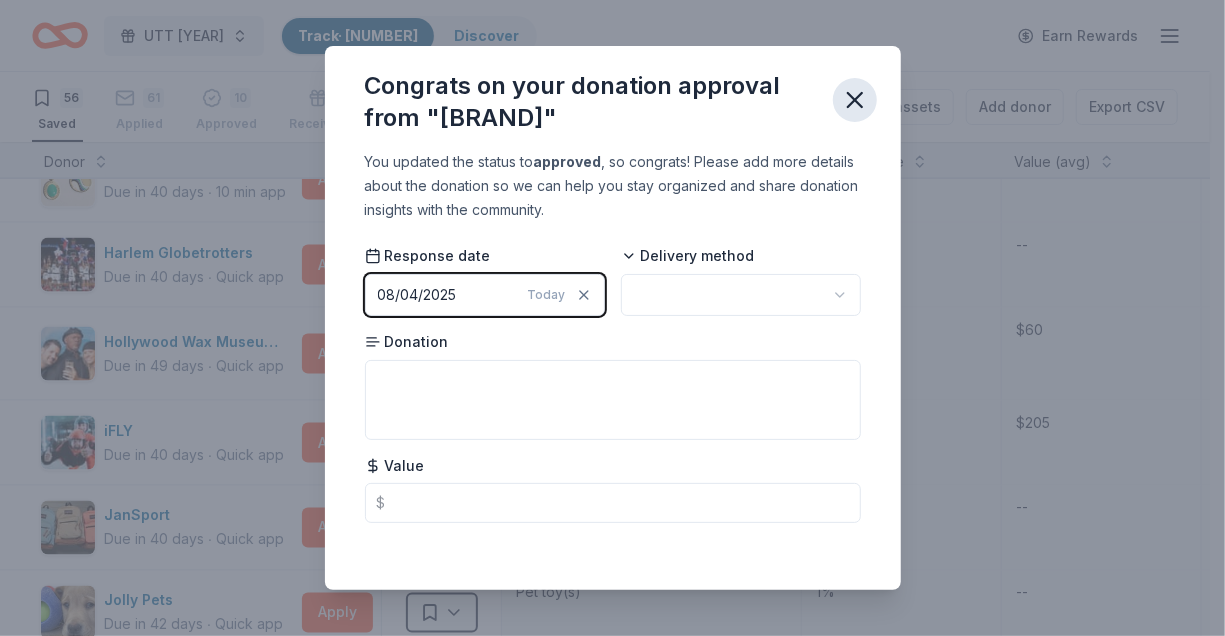 click 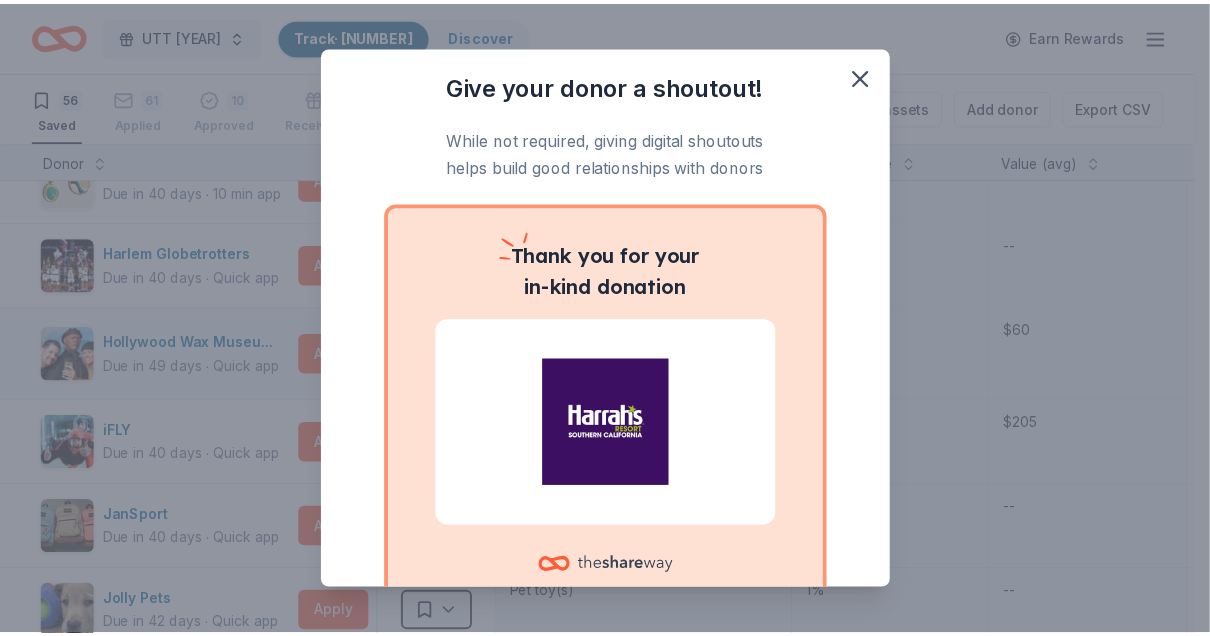 scroll, scrollTop: 12, scrollLeft: 0, axis: vertical 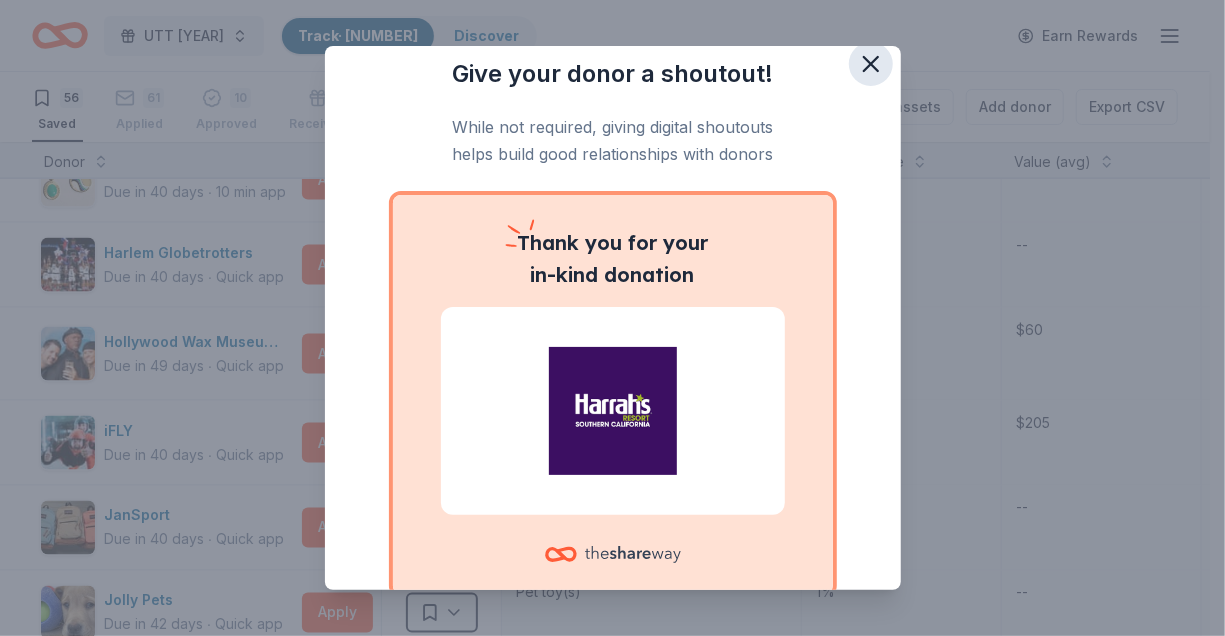 click 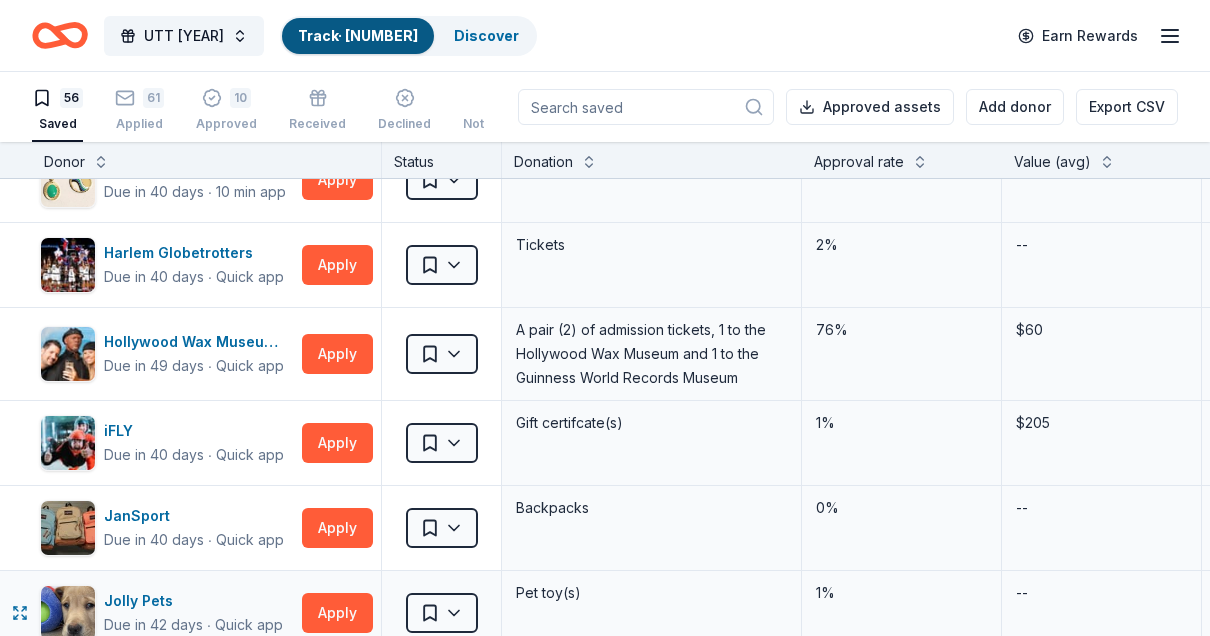 scroll, scrollTop: 1617, scrollLeft: 0, axis: vertical 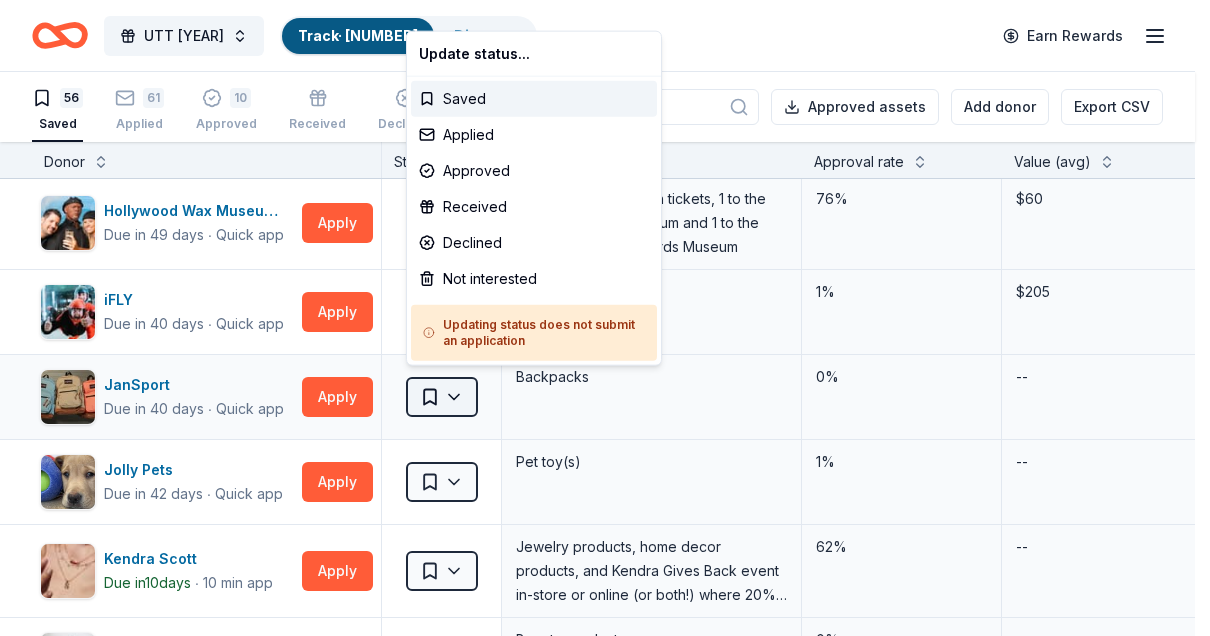 click on "UTT 2025 Track  · 130 Discover Earn Rewards 56 Saved 61 Applied 10 Approved Received Declined Not interested  Approved assets Add donor Export CSV Donor Status Donation Approval rate Value (avg) Apply method Assignee Notes Adidas Due in 40 days ∙ 10 min app Apply Saved Sporting goods, gift card(s) 1% -- Mail American Airlines Deadline passed Apply Saved  AAdvantage® mileage certificate(s), monetary donations 0% -- Email American Eagle Due in 40 days ∙ Quick app Apply Saved Gift card(s) 10% $25 Website Anaheim Ducks Due in 40 days ∙ Quick app Apply Saved Preseason and regular season home game tickets 5% -- Website Barnes & Noble Due in 40 days ∙ 10 min app Apply Saved Books, gift card(s) 6% $30 Phone In person Baskin Robbins Due in 40 days ∙ 10 min app Apply Saved Ice cream, gift card(s), merchandise 7% -- Phone In person Bass Pro Shops Due in  10  days ∙ 10 min app Apply Saved Brand merchandise and products, monetary donations 1% $300 Website Blackstone Products Due in 28 days ∙ 10 min app 1%" at bounding box center [605, 318] 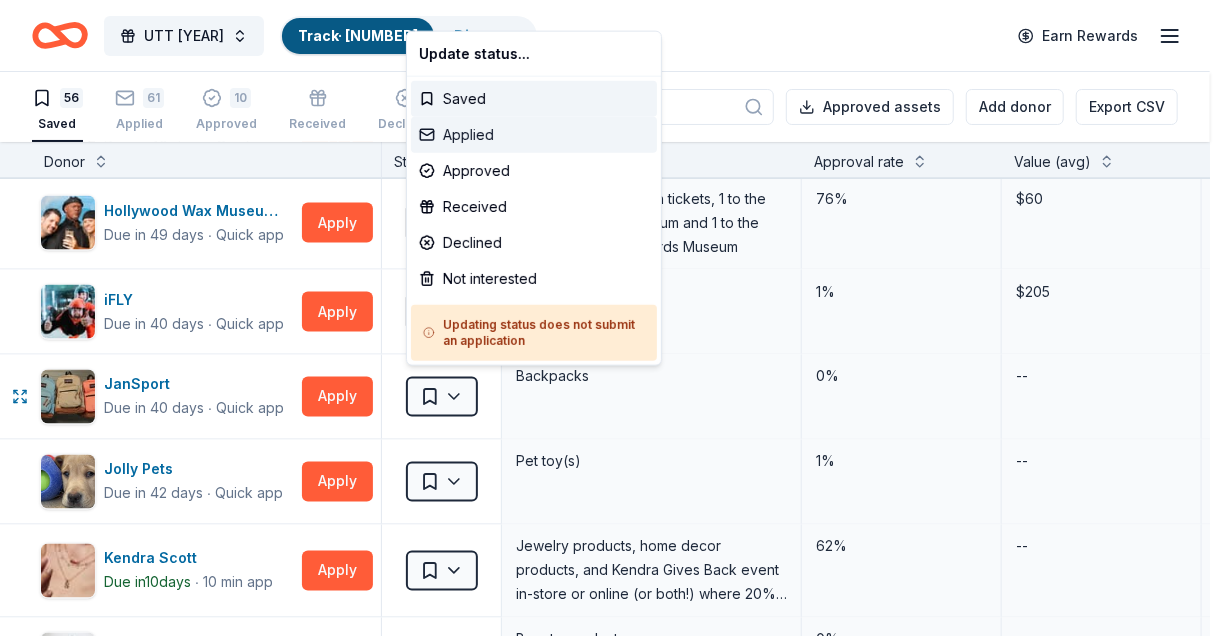 click on "Applied" at bounding box center (534, 135) 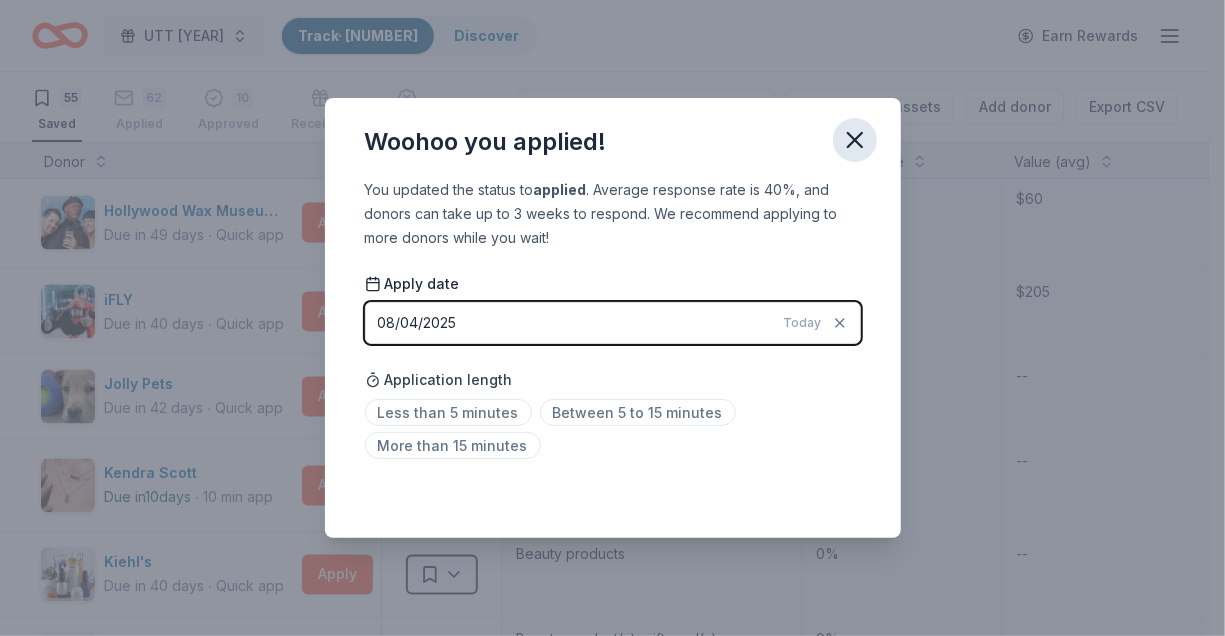 click 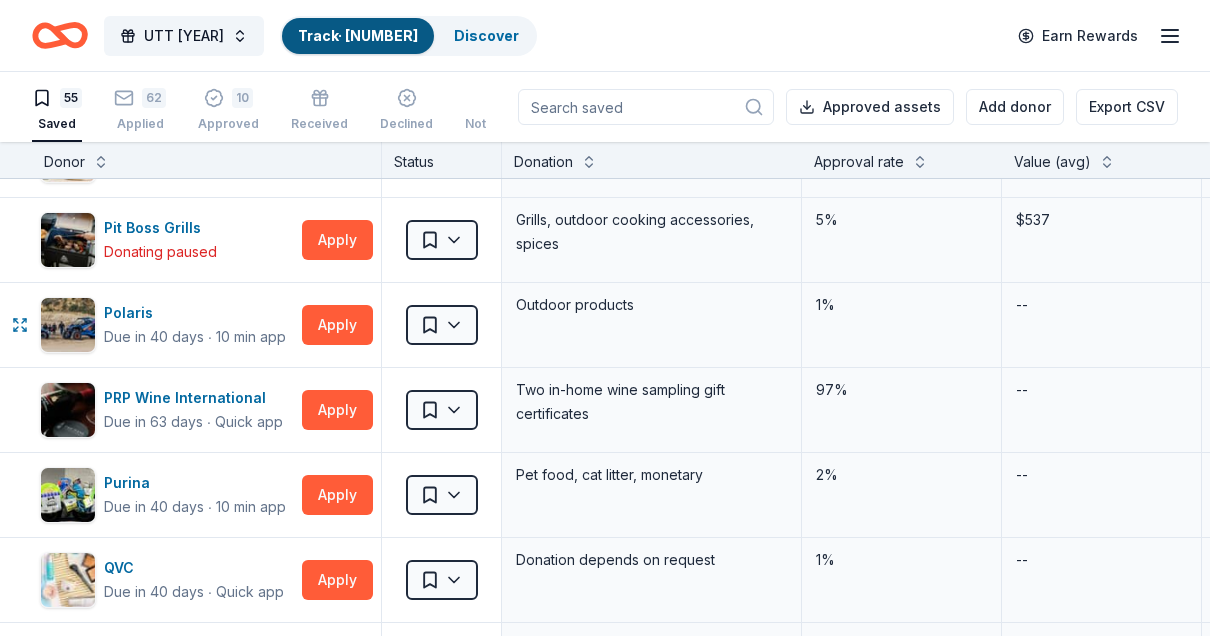 scroll, scrollTop: 2914, scrollLeft: 0, axis: vertical 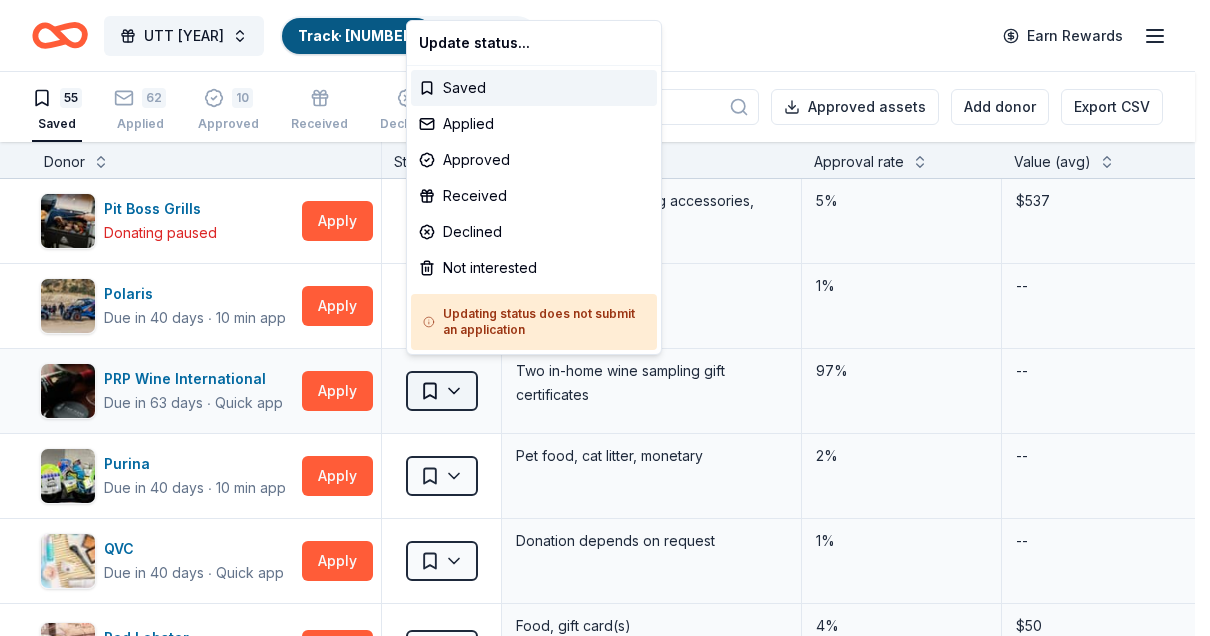 click on "UTT 2025 Track  · 130 Discover Earn Rewards 55 Saved 62 Applied 10 Approved Received Declined Not interested  Approved assets Add donor Export CSV Donor Status Donation Approval rate Value (avg) Apply method Assignee Notes Adidas Due in 40 days ∙ 10 min app Apply Saved Sporting goods, gift card(s) 1% -- Mail American Airlines Deadline passed Apply Saved  AAdvantage® mileage certificate(s), monetary donations 0% -- Email American Eagle Due in 40 days ∙ Quick app Apply Saved Gift card(s) 10% $25 Website Anaheim Ducks Due in 40 days ∙ Quick app Apply Saved Preseason and regular season home game tickets 5% -- Website Barnes & Noble Due in 40 days ∙ 10 min app Apply Saved Books, gift card(s) 6% $30 Phone In person Baskin Robbins Due in 40 days ∙ 10 min app Apply Saved Ice cream, gift card(s), merchandise 7% -- Phone In person Bass Pro Shops Due in  10  days ∙ 10 min app Apply Saved Brand merchandise and products, monetary donations 1% $300 Website Blackstone Products Due in 28 days ∙ 10 min app 1%" at bounding box center (605, 318) 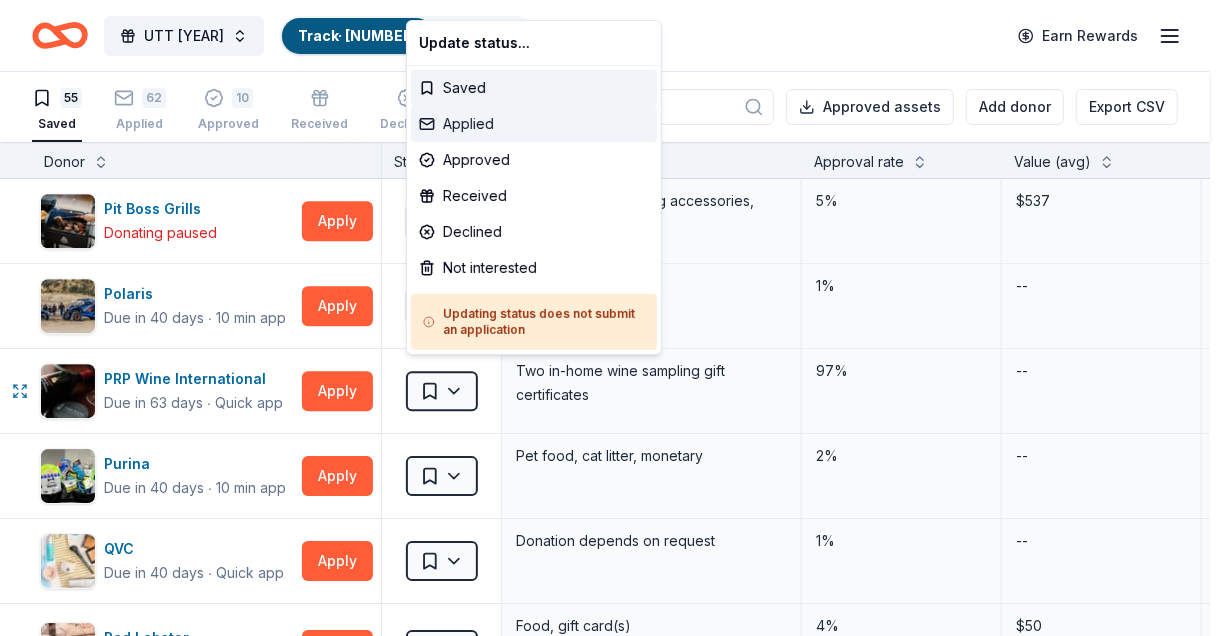click on "Applied" at bounding box center (534, 124) 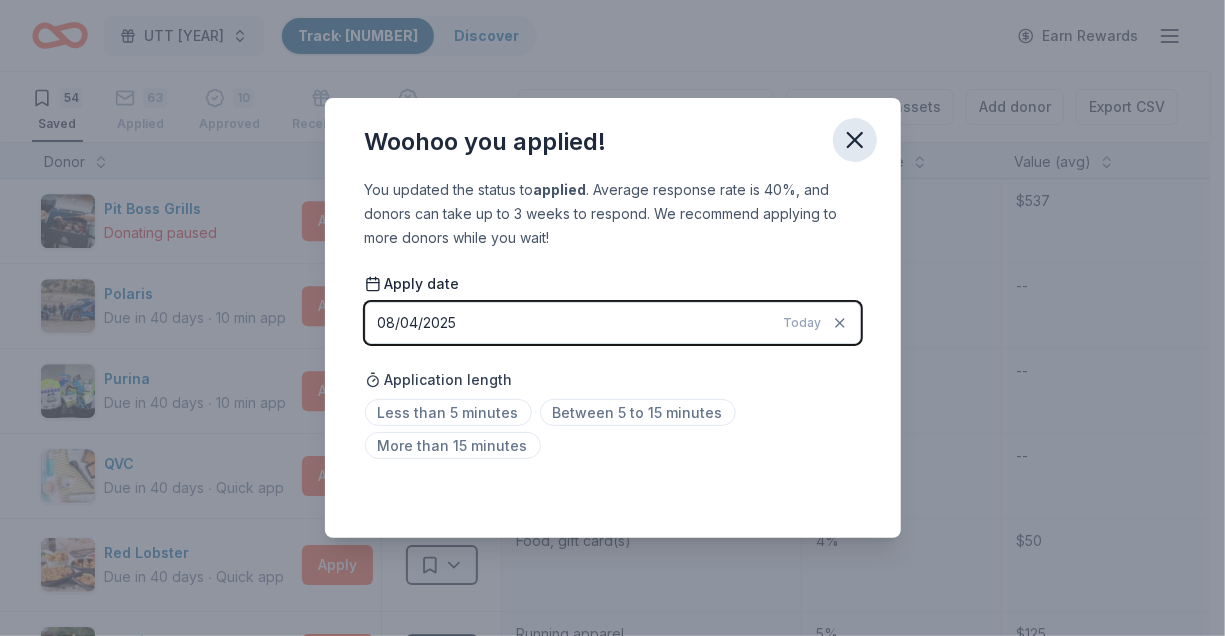 click 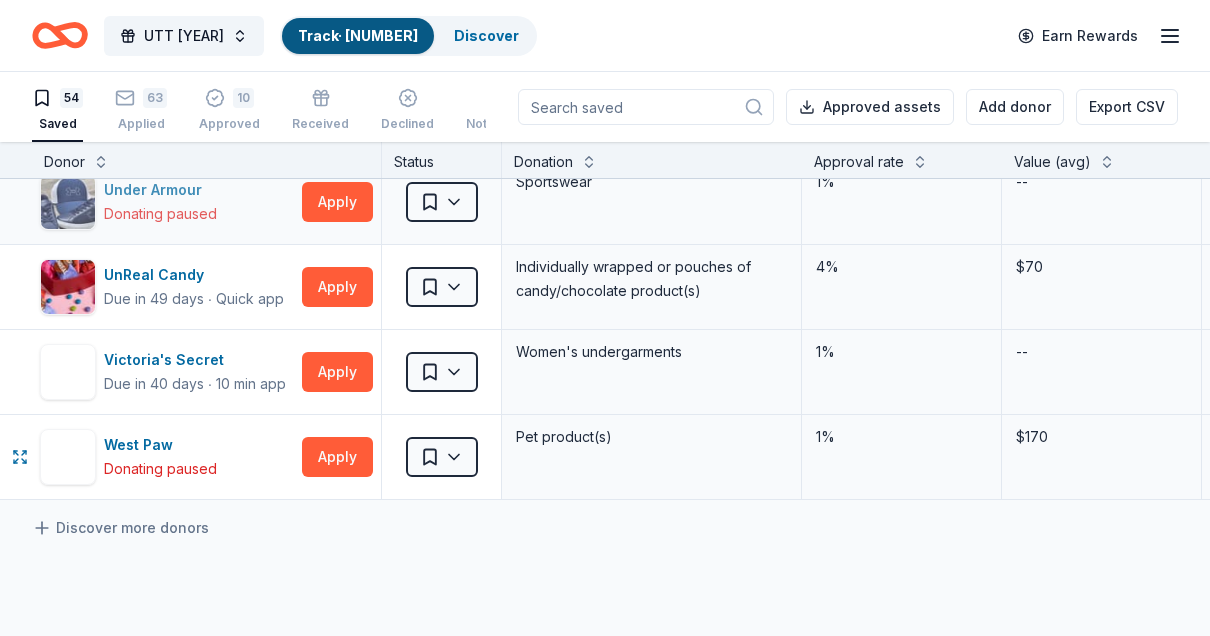 scroll, scrollTop: 4310, scrollLeft: 0, axis: vertical 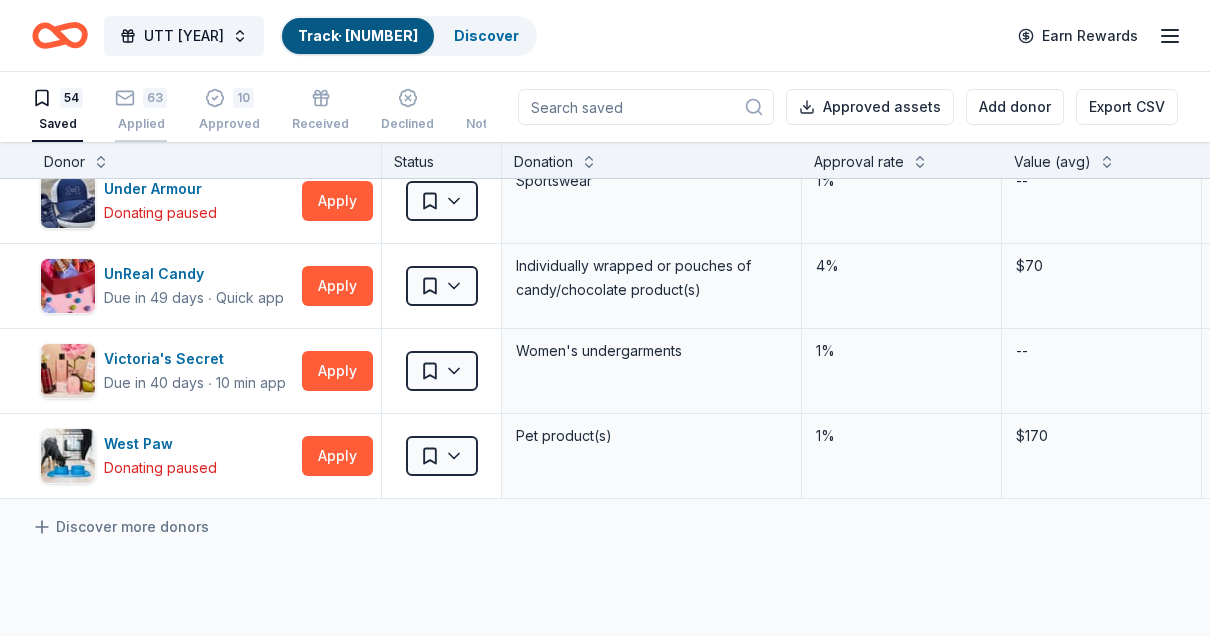 click on "Applied" at bounding box center [141, 113] 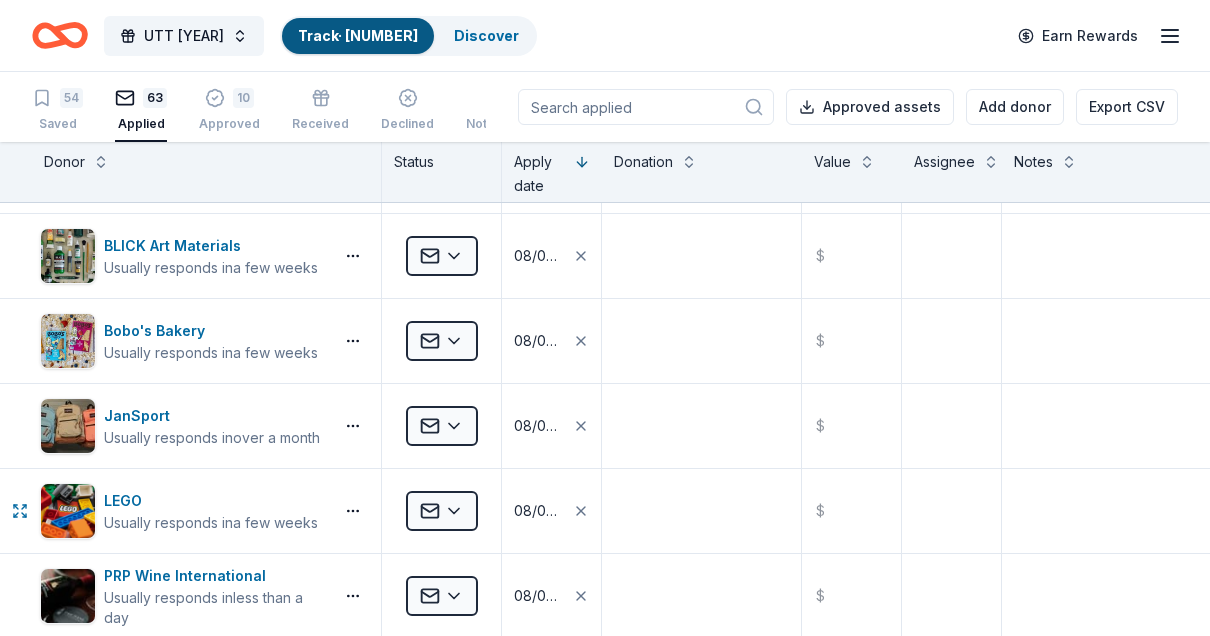 scroll, scrollTop: 0, scrollLeft: 0, axis: both 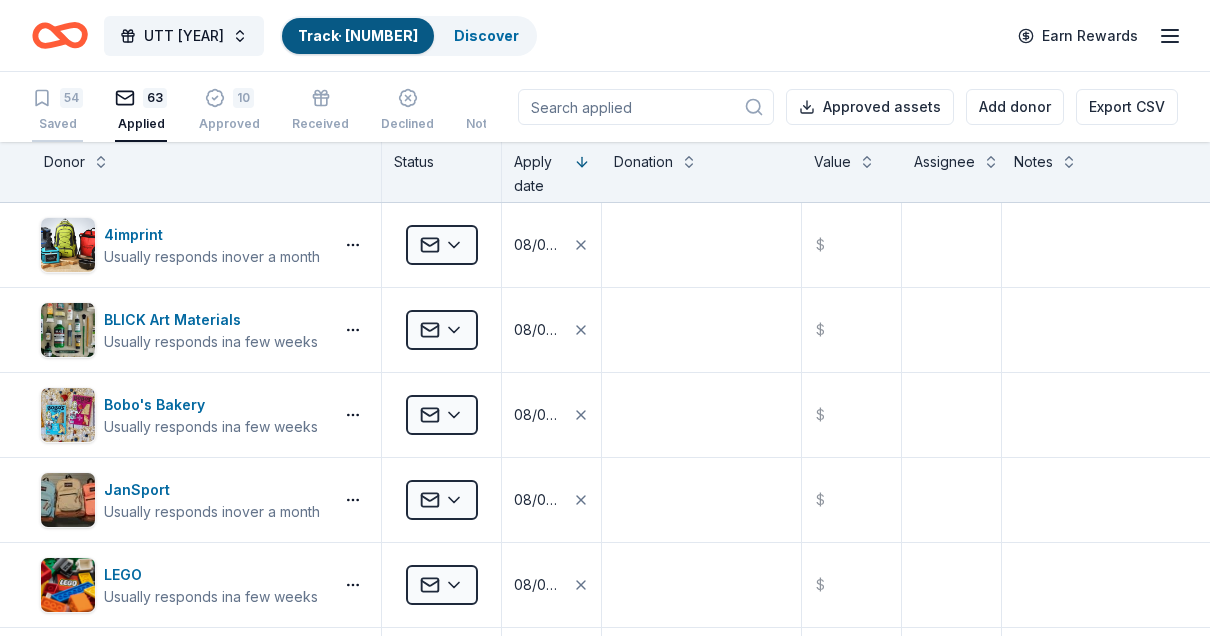 click on "Saved" at bounding box center (57, 124) 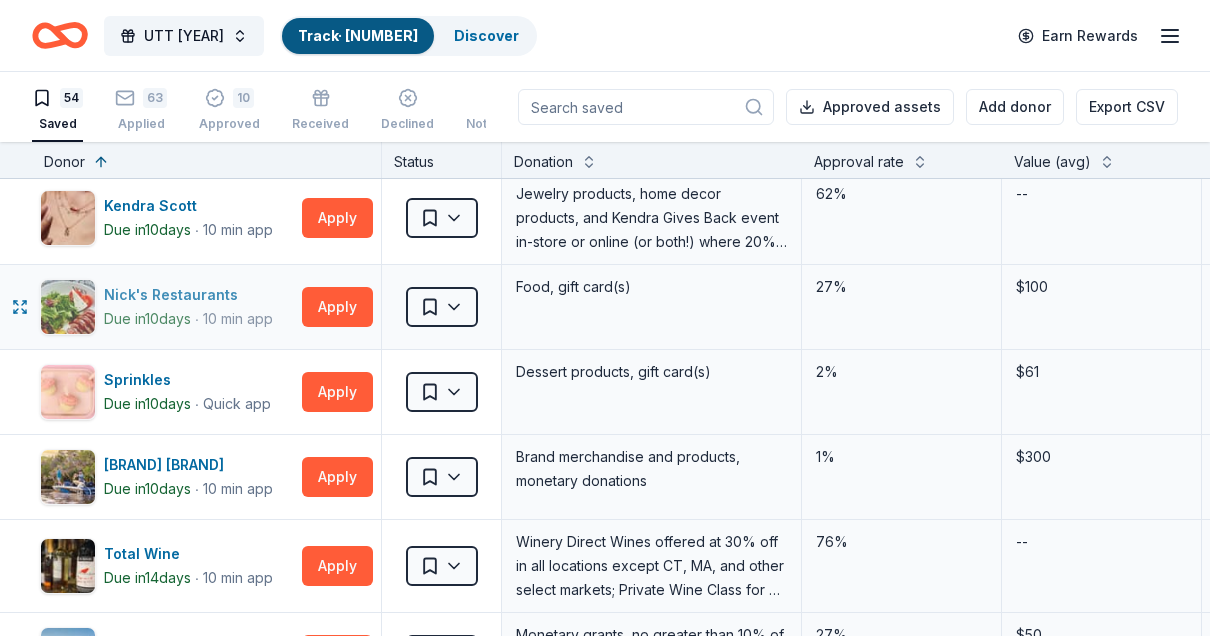 scroll, scrollTop: 93, scrollLeft: 0, axis: vertical 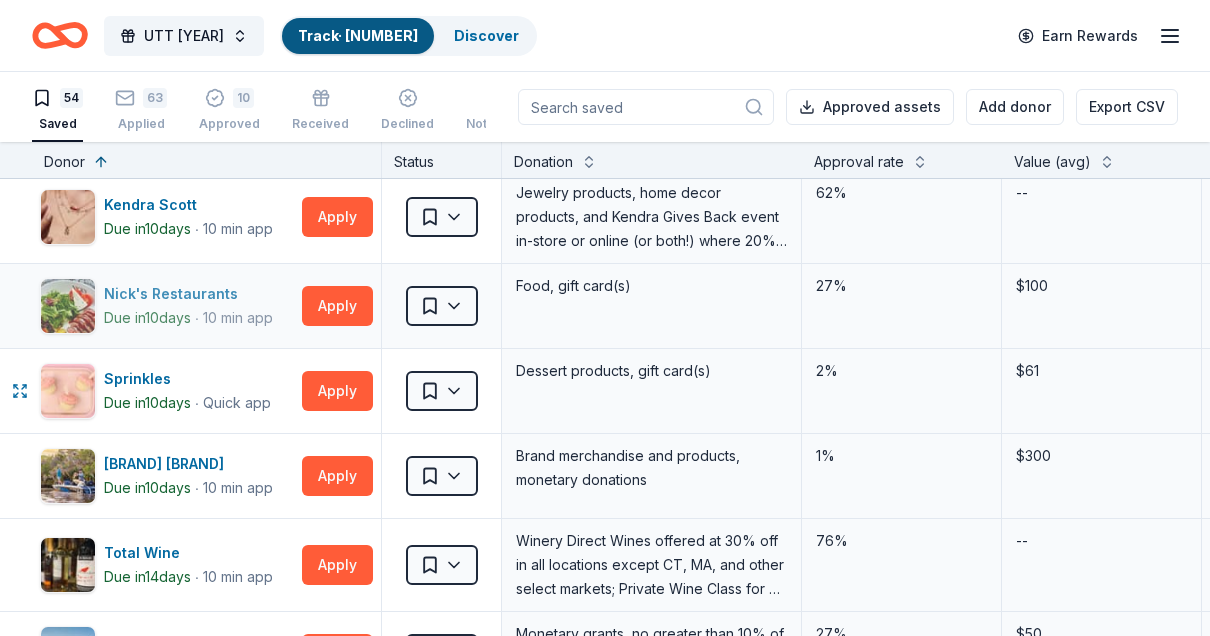 click on "Sprinkles Due in  10  days ∙ Quick app Apply" at bounding box center [206, 391] 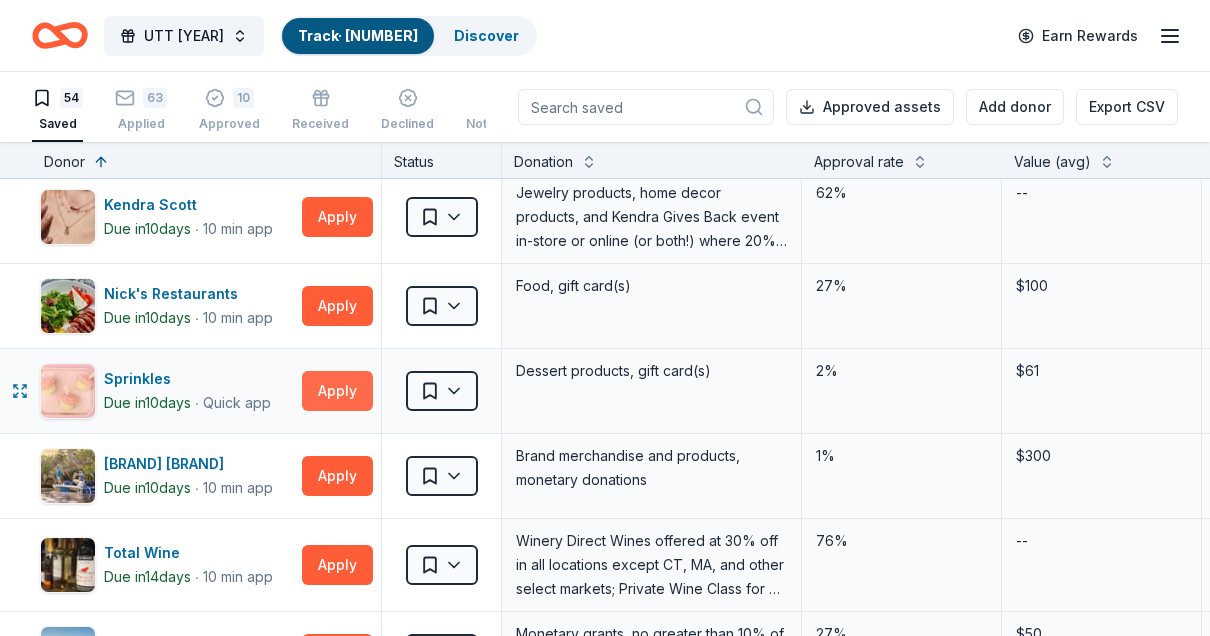 click on "Apply" at bounding box center (337, 391) 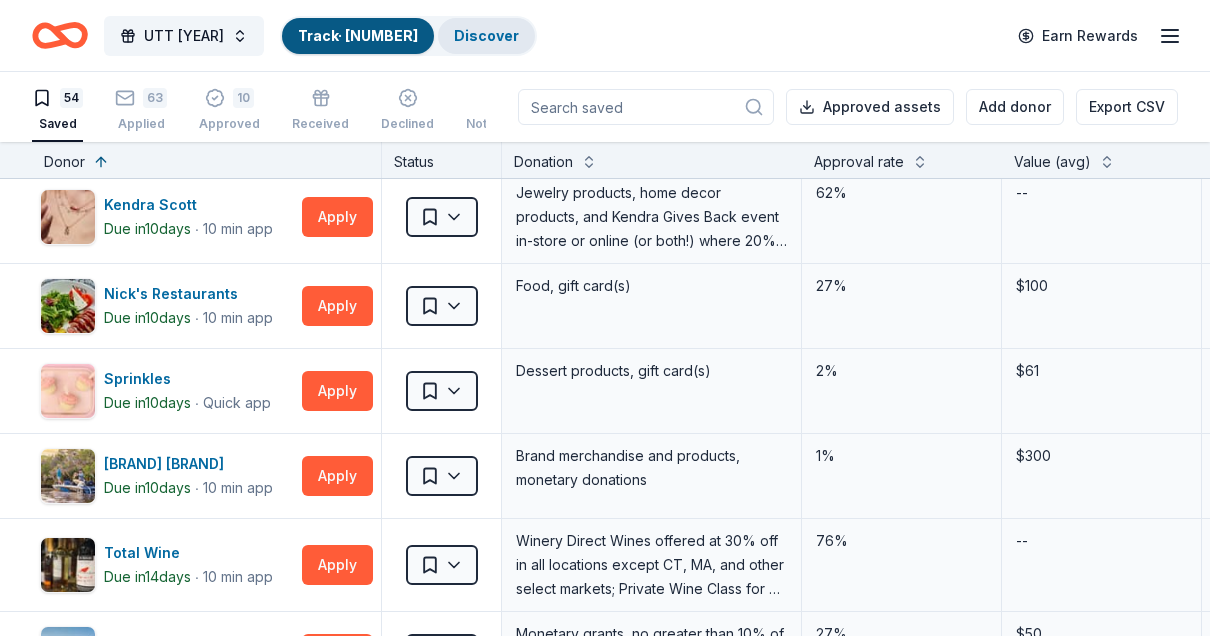 click on "Discover" at bounding box center (486, 35) 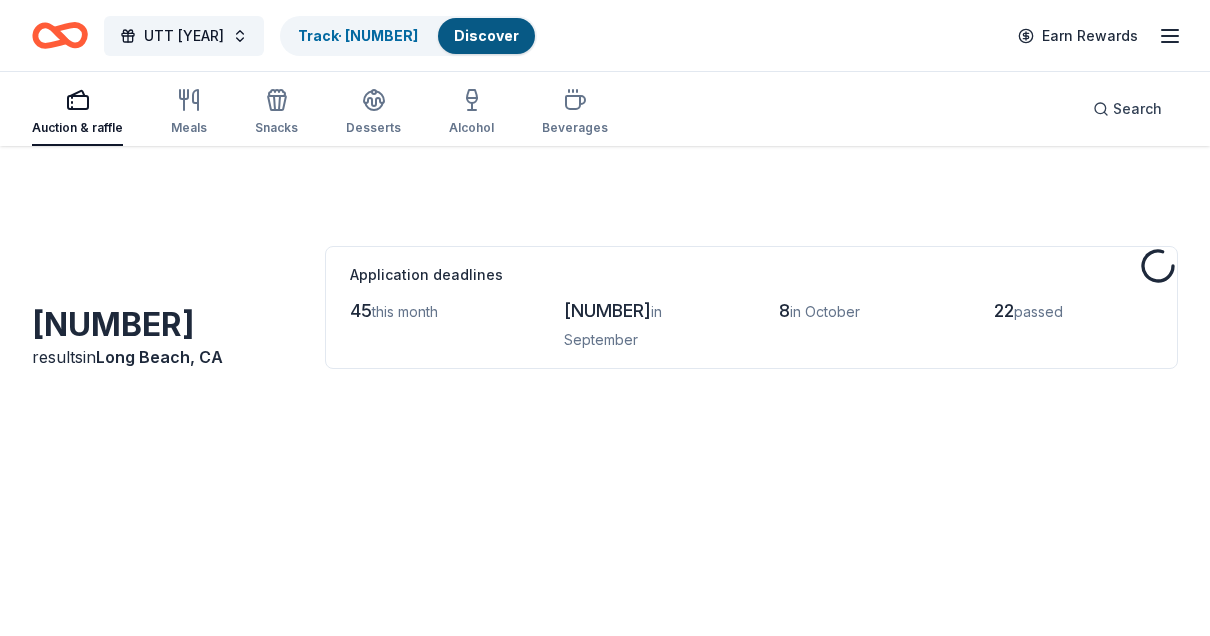 click on "Discover" at bounding box center [486, 35] 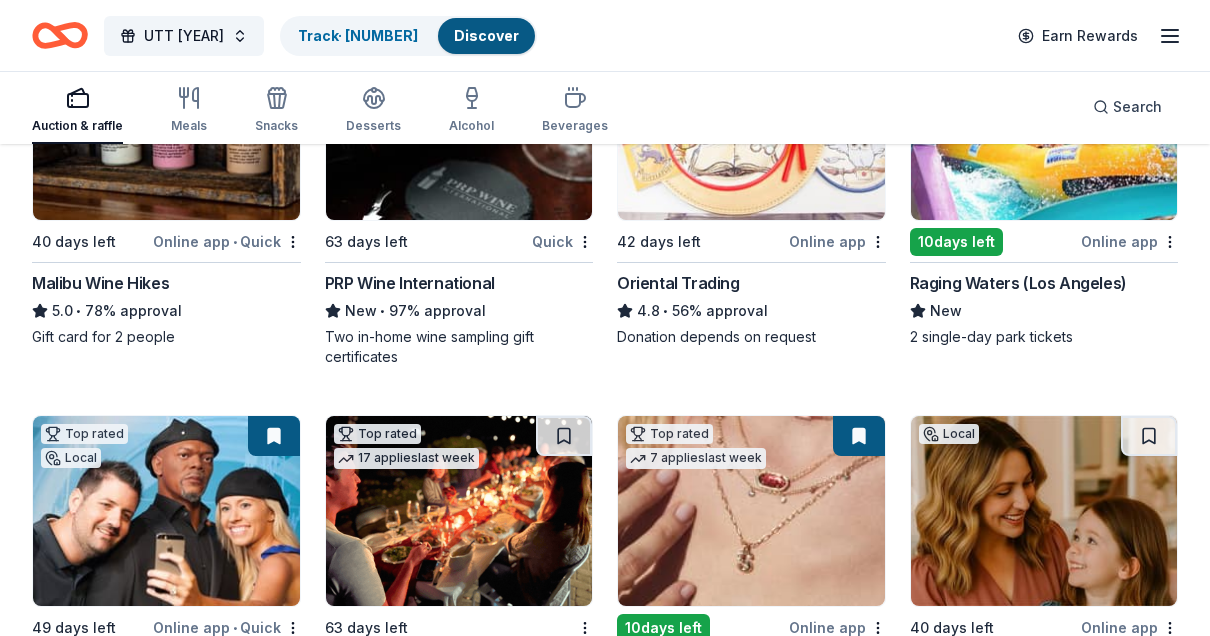 scroll, scrollTop: 365, scrollLeft: 0, axis: vertical 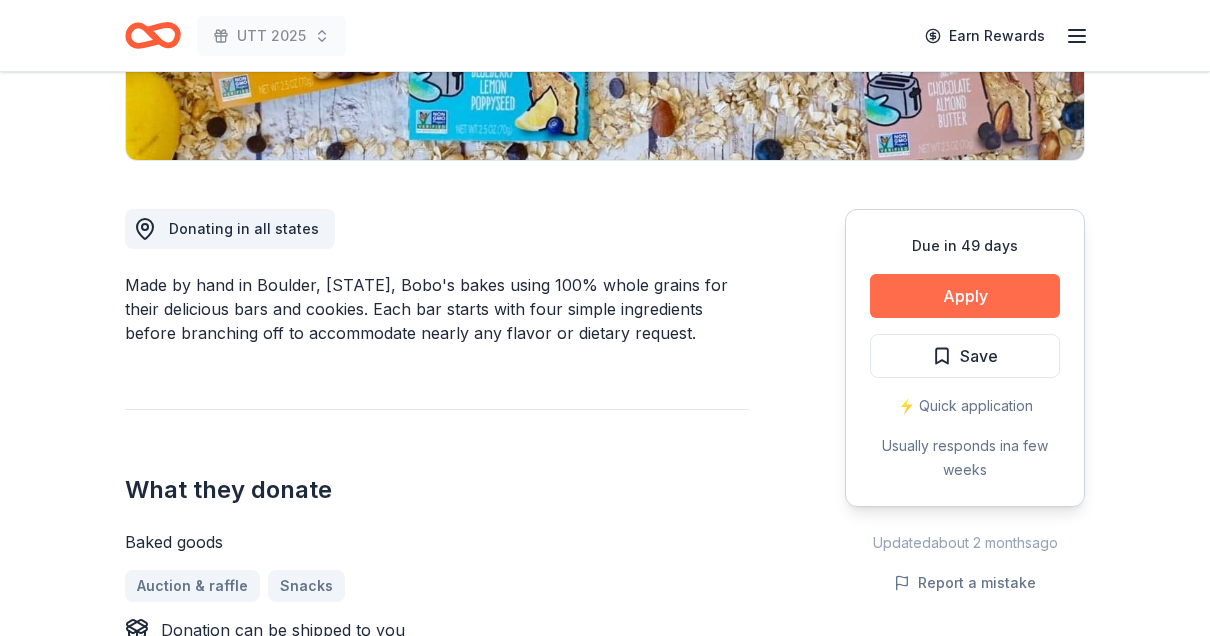 click on "Apply" at bounding box center [965, 296] 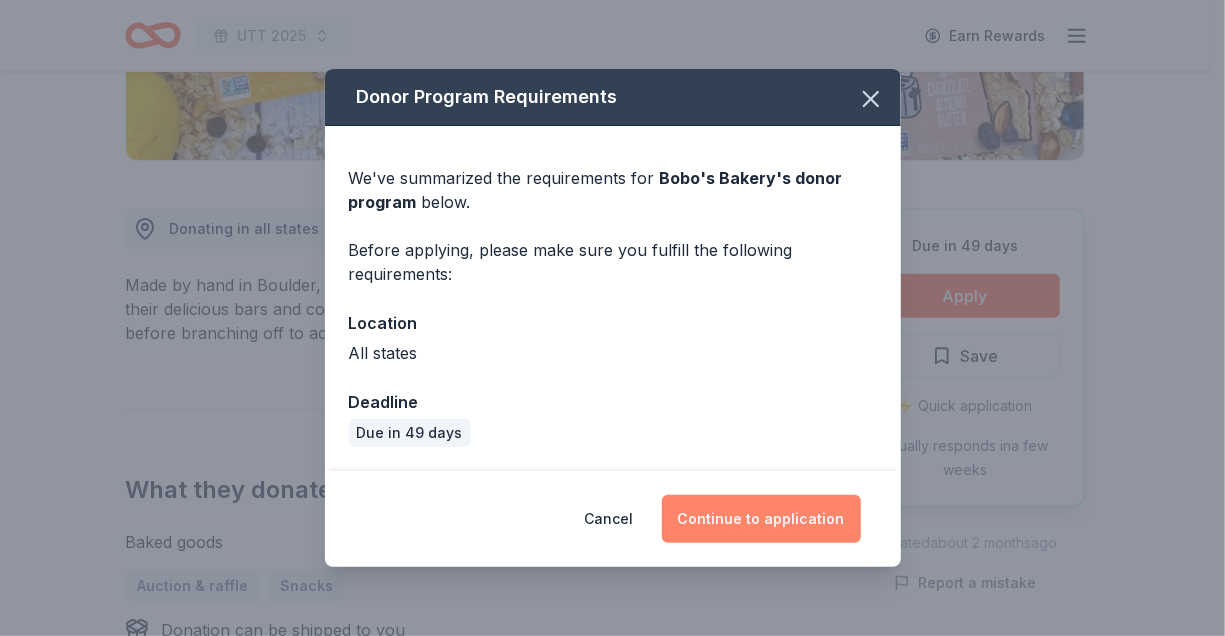 click on "Continue to application" at bounding box center (761, 519) 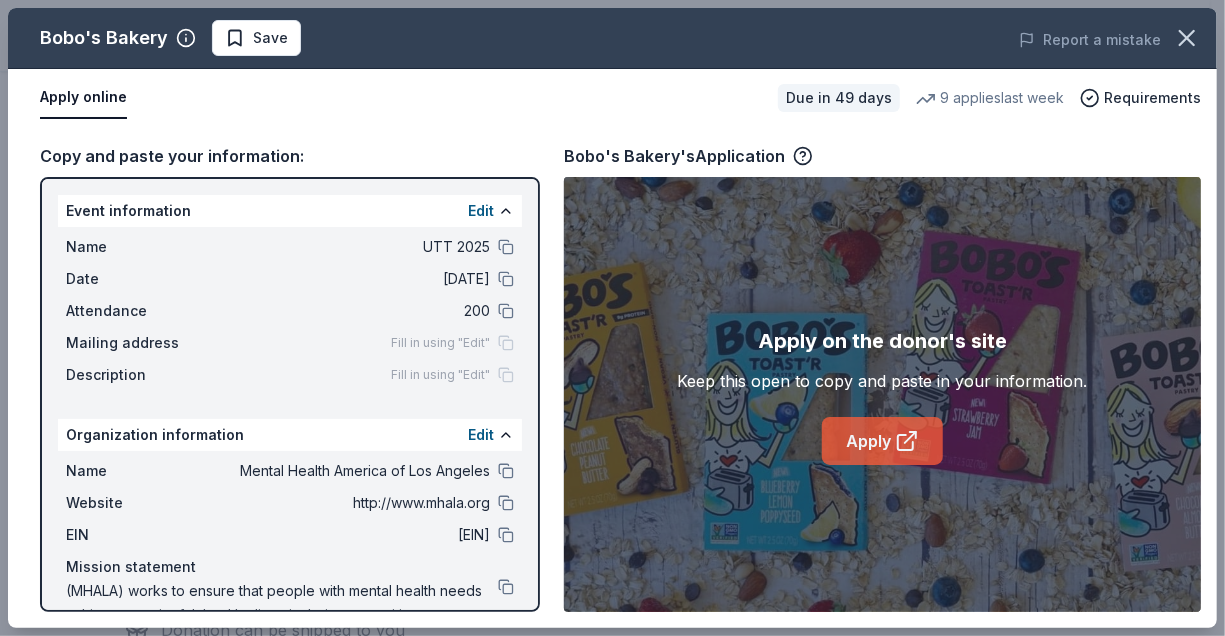 click on "Apply" at bounding box center [882, 441] 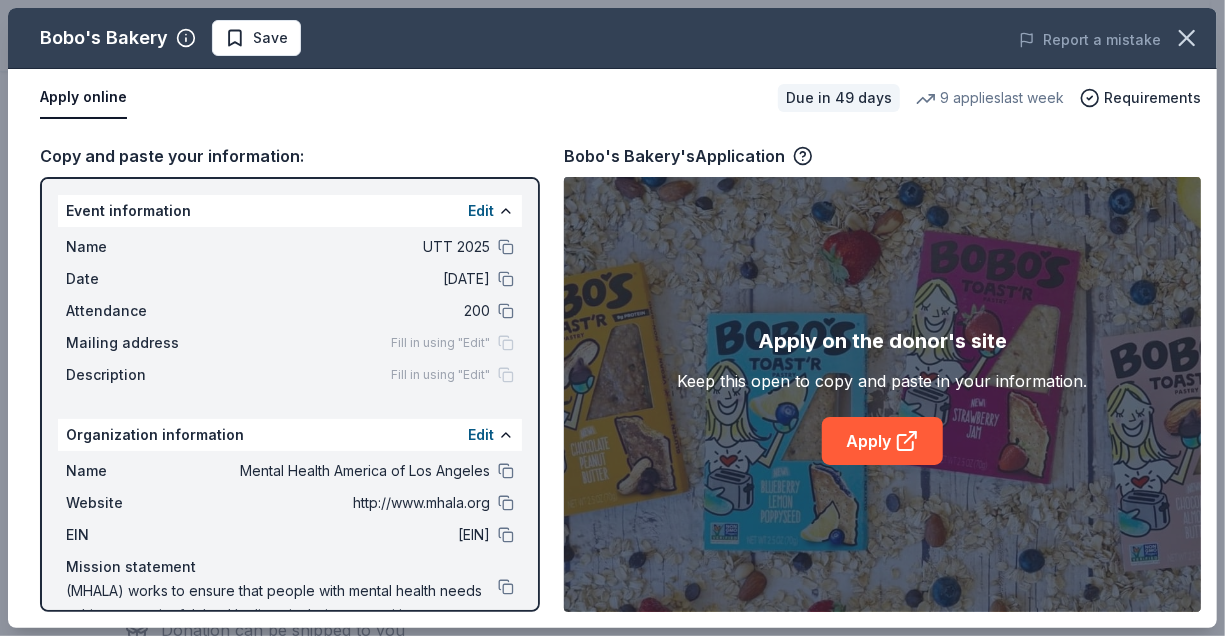 click on "Bobo's Bakery Save Report a mistake" at bounding box center [612, 38] 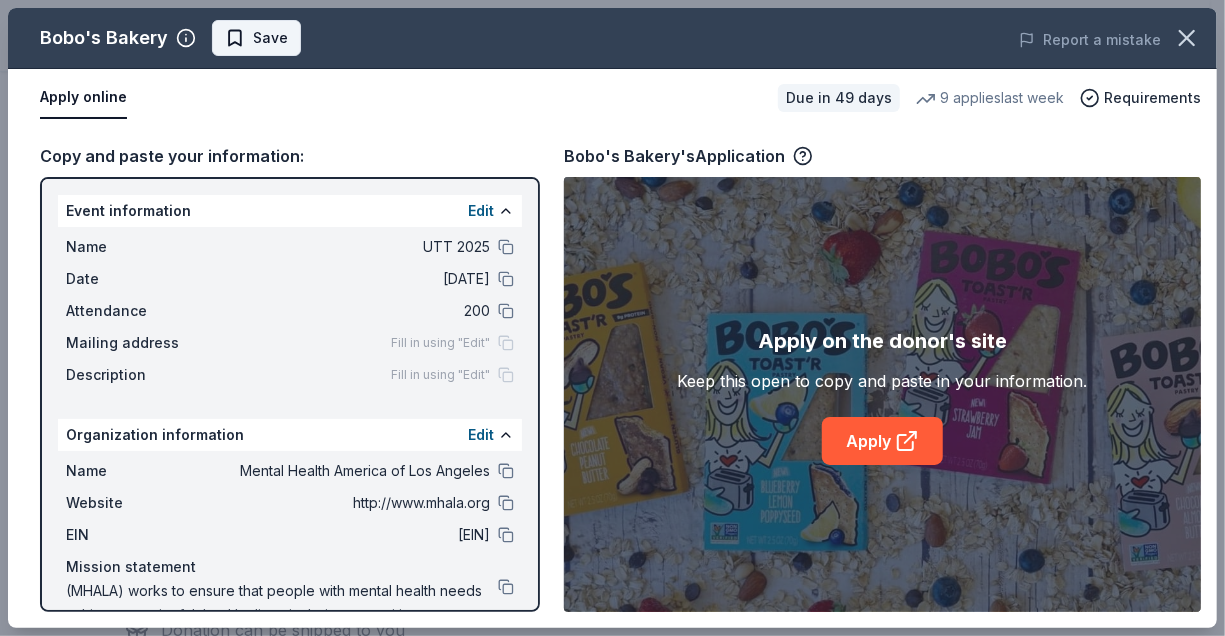 click on "Save" at bounding box center (256, 38) 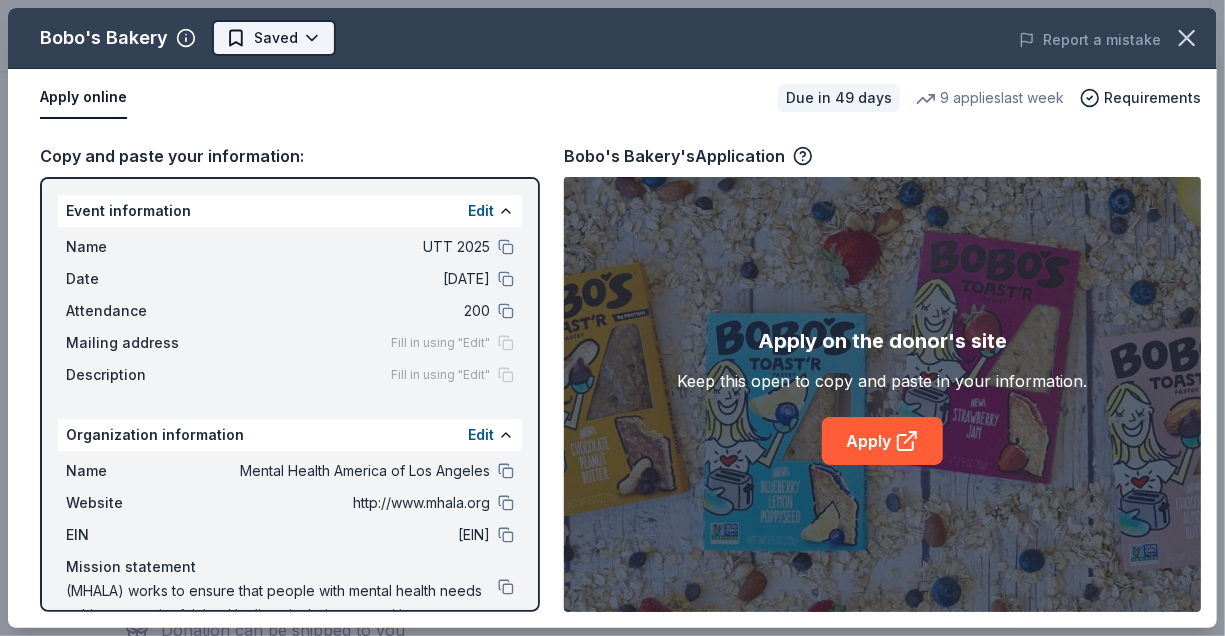 click on "UTT 2025 Earn Rewards Due in 49 days Share Bobo's Bakery 5.0 • 3  reviews 9   applies  last week 17% approval rate $ 125 donation value Share Donating in all states Made by hand in Boulder, CO, Bobo's bakes using 100% whole grains for their delicious bars and cookies. Each bar starts with four simple ingredients before branching off to accommodate nearly any flavor or dietary request. What they donate Baked goods  Auction & raffle Snacks Donation can be shipped to you Who they donate to Bobo's Bakery  hasn ' t listed any preferences or eligibility criteria. Due in 49 days Apply Saved ⚡️ Quick application Usually responds in  a few weeks Updated  about 2 months  ago Report a mistake 17% approval rate 17 % approved 17 % declined 66 % no response Bobo's Bakery is  a generous donor :  they are likely to respond and approve your request if you fit their criteria. $ 125 donation value (average) 68% 21% 5% 5% $0 → $225 $225 → $450 $450 → $675 $675 → $900 Bobo's Bakery's donation is  variable :  5.0 •" at bounding box center (605, -129) 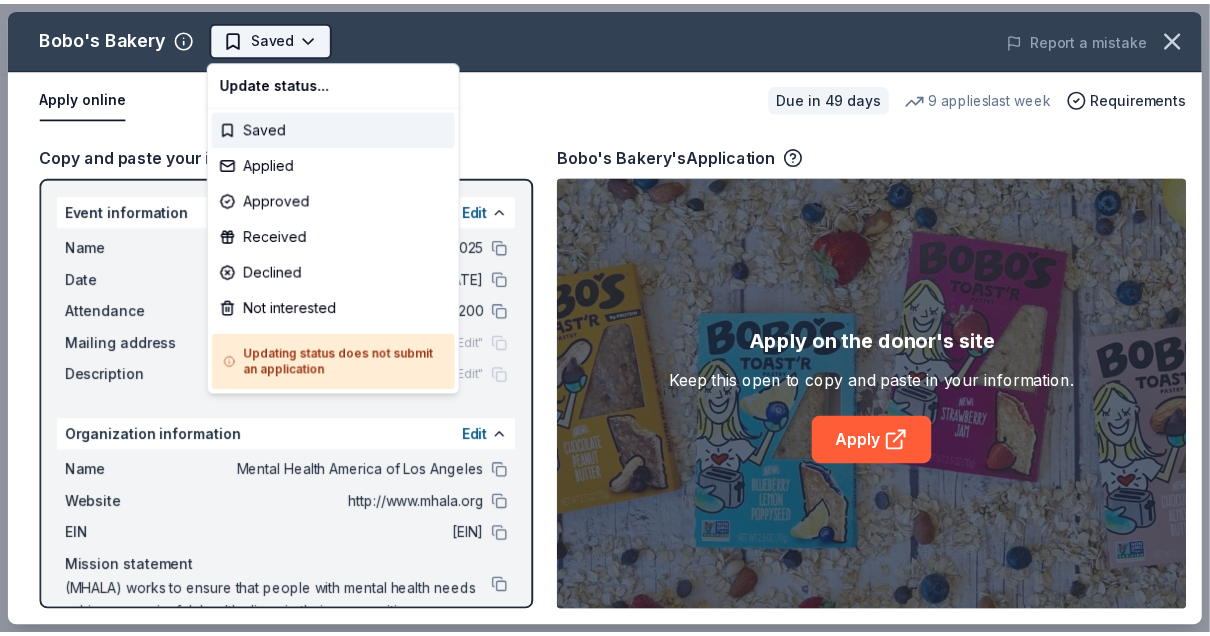 scroll, scrollTop: 0, scrollLeft: 0, axis: both 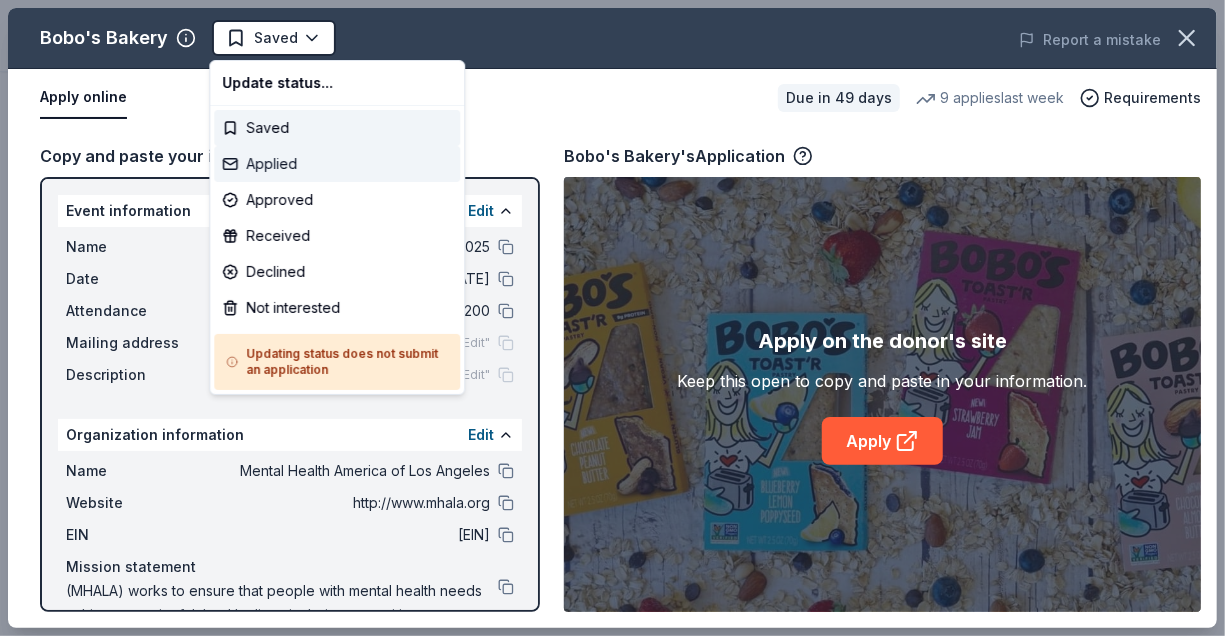 click on "Applied" at bounding box center (337, 164) 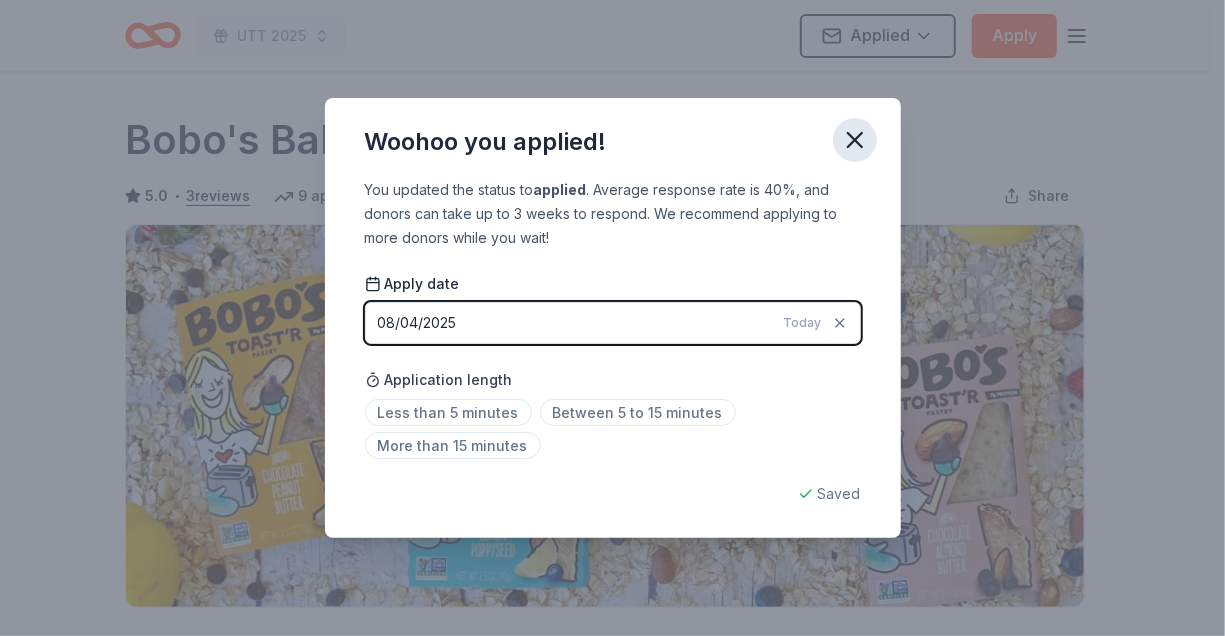 click 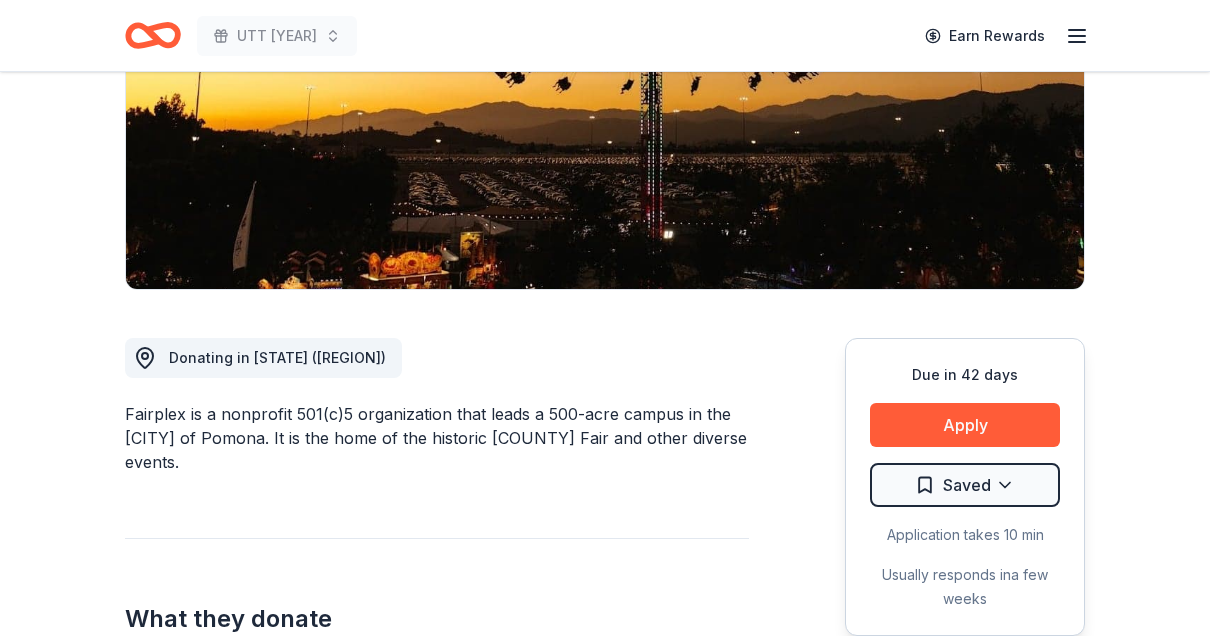 scroll, scrollTop: 320, scrollLeft: 0, axis: vertical 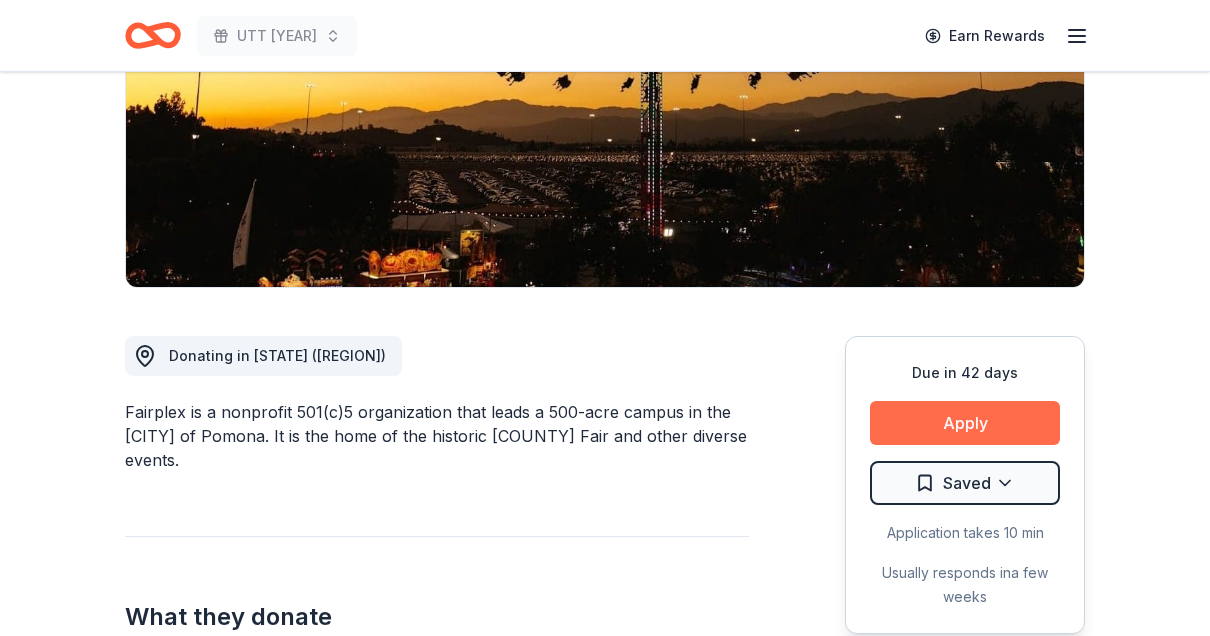 click on "Apply" at bounding box center [965, 423] 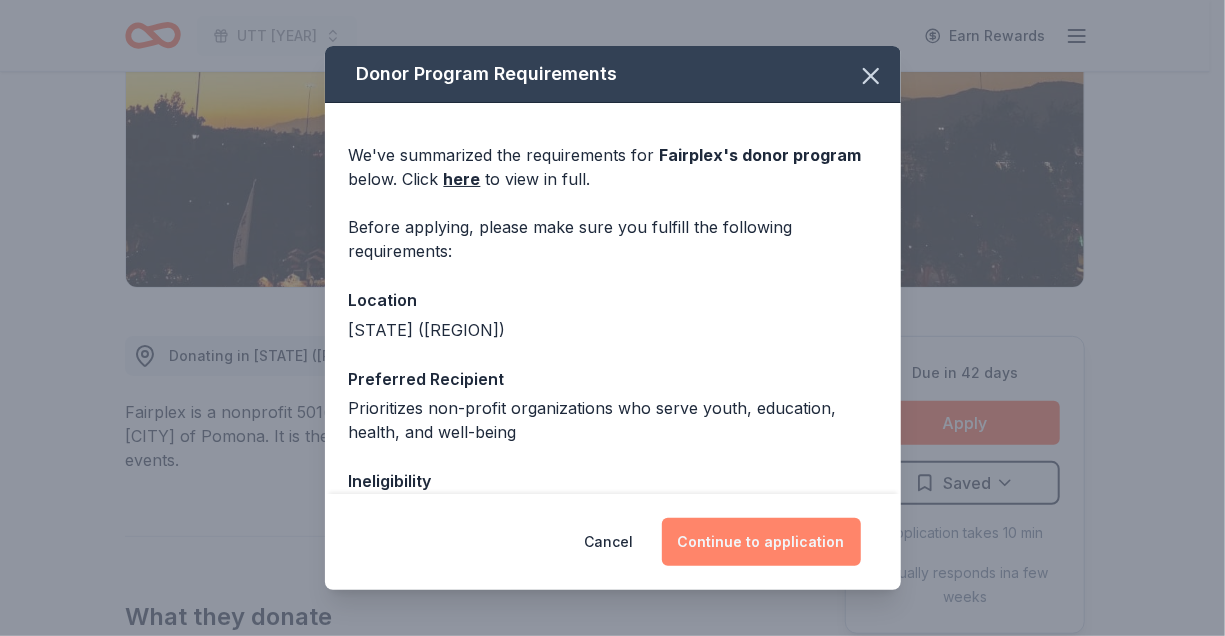 click on "Continue to application" at bounding box center (761, 542) 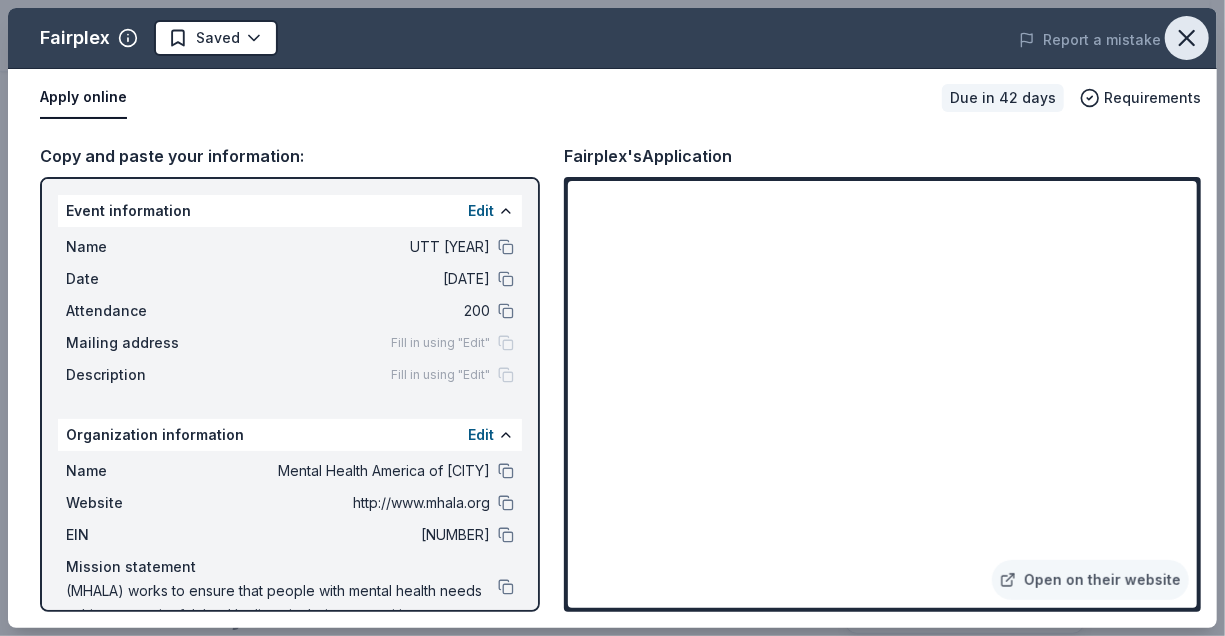 click at bounding box center [1187, 38] 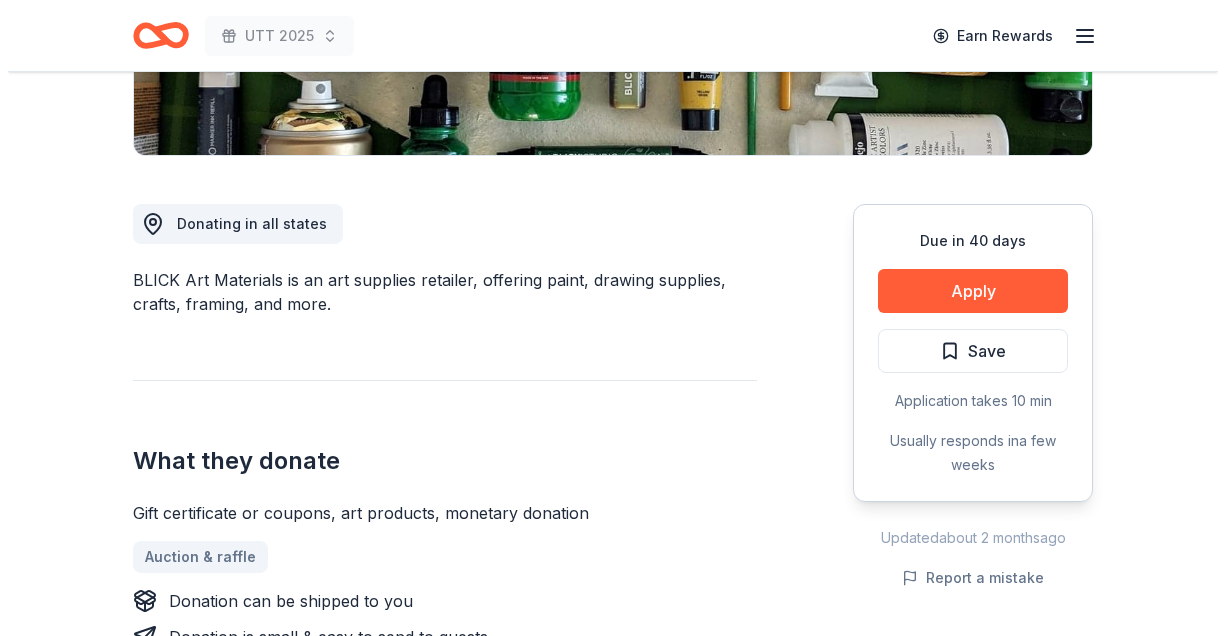scroll, scrollTop: 456, scrollLeft: 0, axis: vertical 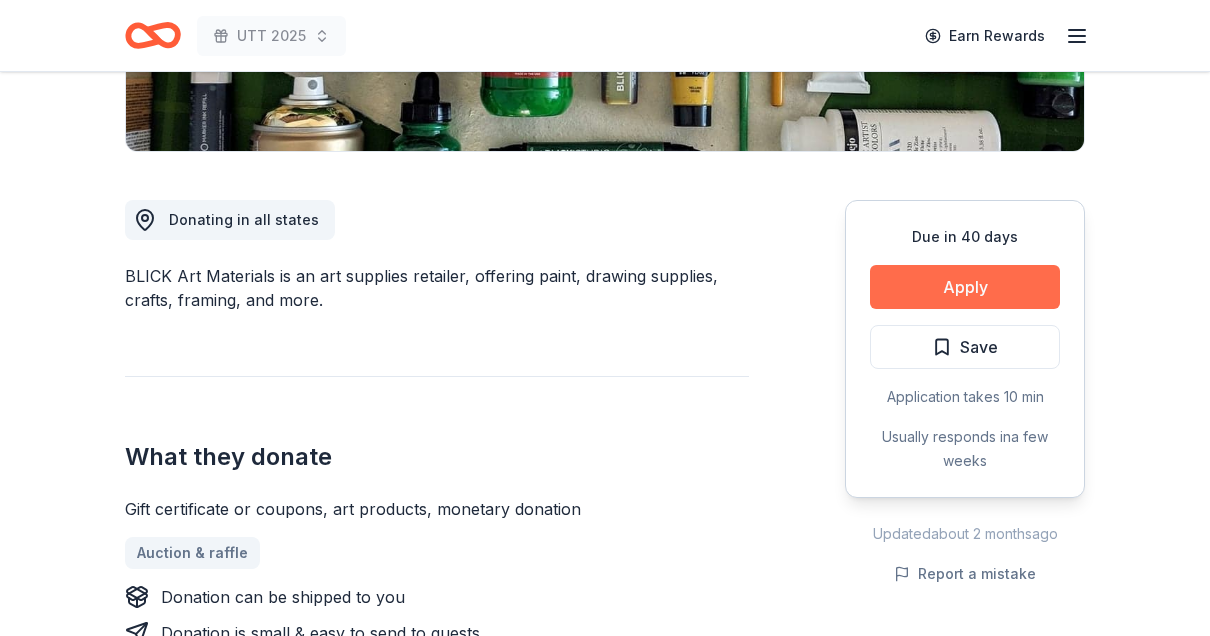 click on "Apply" at bounding box center (965, 287) 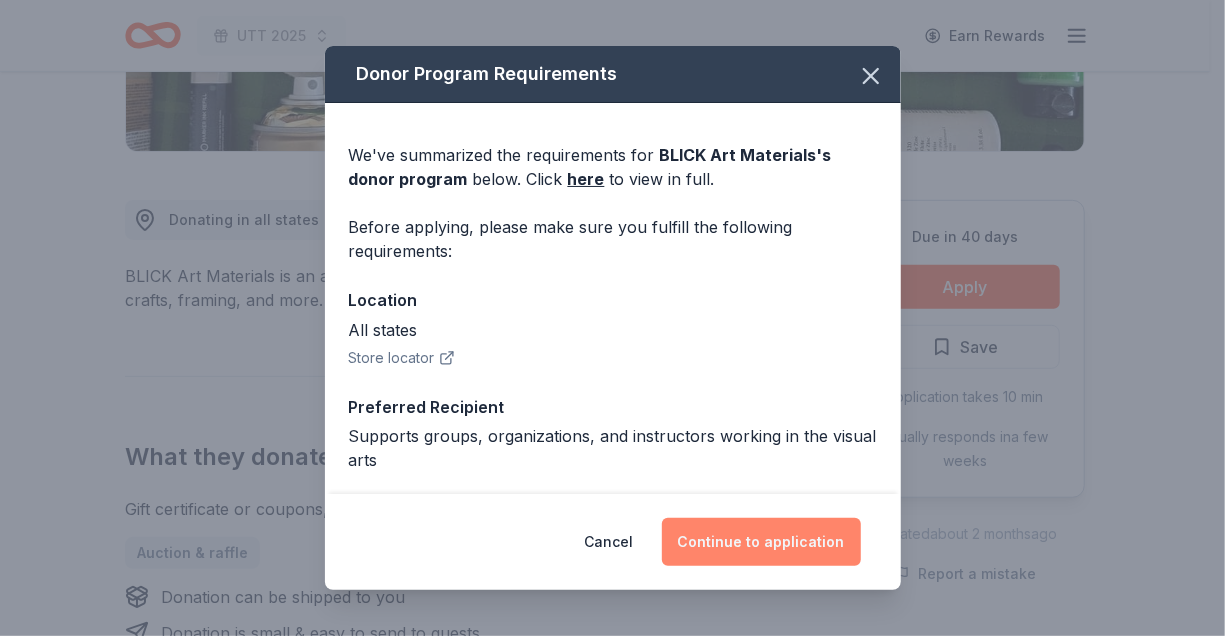 click on "Continue to application" at bounding box center [761, 542] 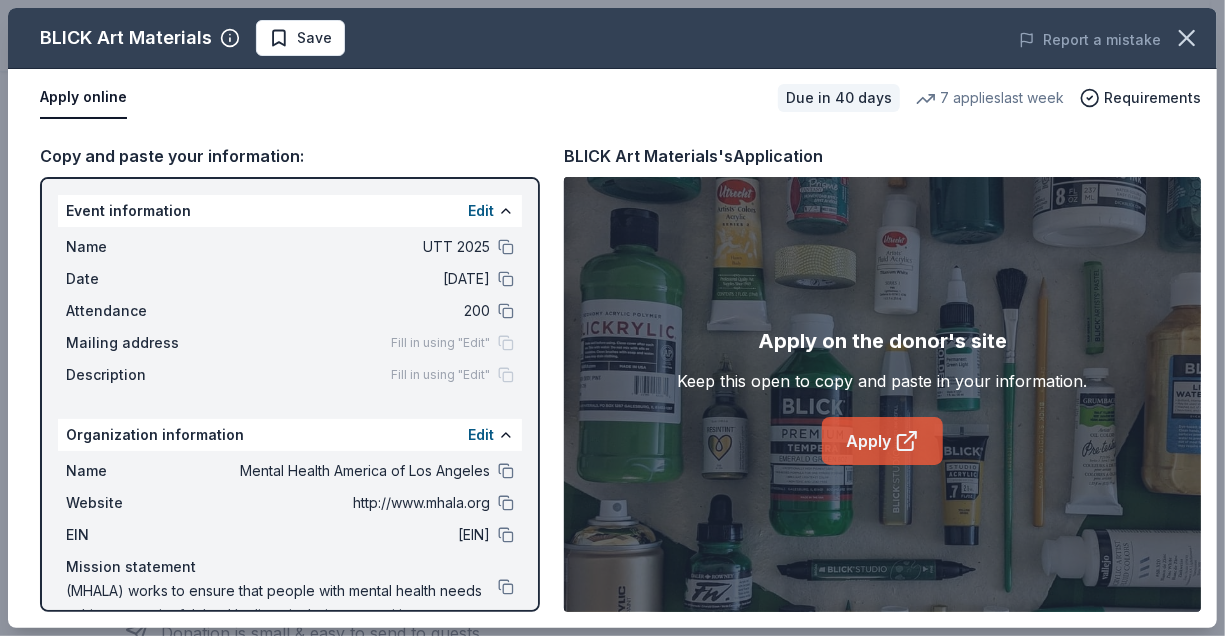 click 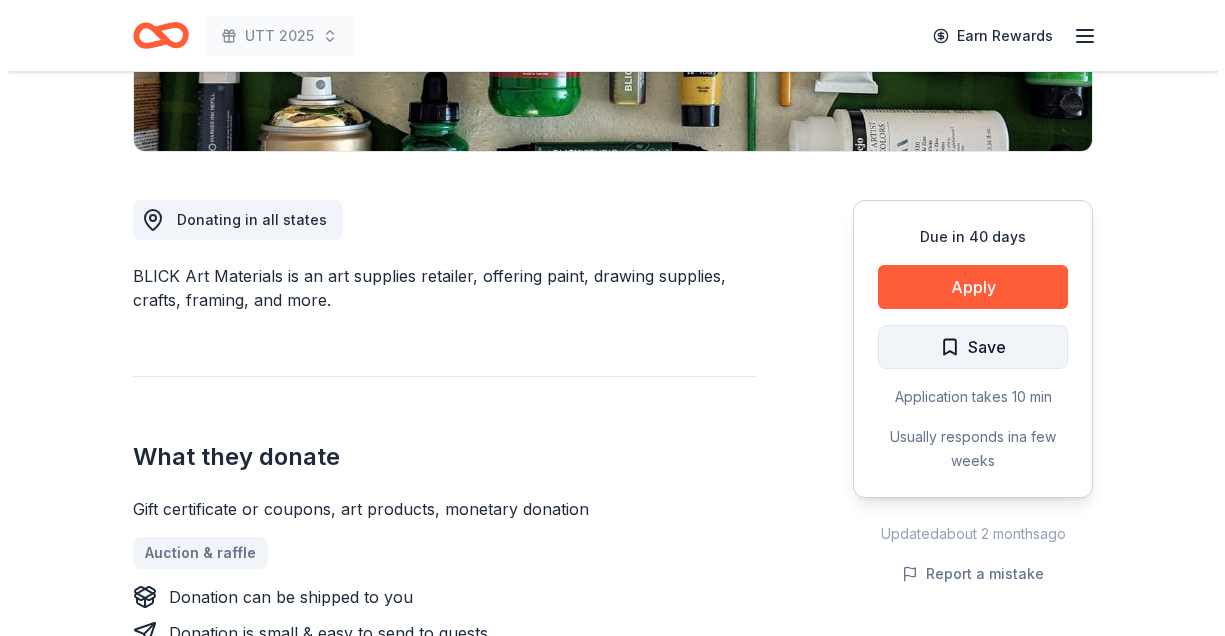 scroll, scrollTop: 456, scrollLeft: 0, axis: vertical 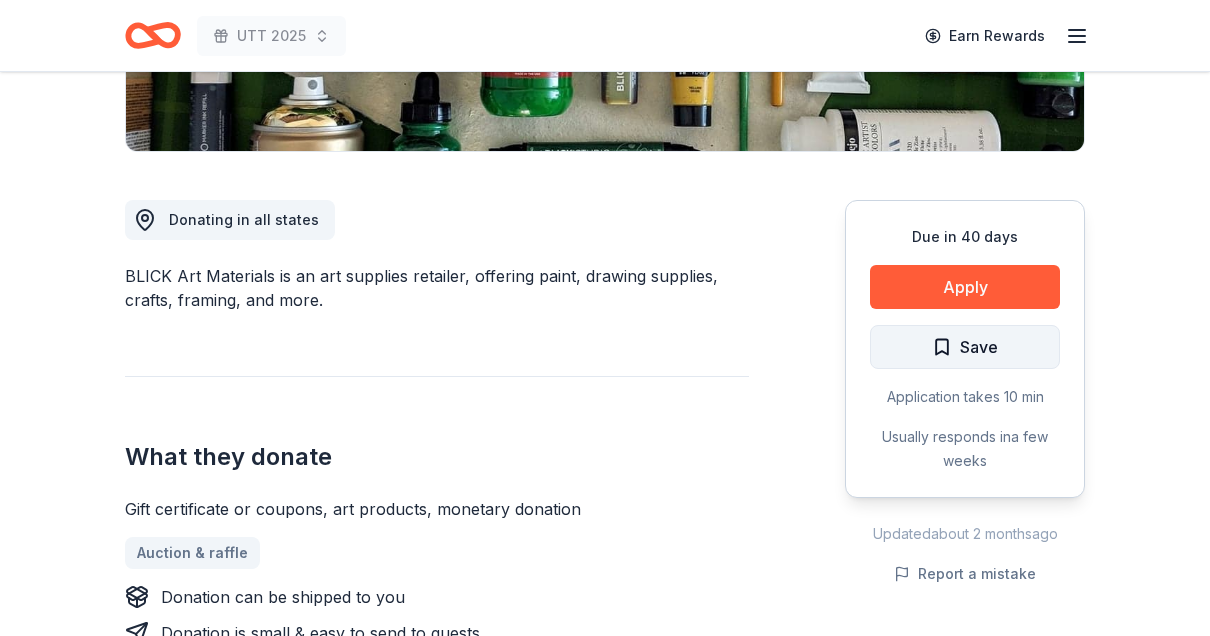 click on "Save" at bounding box center [979, 347] 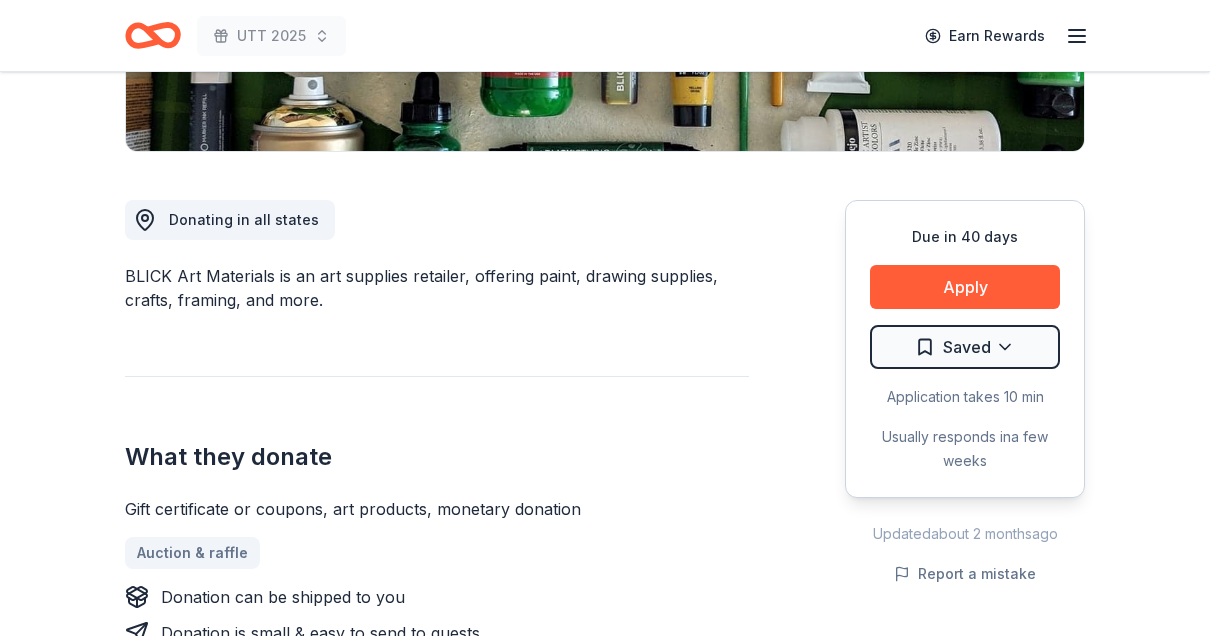 click on "UTT 2025 Earn Rewards Due in 40 days Share BLICK Art Materials 4.5 • 4  reviews 7   applies  last week 11% approval rate $ 50 donation value Share Donating in all states BLICK Art Materials is an art supplies retailer, offering paint, drawing supplies, crafts, framing, and more. What they donate Gift certificate or coupons, art products, monetary donation Auction & raffle Donation can be shipped to you Donation is small & easy to send to guests Who they donate to  Preferred Supports groups, organizations, and instructors working in the visual arts Art & Culture Due in 40 days Apply Saved Application takes 10 min Usually responds in  a few weeks Updated  about 2 months  ago Report a mistake 11% approval rate 11 % approved 40 % declined 48 % no response BLICK Art Materials is  an average donor :  explaining how you match their preferences will increase your odds. $ 50 donation value (average) 63% 36% 2% <1% $0 → $75 $75 → $150 $150 → $225 $225 → $300 BLICK Art Materials's donation is  variable :  4.5" at bounding box center (605, -138) 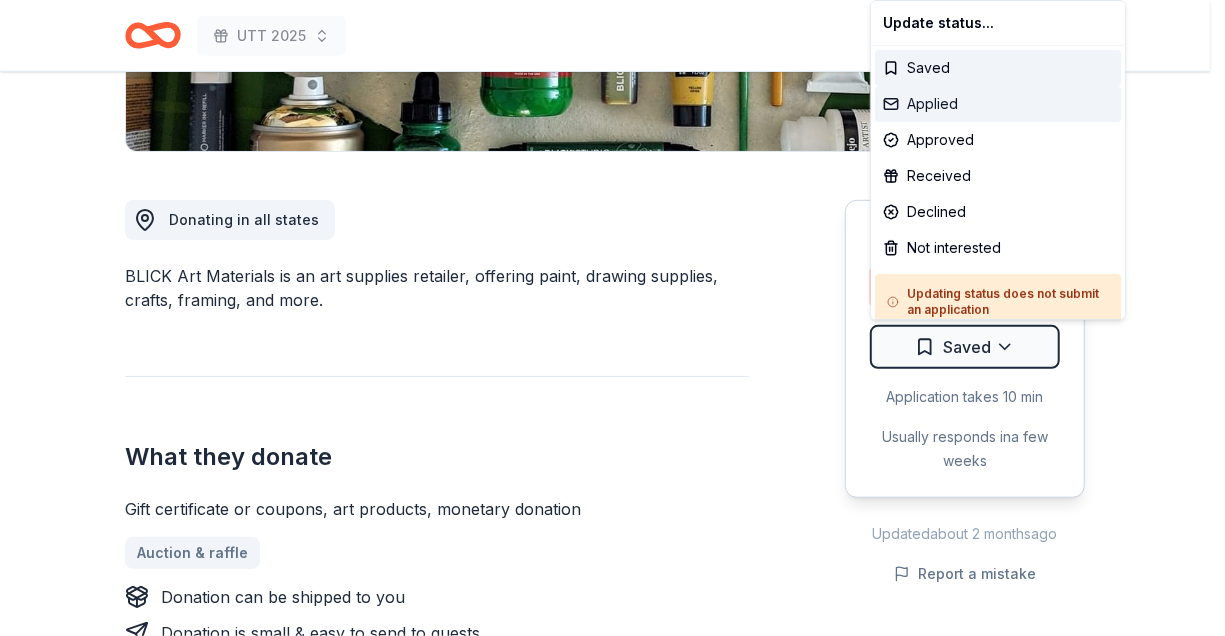 click on "Applied" at bounding box center [998, 104] 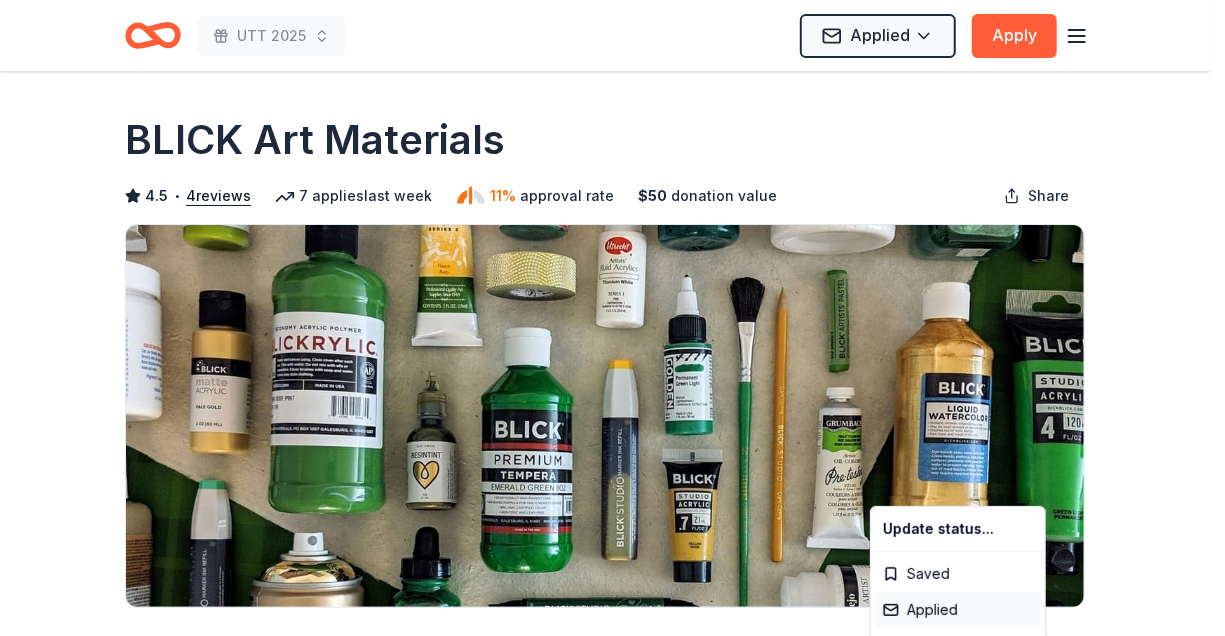 scroll, scrollTop: 0, scrollLeft: 0, axis: both 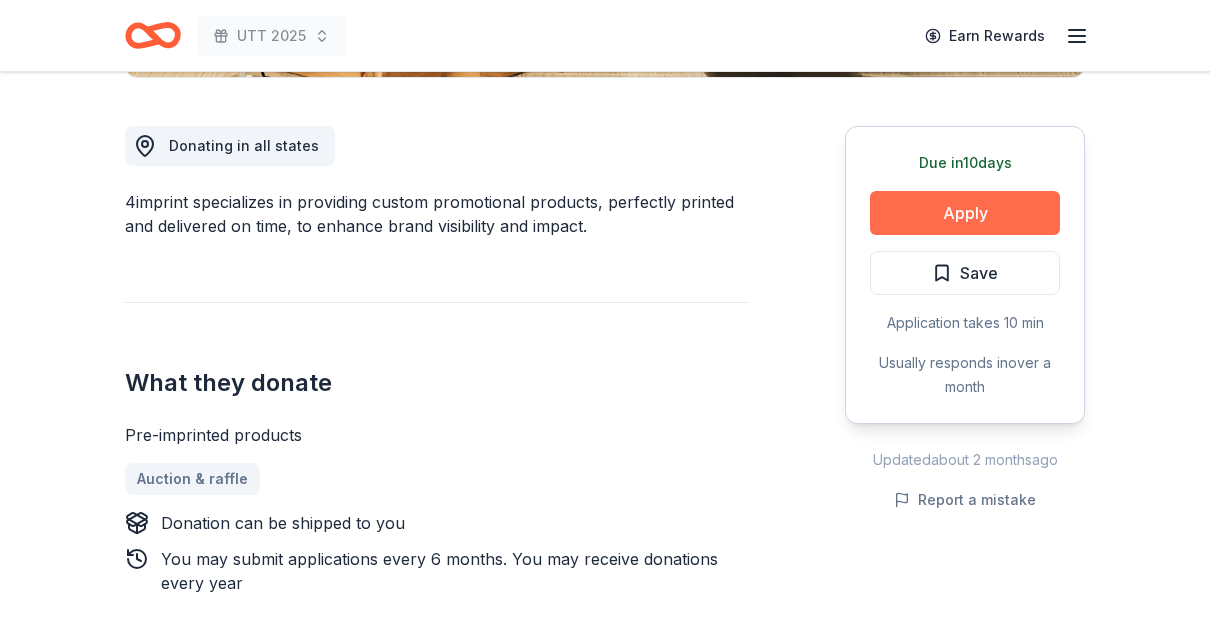 click on "Apply" at bounding box center [965, 213] 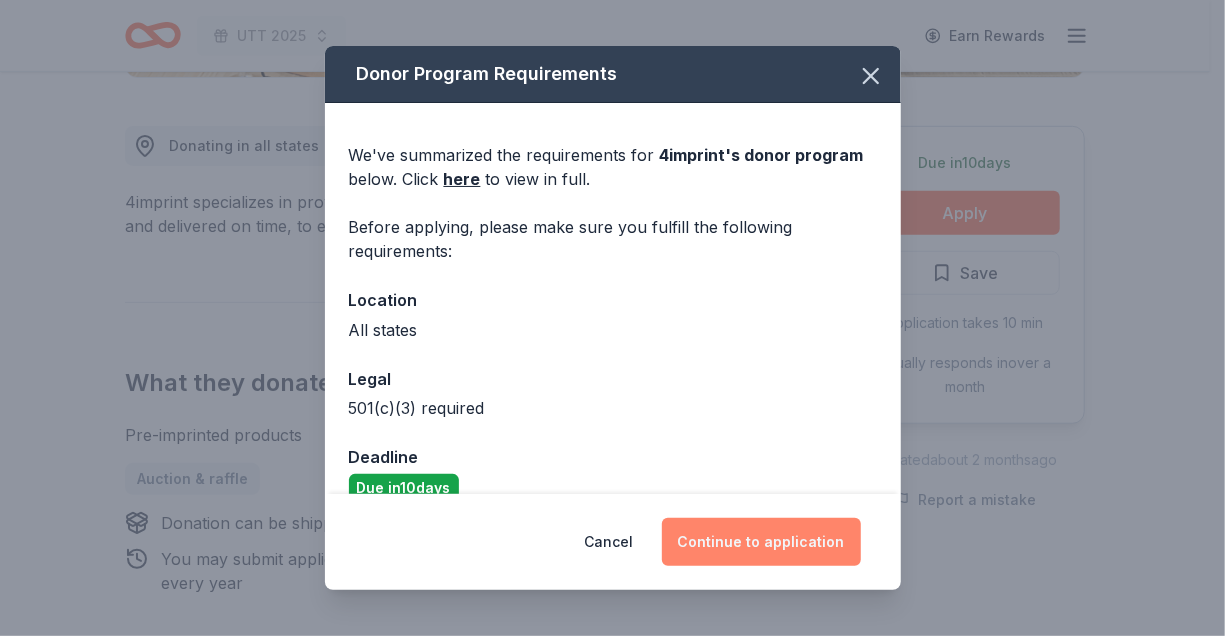 click on "Continue to application" at bounding box center [761, 542] 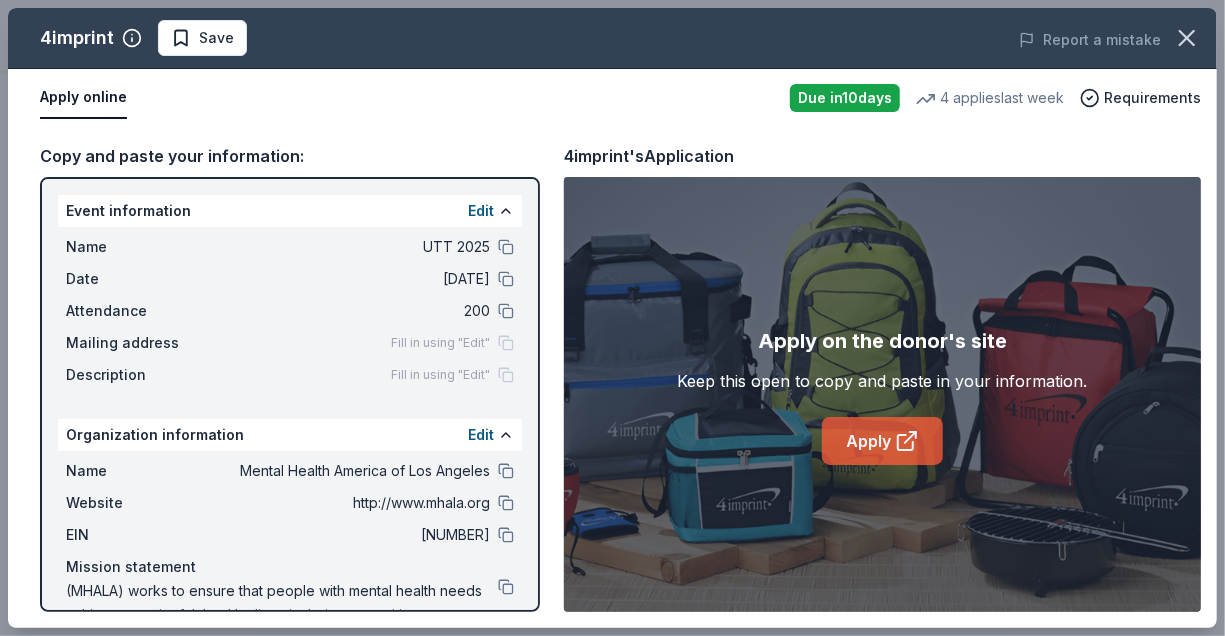 click on "Apply" at bounding box center [882, 441] 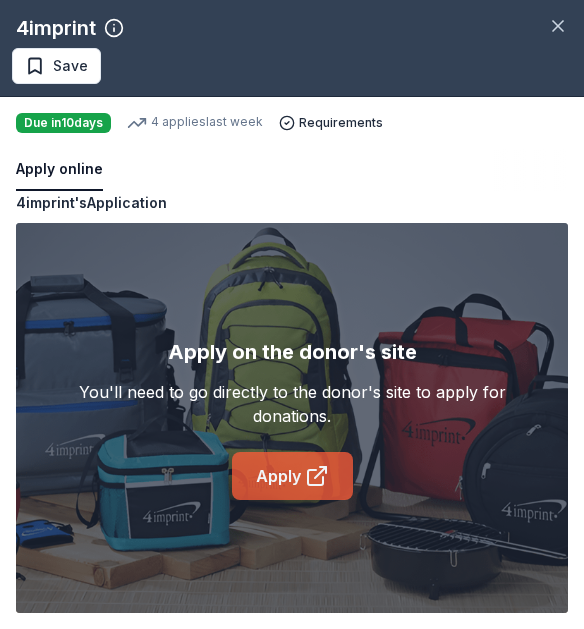 click 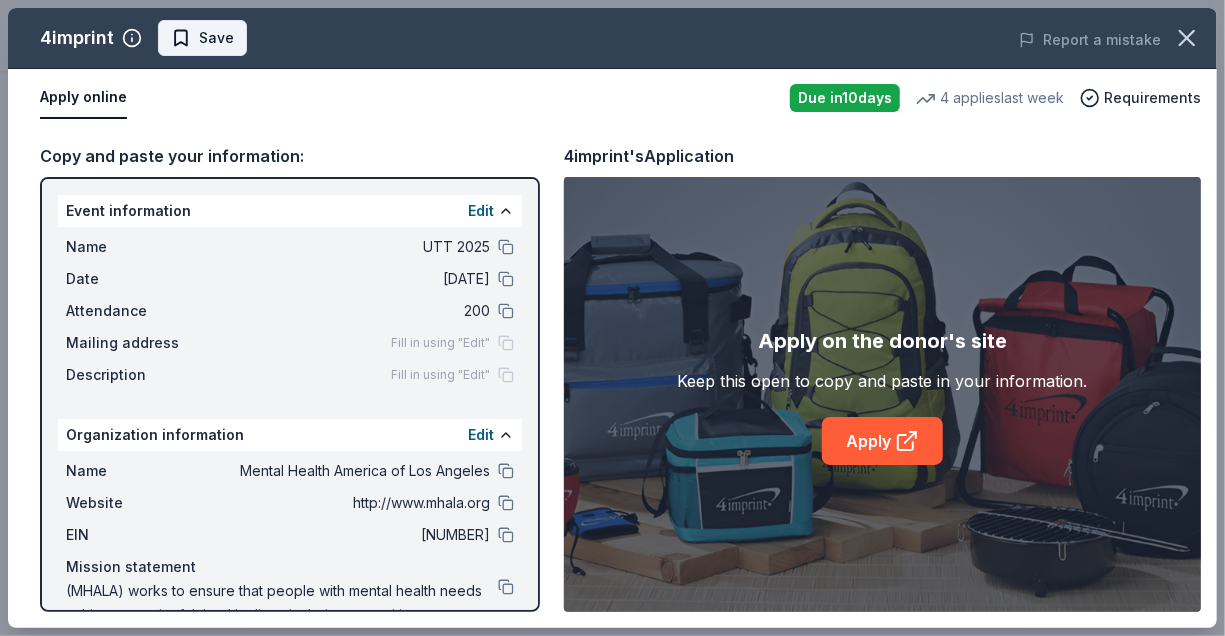click on "Save" at bounding box center [216, 38] 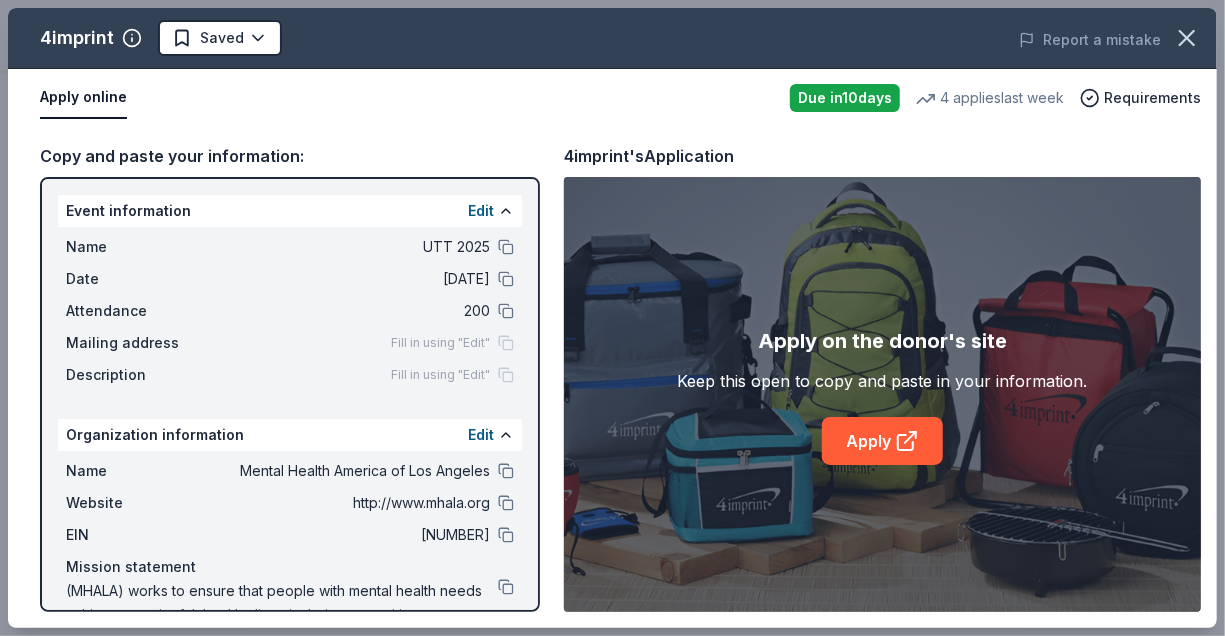 click on "UTT 2025 Earn Rewards Due in  10  days Share 4imprint New • 1  reviews 4   applies  last week 37% approval rate $ 500 donation value Share Donating in all states 4imprint specializes in providing custom promotional products, perfectly printed and delivered on time, to enhance brand visibility and impact. What they donate Pre-imprinted products Auction & raffle Donation can be shipped to you You may submit applications every   6 months .    You may receive donations every   year Who they donate to  Preferred 501(c)(3) required Due in  10  days Apply Saved Application takes 10 min Usually responds in  over a month Updated  about 2 months  ago Report a mistake 37% approval rate 37 % approved 4 % declined 60 % no response 4imprint is  a generous donor :  they are likely to respond and approve your request if you fit their criteria. $ 500 donation value (average) <1% 14% <1% 86% $0 → $150 $150 → $300 $300 → $450 $450 → $600 4imprint's donation is  consistent :  New • 1  reviews JC YOUTH FOUNDATION  •" at bounding box center (605, -212) 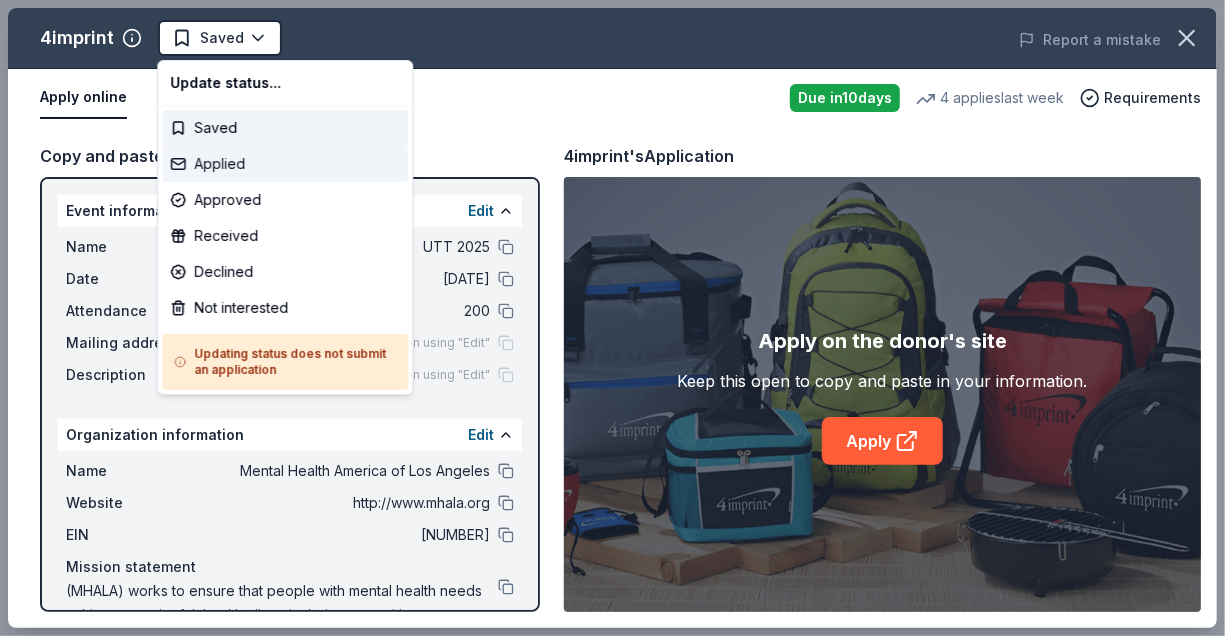 click on "Applied" at bounding box center (285, 164) 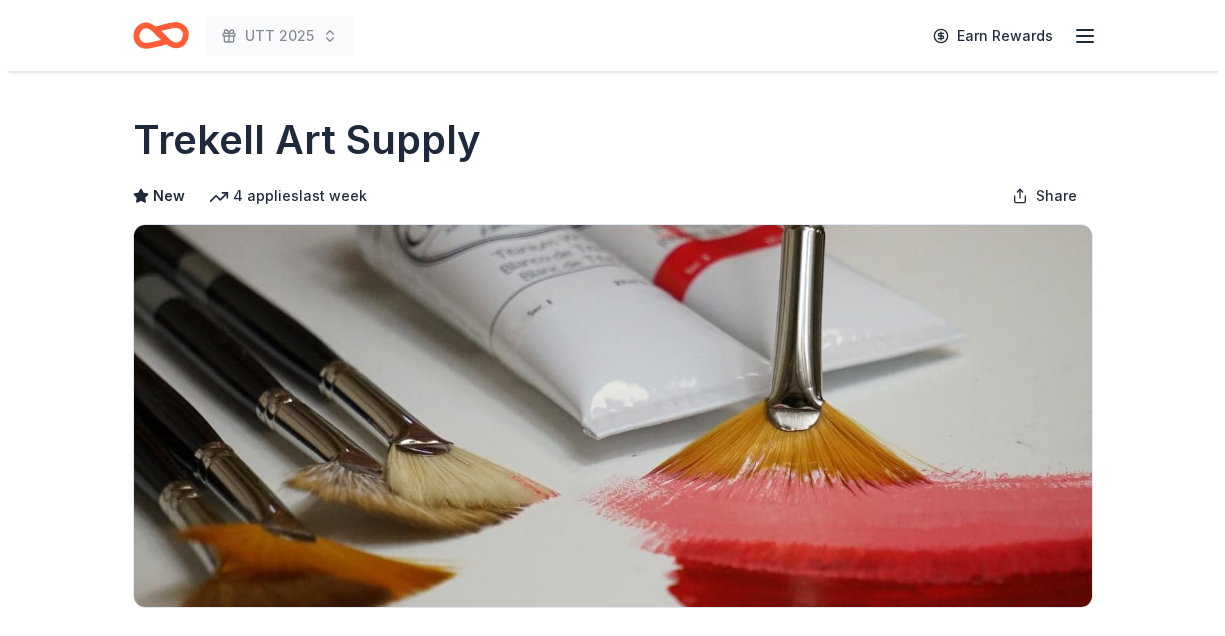 scroll, scrollTop: 453, scrollLeft: 0, axis: vertical 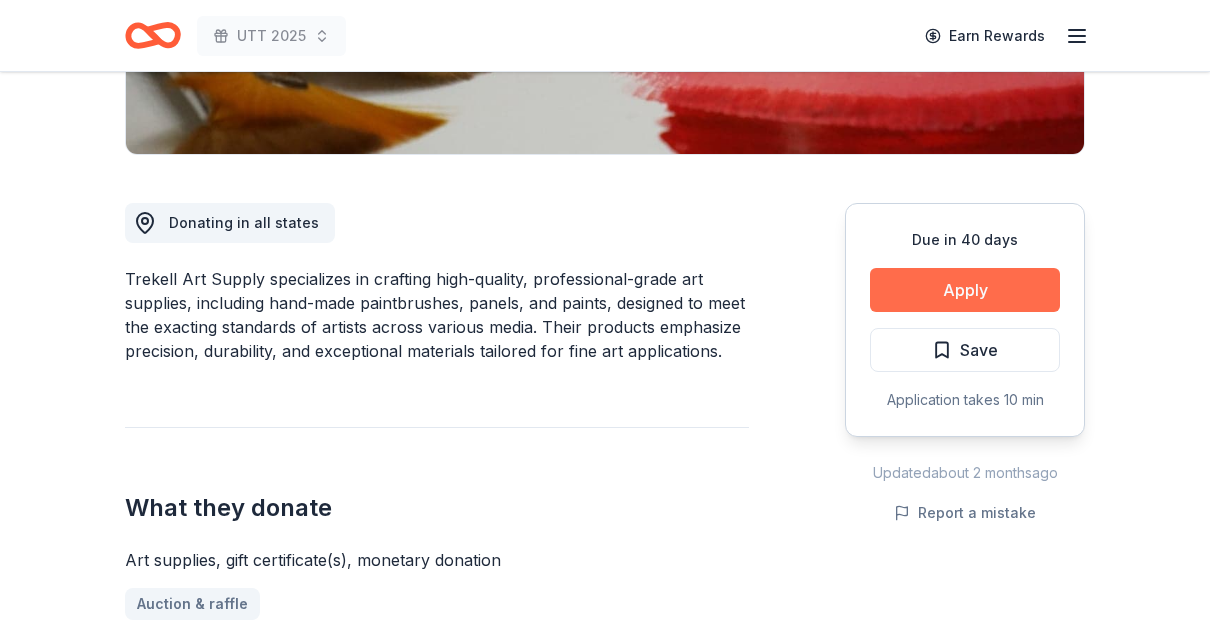 click on "Apply" at bounding box center (965, 290) 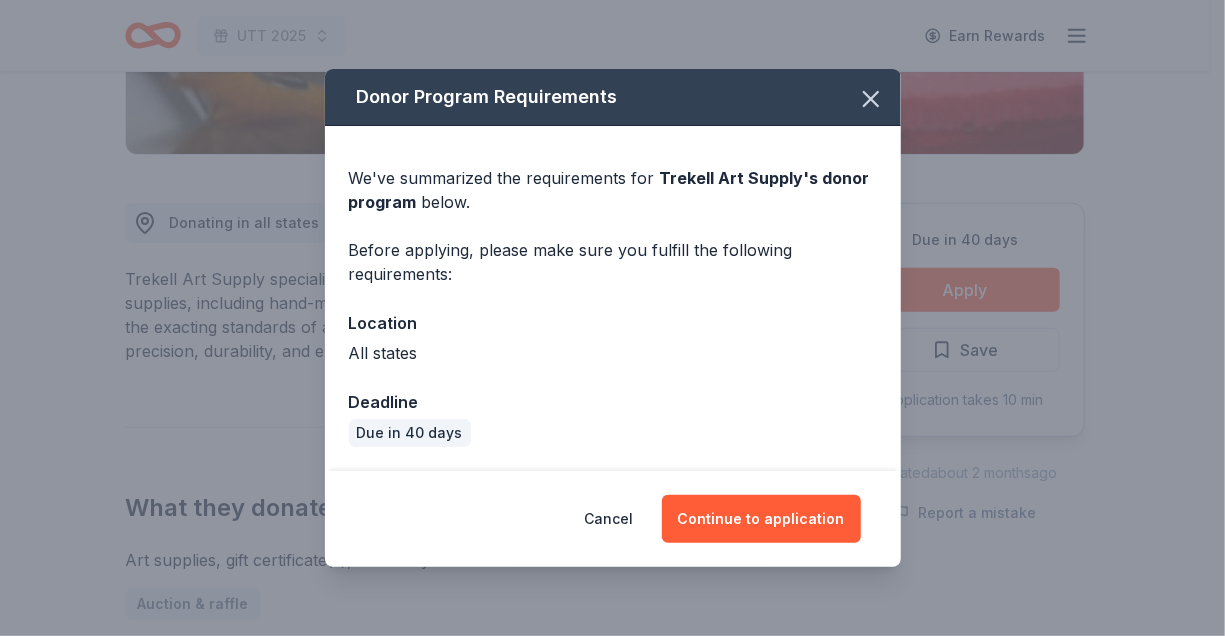 click on "Cancel Continue to application" at bounding box center [613, 519] 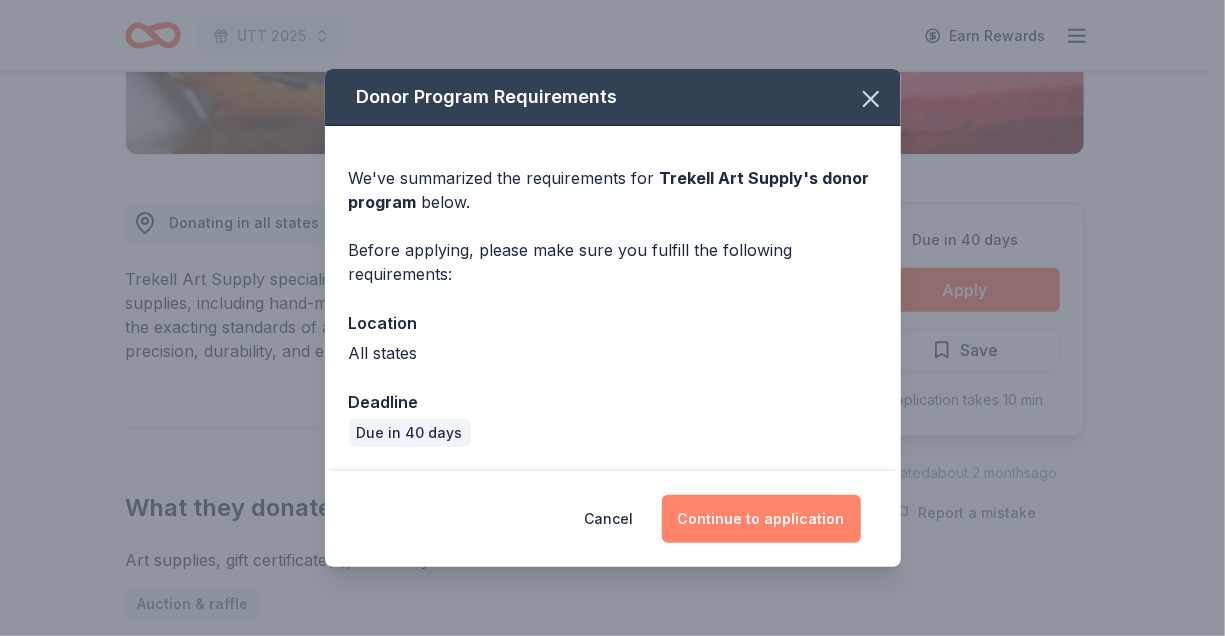 click on "Continue to application" at bounding box center [761, 519] 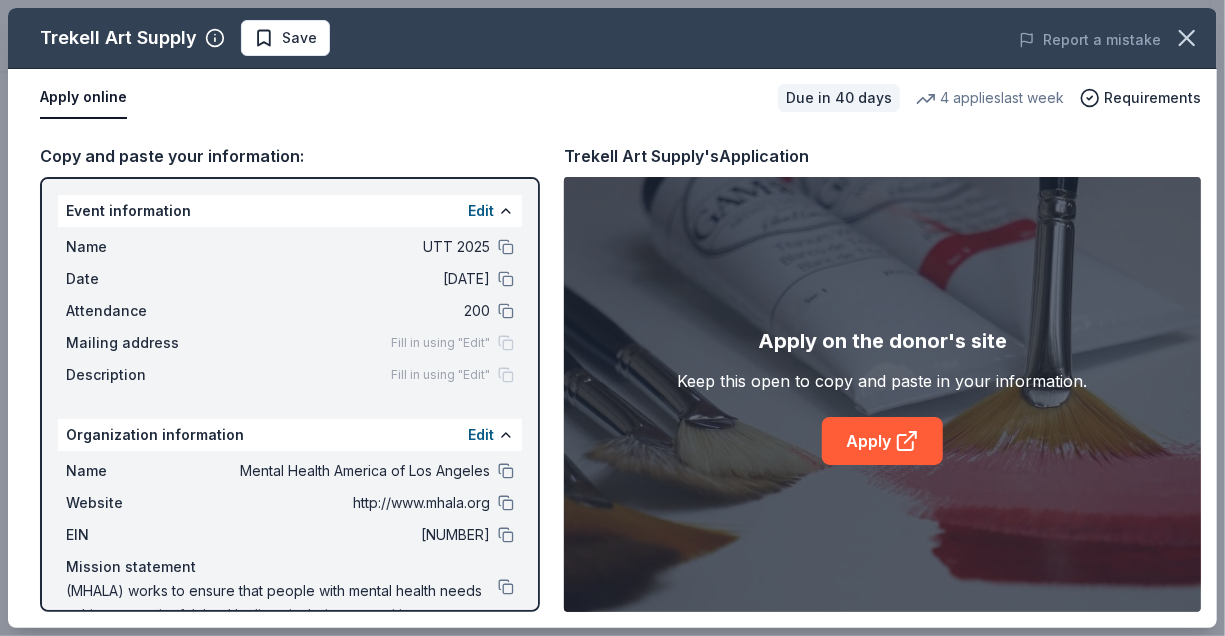 click on "Apply on the donor's site Keep this open to copy and paste in your information. Apply" at bounding box center [883, 395] 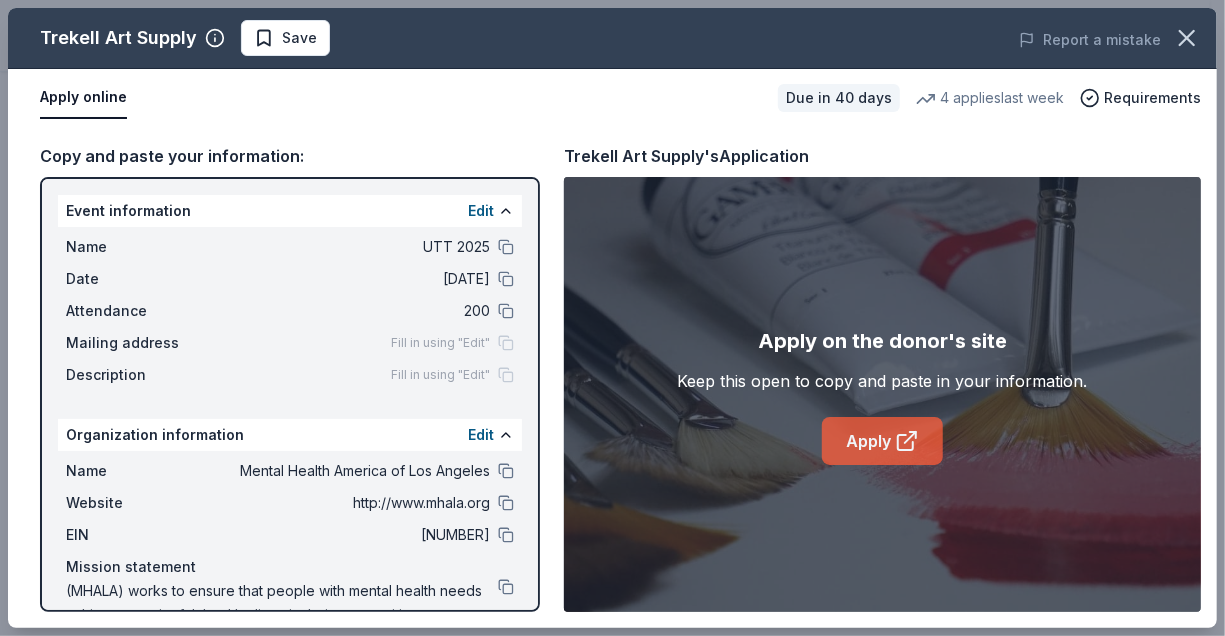 click on "Apply" at bounding box center (882, 441) 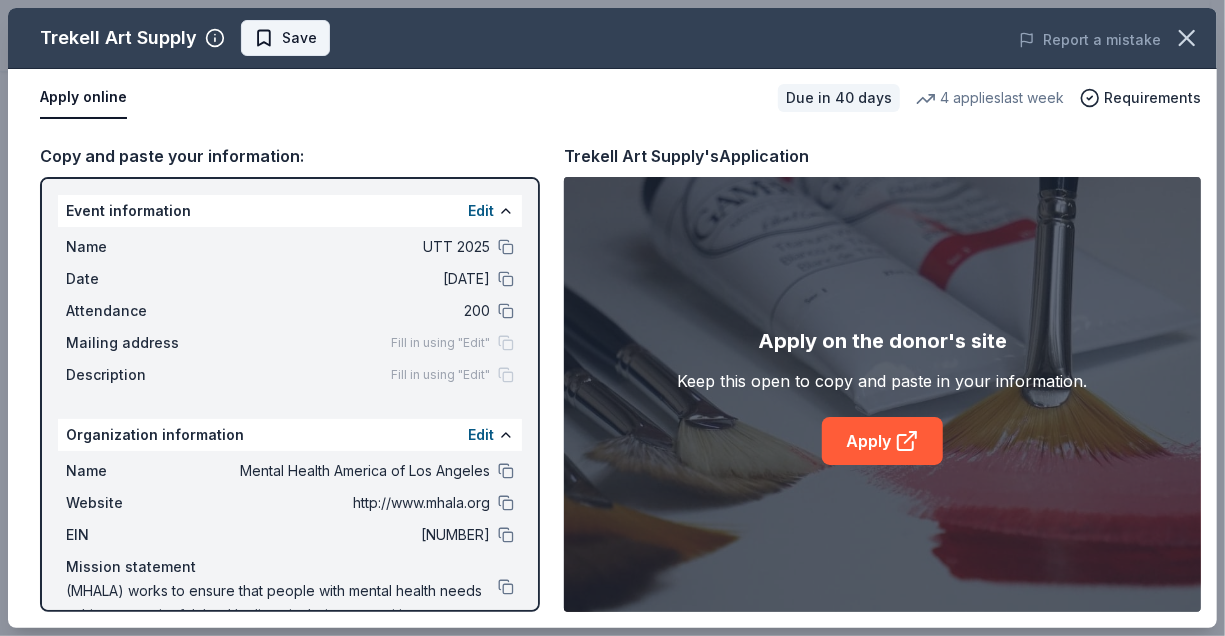 click on "Save" at bounding box center [299, 38] 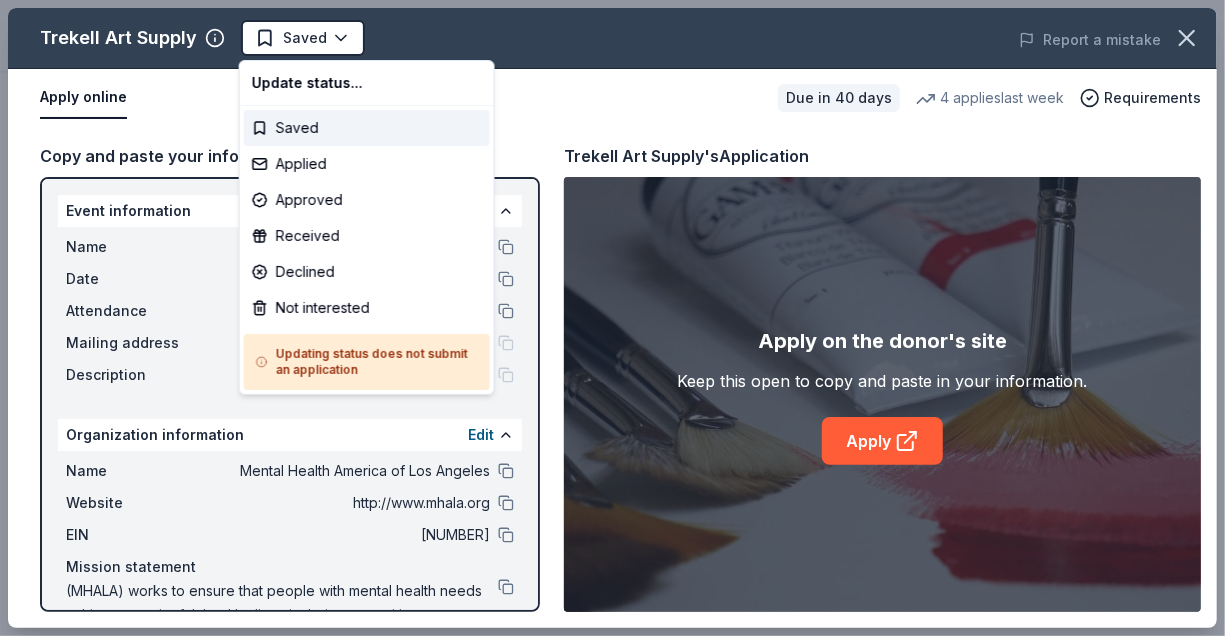 click on "UTT [YEAR] Saved Apply Due in 40 days Share Trekell Art Supply New 4   applies  last week Share Donating in all [STATE] Trekell Art Supply specializes in crafting high-quality, professional-grade art supplies, including hand-made paintbrushes, panels, and paints, designed to meet the exacting standards of artists across various media. Their products emphasize precision, durability, and exceptional materials tailored for fine art applications. What they donate Art supplies, gift certificate(s), monetary donation Auction & raffle Donation can be shipped to you Donation is small & easy to send to guests Who they donate to Trekell Art Supply has n ' t listed any preferences or eligibility criteria. We ' re collecting data on approval rate ; check back soon. We ' re collecting data on donation value ; check back soon. Due in 40 days Apply Saved Application takes 10 min Updated about 2 months ago Report a mistake New Be the first to review this company! Leave a review Similar donors Local 40 days left Online app" at bounding box center [605, 318] 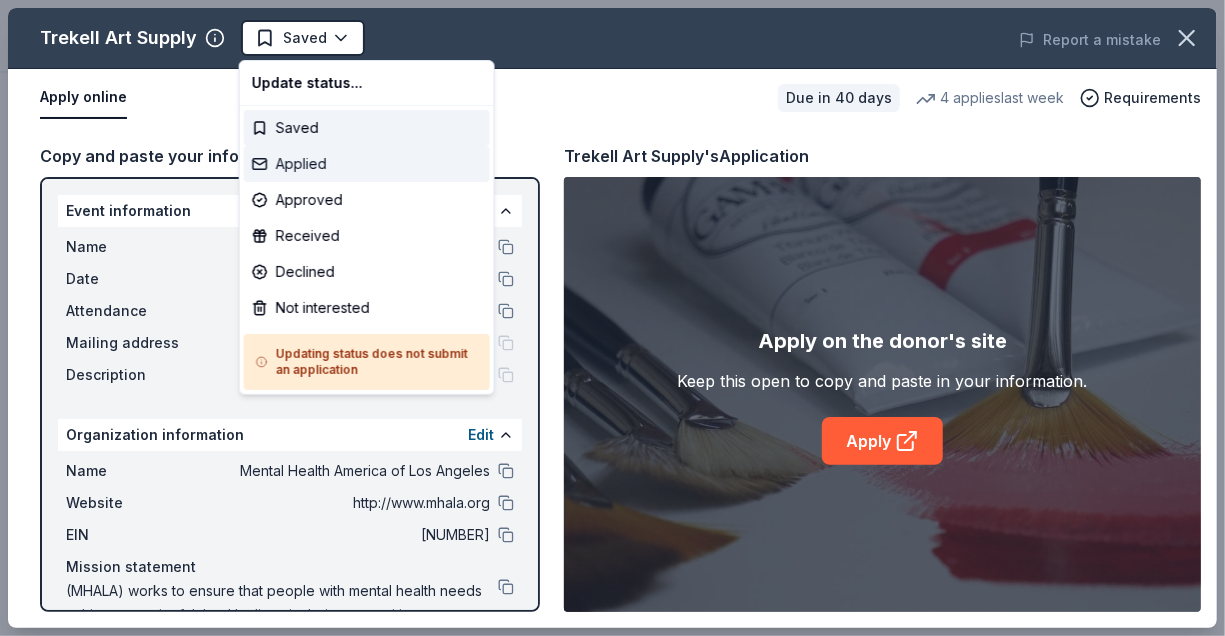 click on "Applied" at bounding box center [367, 164] 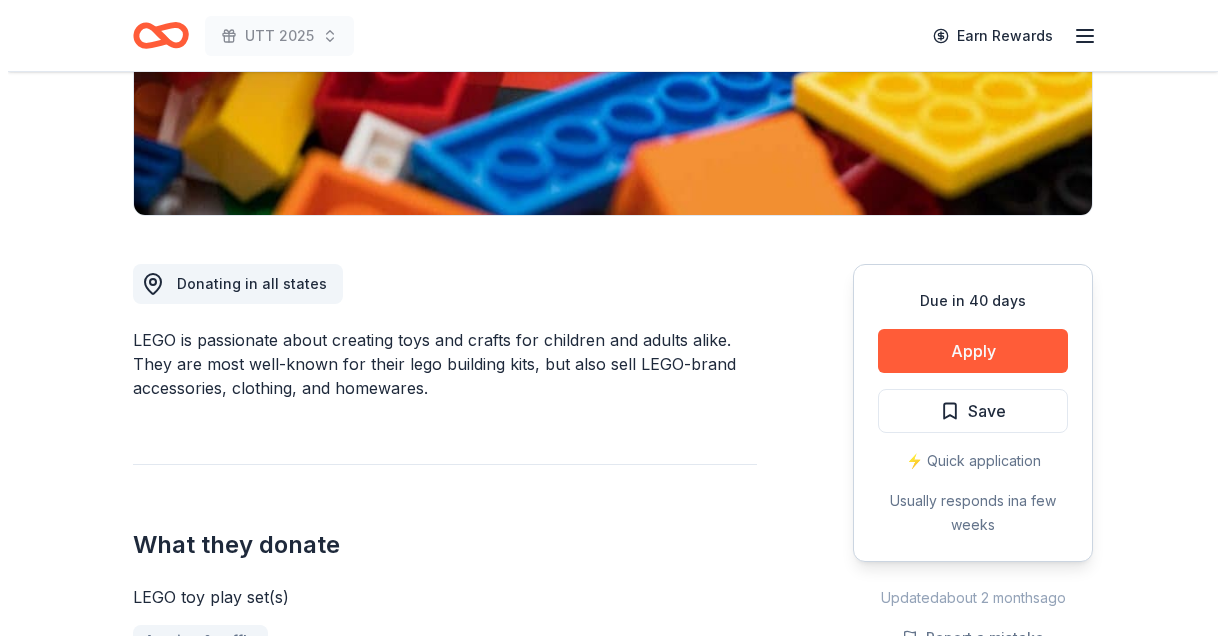 scroll, scrollTop: 390, scrollLeft: 0, axis: vertical 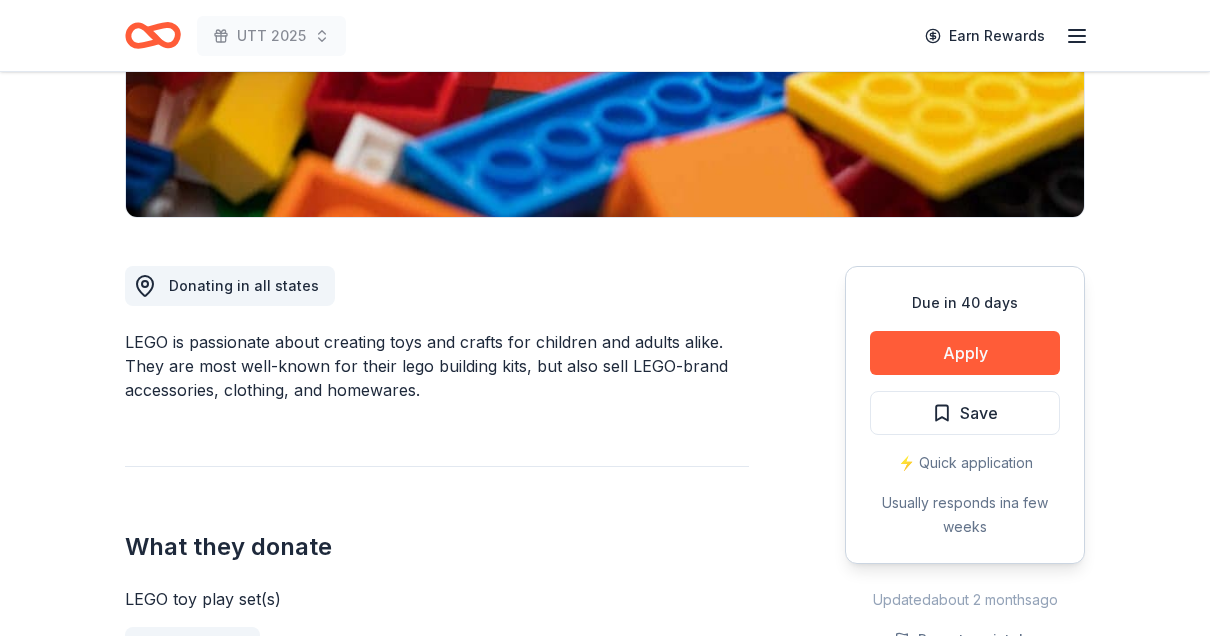click on "What they donate LEGO toy play set(s) Auction & raffle" at bounding box center (437, 562) 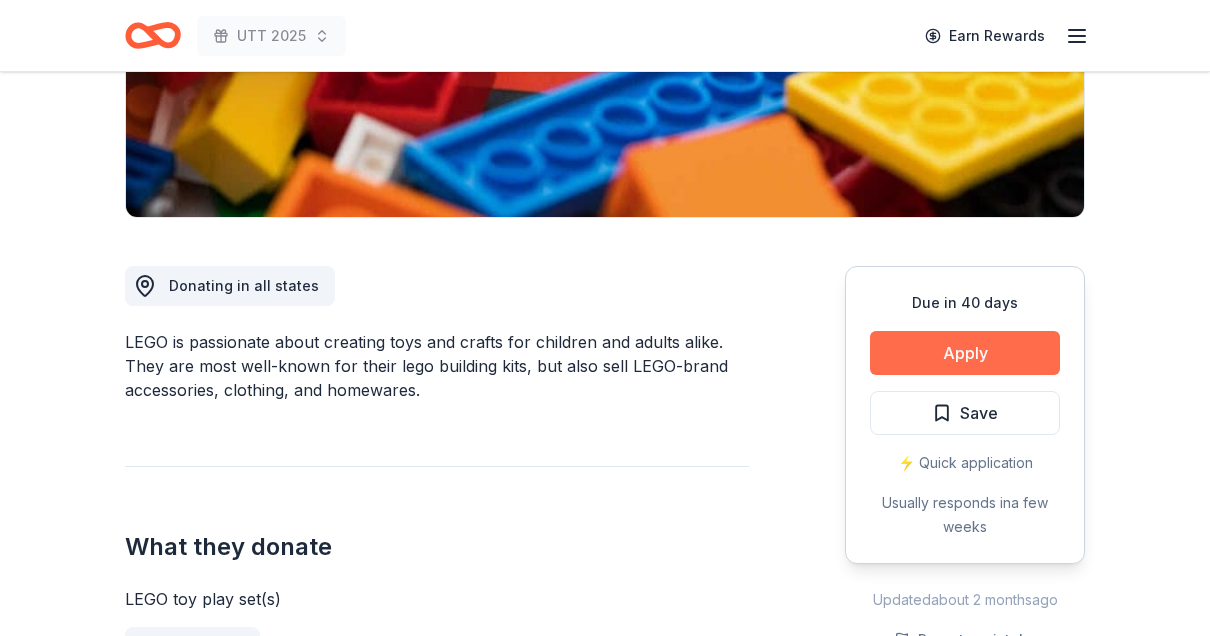 click on "Apply" at bounding box center [965, 353] 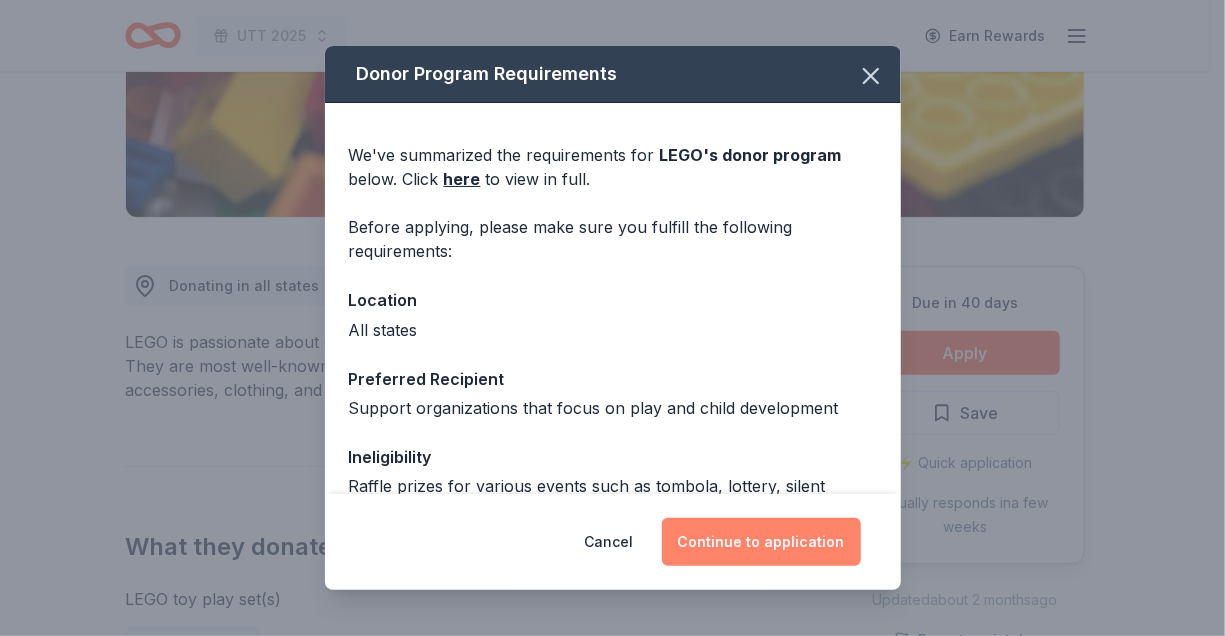 click on "Continue to application" at bounding box center [761, 542] 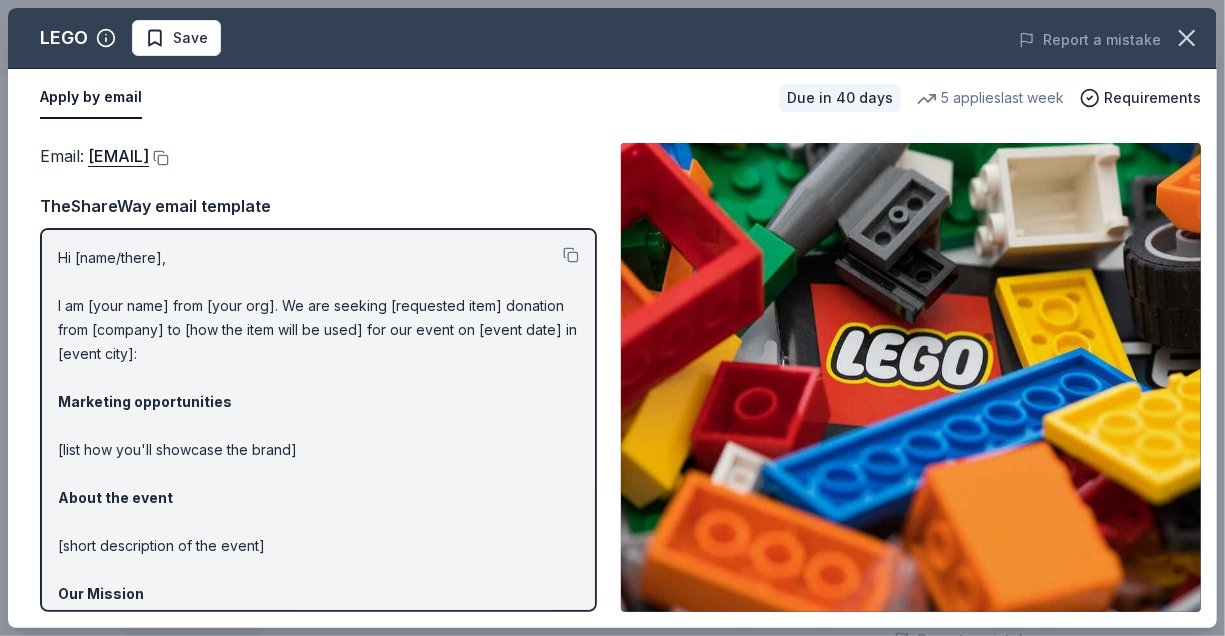 scroll, scrollTop: 179, scrollLeft: 0, axis: vertical 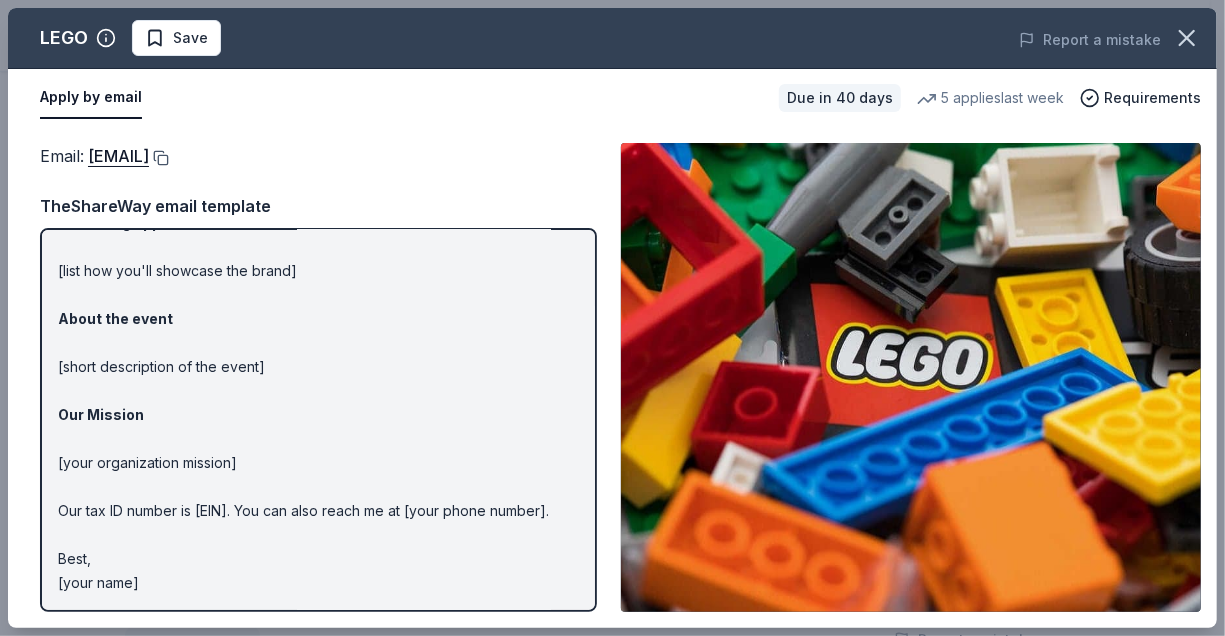 click at bounding box center (159, 158) 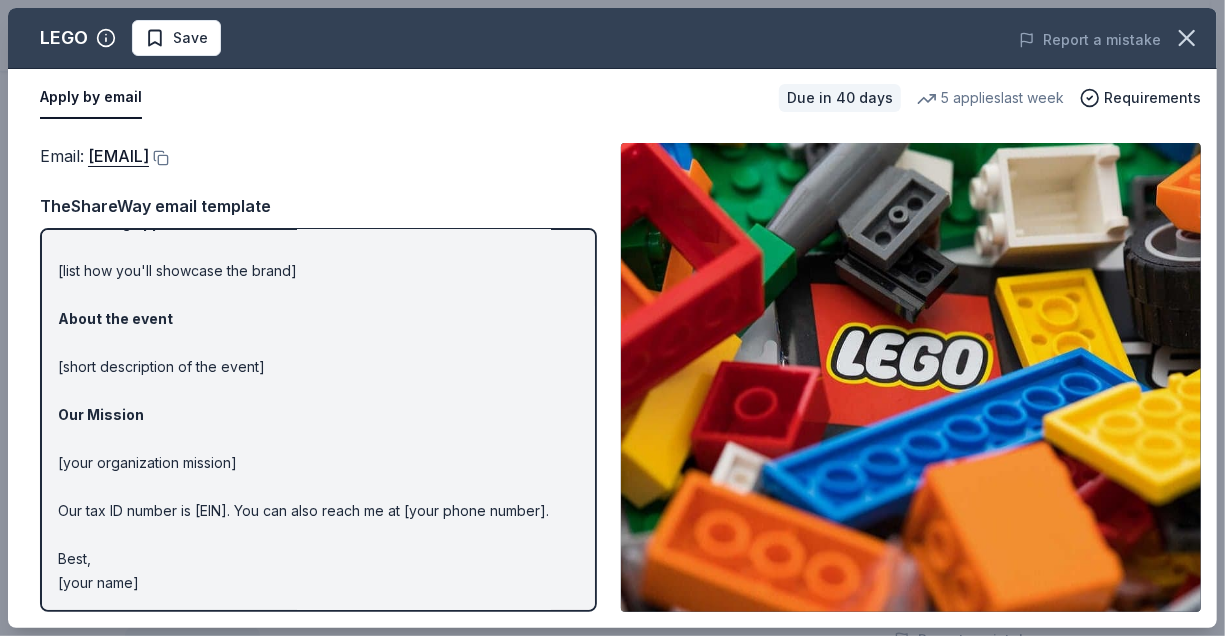 scroll, scrollTop: 0, scrollLeft: 0, axis: both 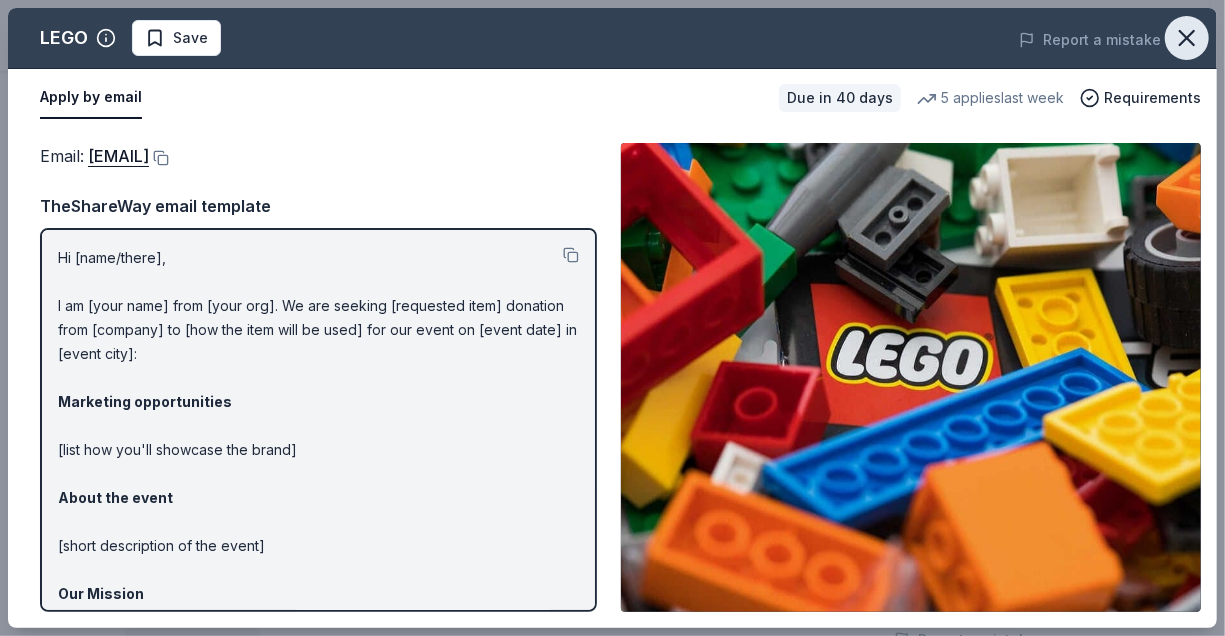 click at bounding box center [1187, 38] 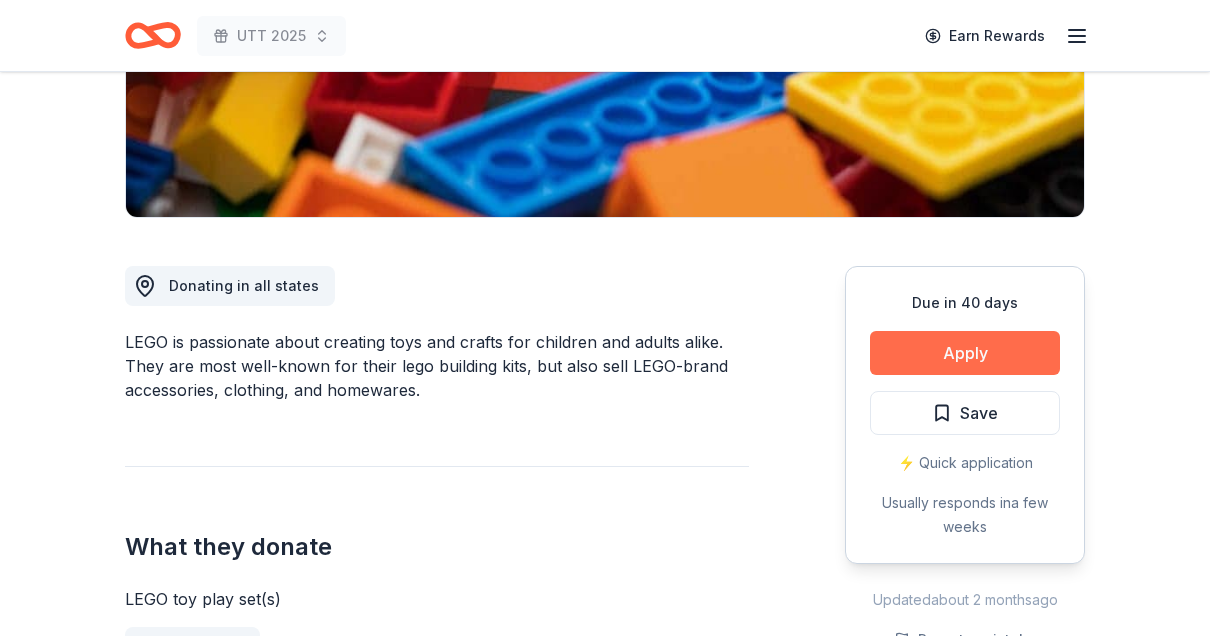 click on "Apply" at bounding box center [965, 353] 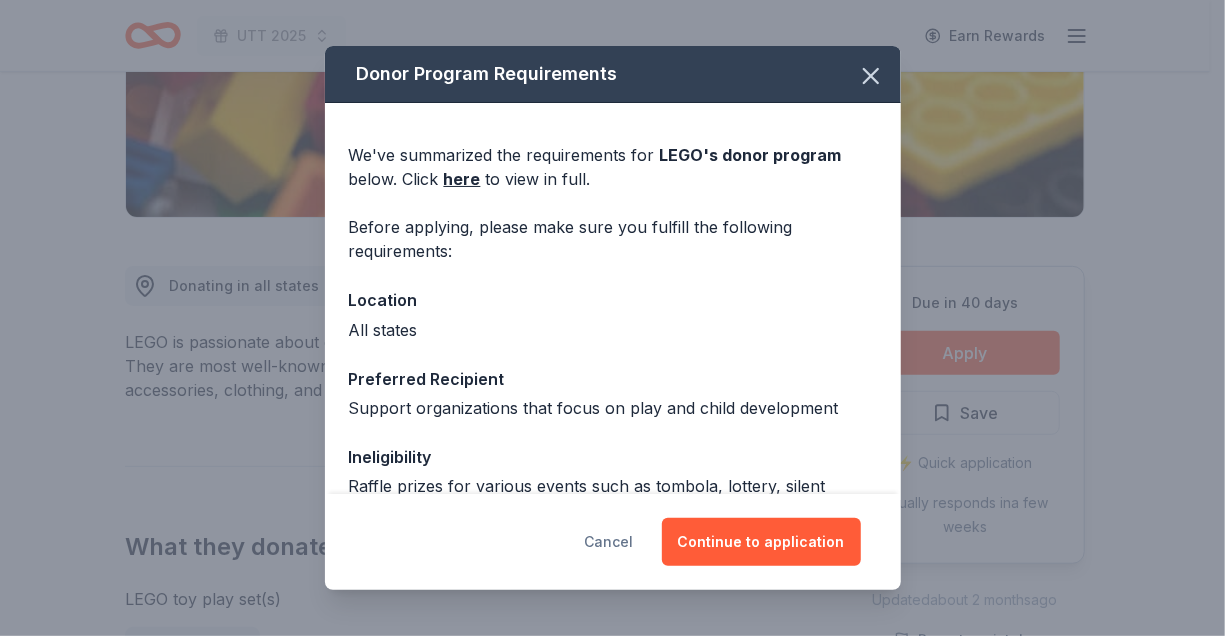 click on "Cancel" at bounding box center (609, 542) 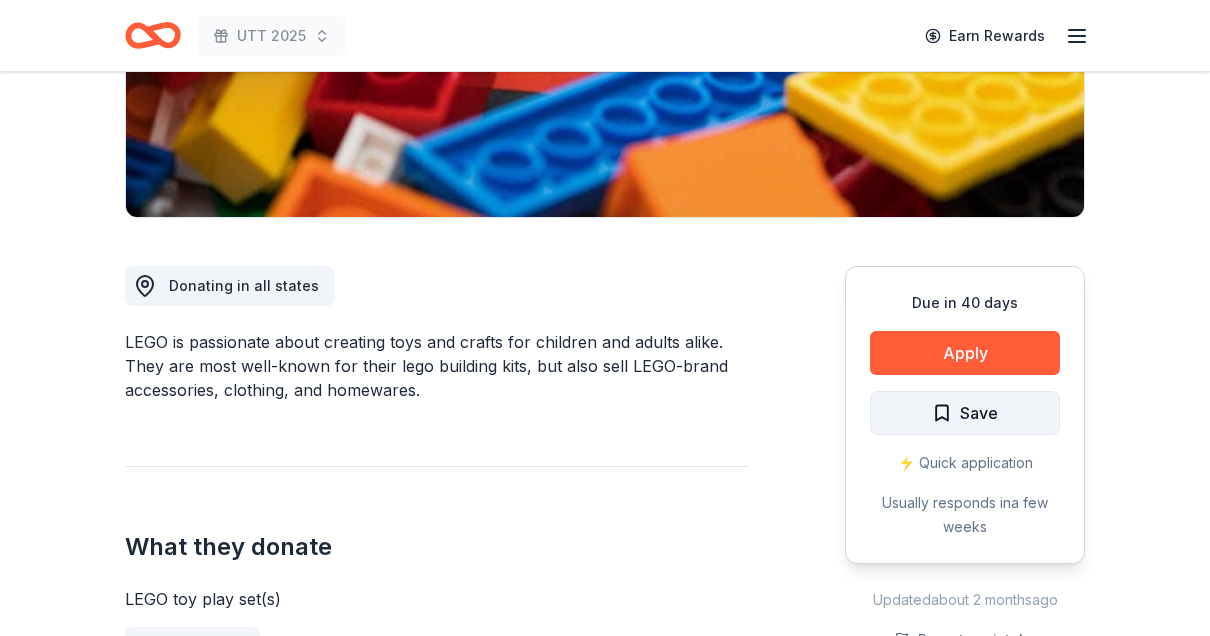 click on "Save" at bounding box center (965, 413) 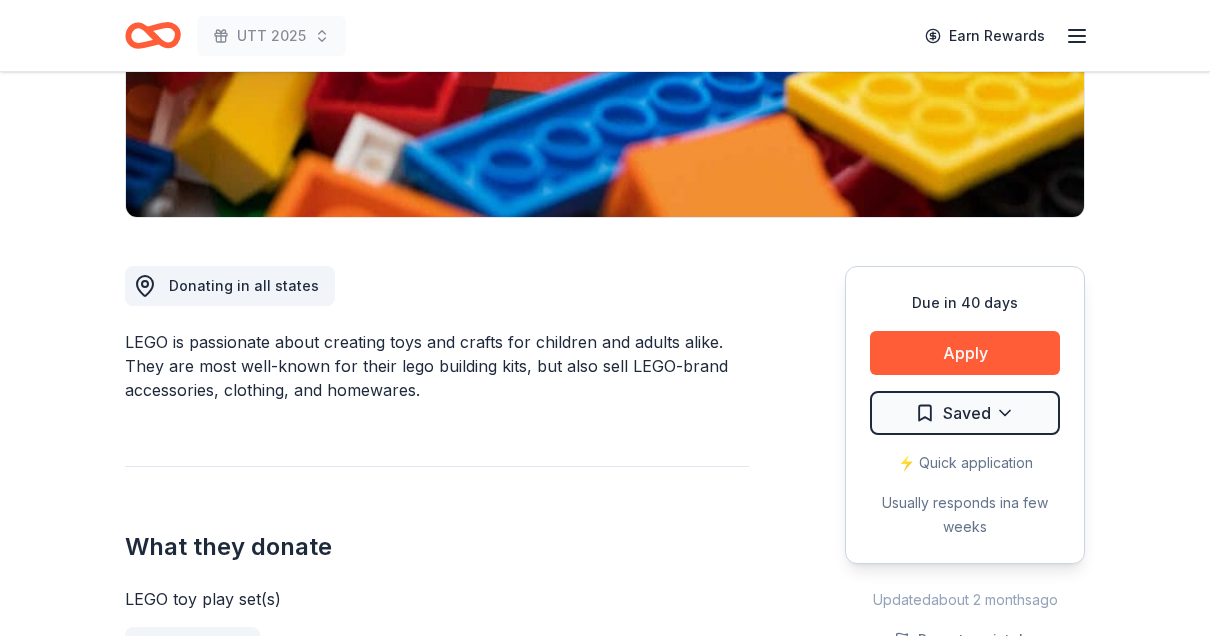 click on "UTT 2025 Earn Rewards Due in 40 days Share LEGO New • 2  reviews 5   applies  last week 1% approval rate Share Donating in all states LEGO is passionate about creating toys and crafts for children and adults alike. They are most well-known for their lego building kits, but also sell LEGO-brand accessories, clothing, and homewares. What they donate LEGO toy play set(s) Auction & raffle Who they donate to  Preferred Support organizations that focus on play and child development Children  Ineligible Sports Teams Schools Individuals 1% approval rate 1 % approved 29 % declined 70 % no response LEGO is  a selective donor :  be sure to spend extra time on this application if you want a donation. We ' re collecting data on   donation value ; check back soon. Due in 40 days Apply Saved ⚡️ Quick application Usually responds in  a few weeks Updated  about 2 months  ago Report a mistake New • 2  reviews Dup15q Alliance June 2023 • Declined Read more NSTC April 2023 • Declined Received a prompt denial 3   5.0" at bounding box center (605, -72) 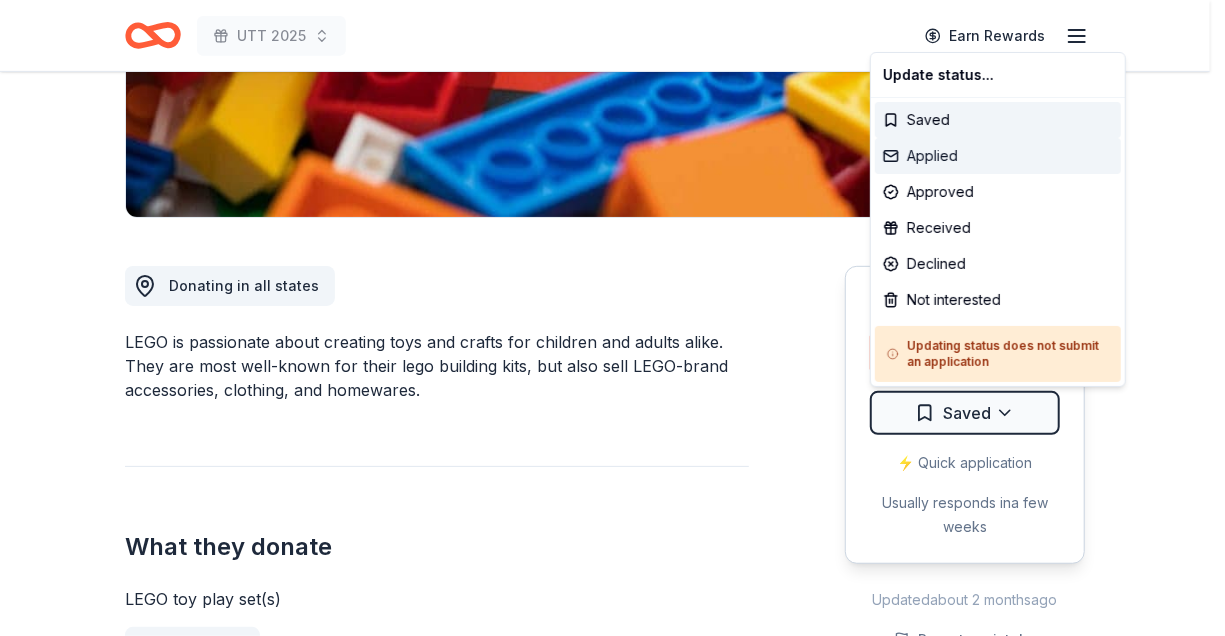 click on "Applied" at bounding box center [998, 156] 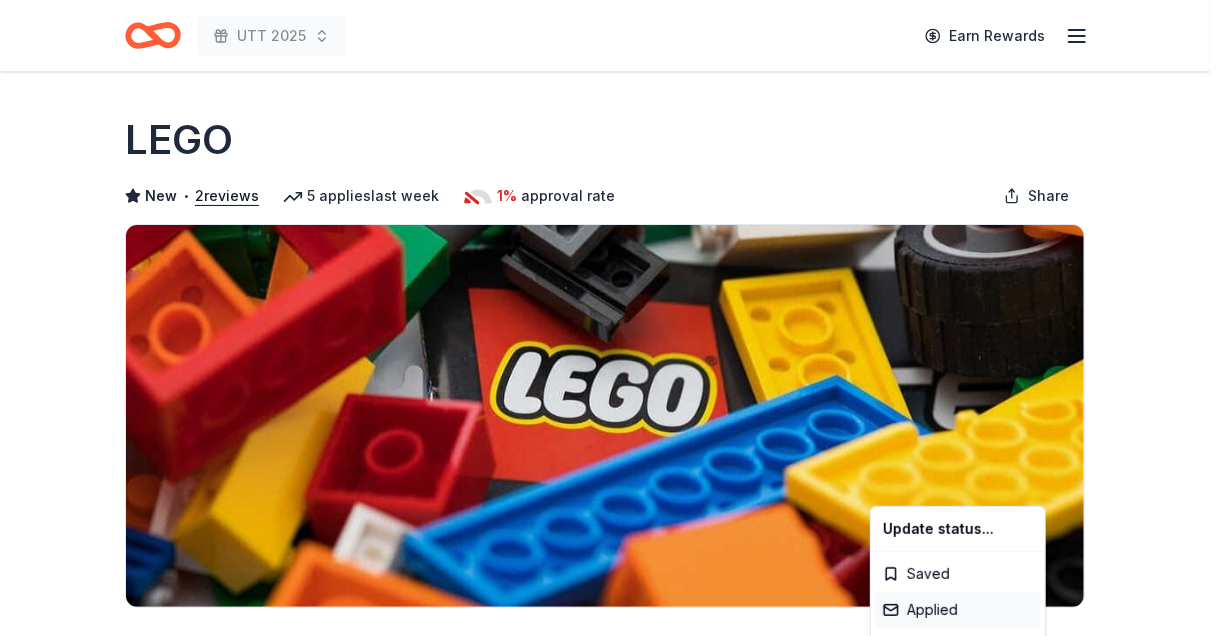 scroll, scrollTop: 0, scrollLeft: 0, axis: both 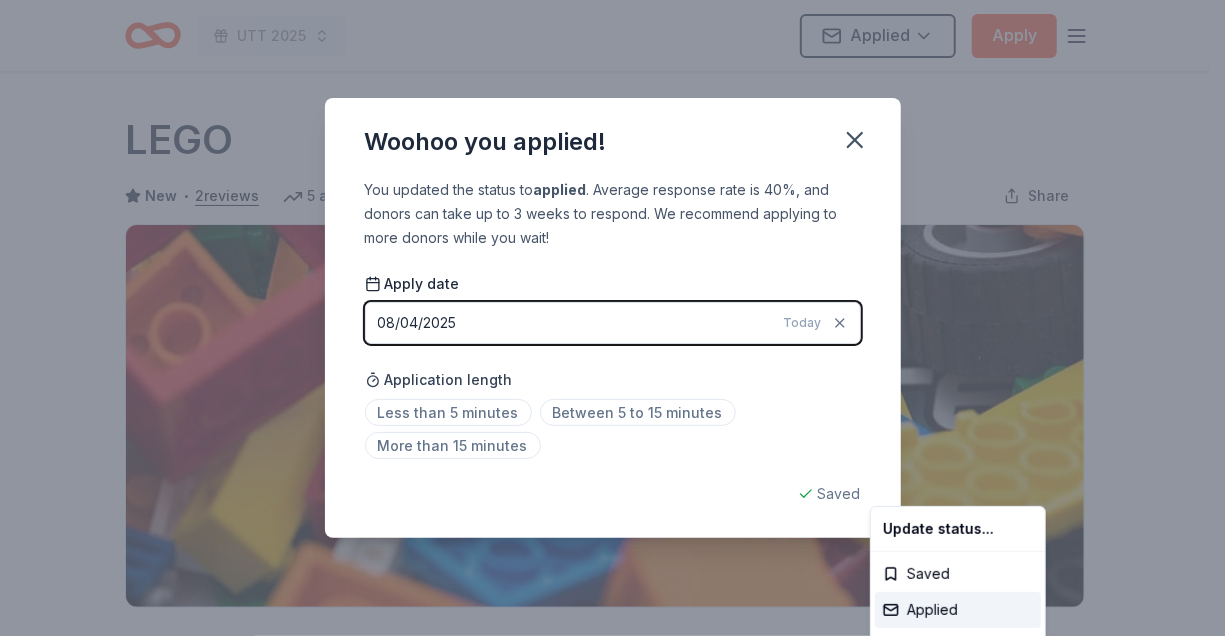 click on "UTT 2025 Applied Apply Due in 40 days Share LEGO New • 2  reviews 5   applies  last week 1% approval rate Share Donating in all states LEGO is passionate about creating toys and crafts for children and adults alike. They are most well-known for their lego building kits, but also sell LEGO-brand accessories, clothing, and homewares. What they donate LEGO toy play set(s) Auction & raffle Who they donate to  Preferred Support organizations that focus on play and child development Children  Ineligible Sports Teams Schools Individuals 1% approval rate 1 % approved 29 % declined 70 % no response LEGO is  a selective donor :  be sure to spend extra time on this application if you want a donation. We ' re collecting data on   donation value ; check back soon. Due in 40 days Apply Applied ⚡️ Quick application Usually responds in  a few weeks Updated  about 2 months  ago Report a mistake New • 2  reviews Dup15q Alliance June 2023 • Declined Read more NSTC April 2023 • Declined Received a prompt denial 3   1" at bounding box center (612, 318) 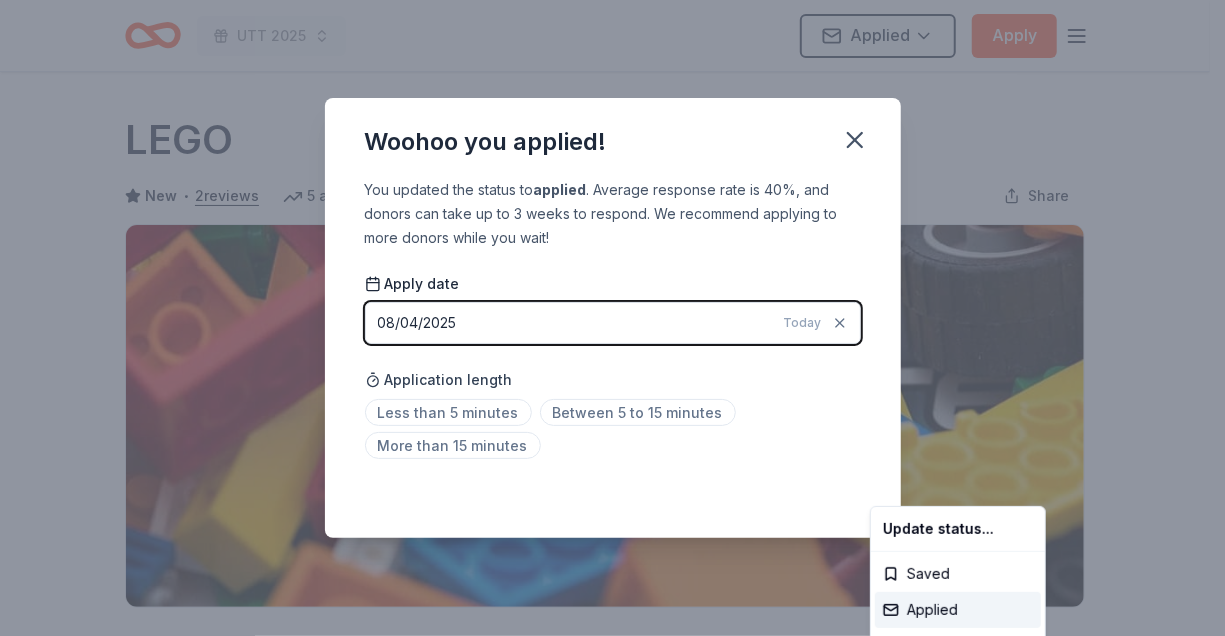 scroll, scrollTop: 484, scrollLeft: 0, axis: vertical 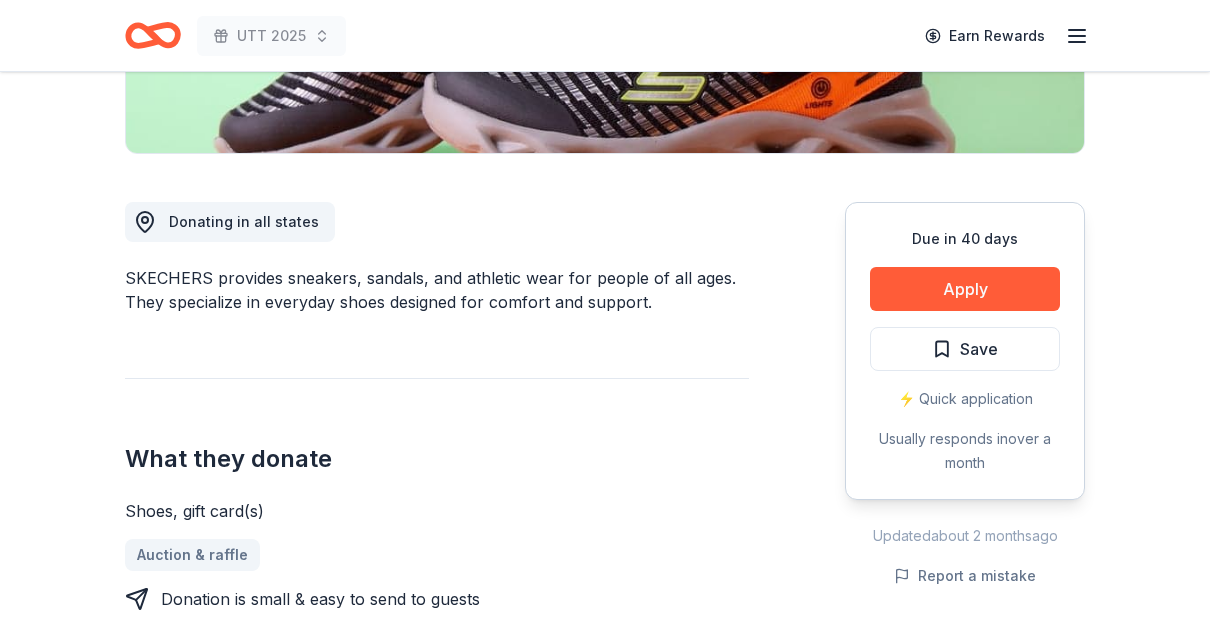 click on "Due in 40 days Apply Save ⚡️ Quick application Usually responds in  over a month" at bounding box center (965, 351) 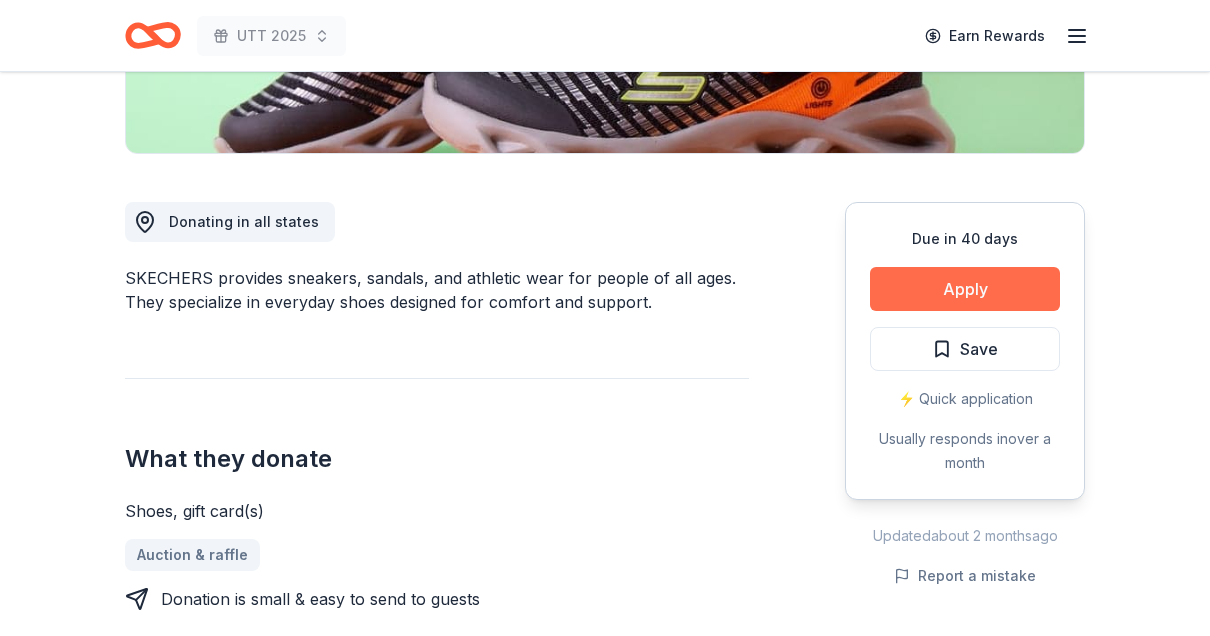 click on "Apply" at bounding box center (965, 289) 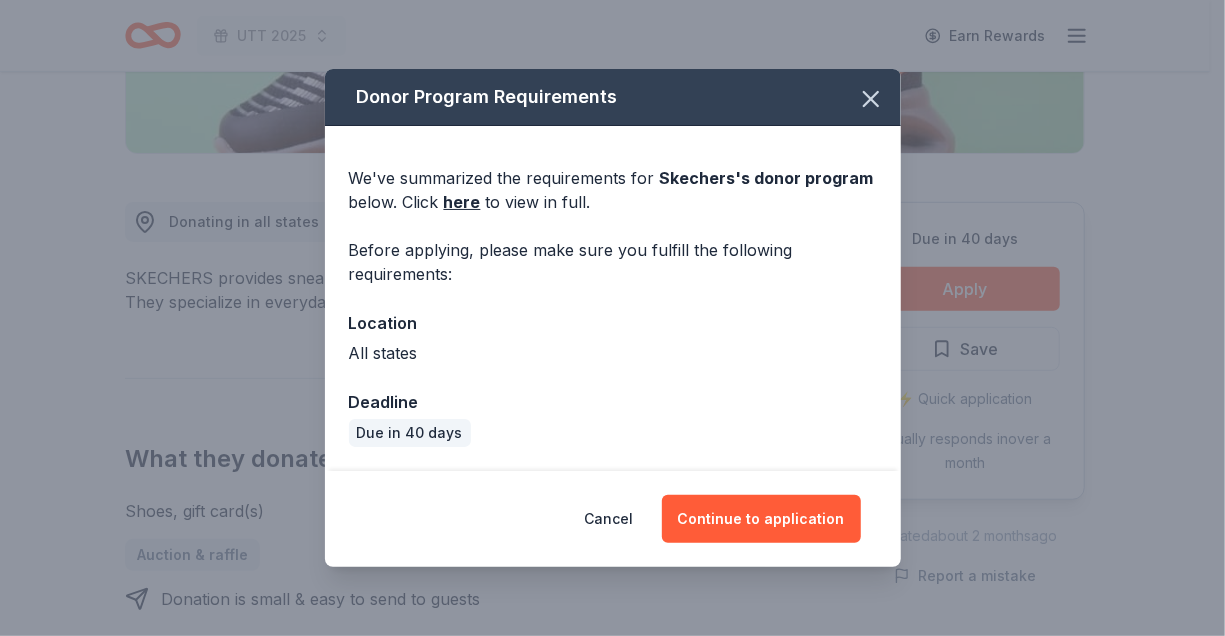 click on "Cancel Continue to application" at bounding box center (613, 519) 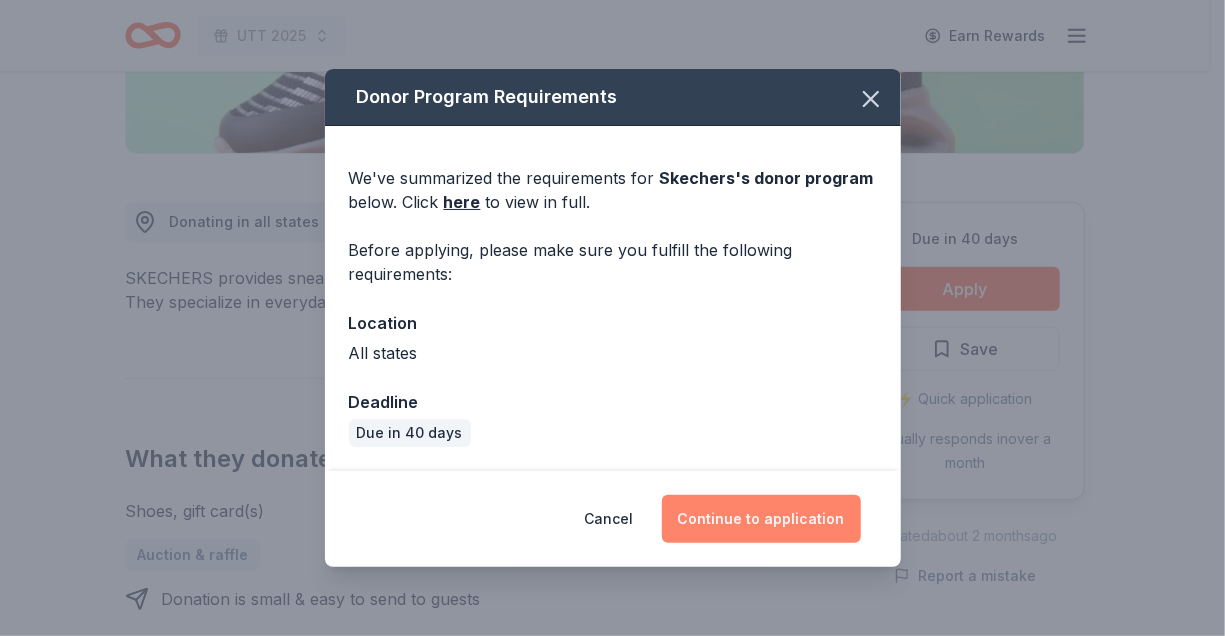 click on "Continue to application" at bounding box center (761, 519) 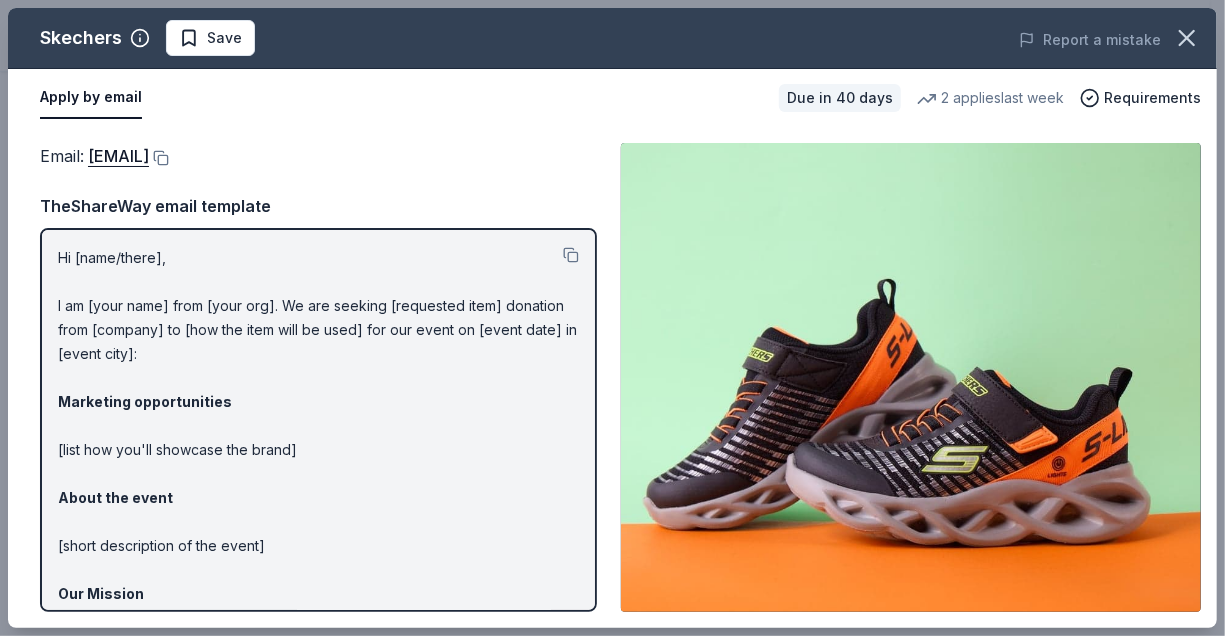 click on "Email : foundation@skechers.com" at bounding box center (318, 156) 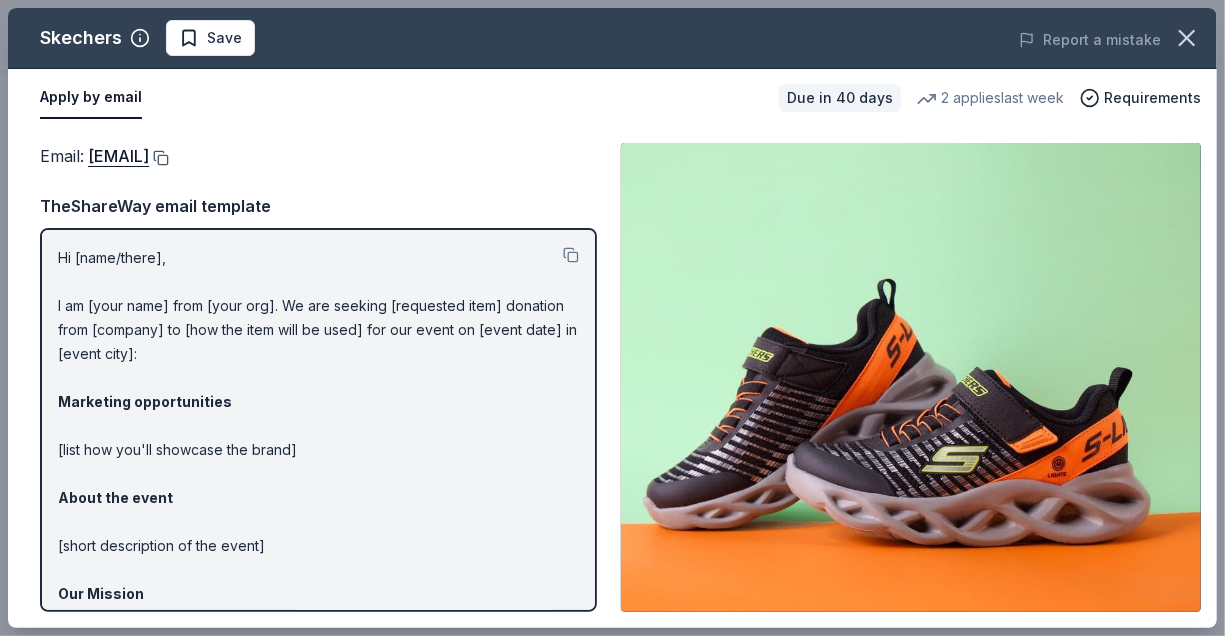 click at bounding box center [159, 158] 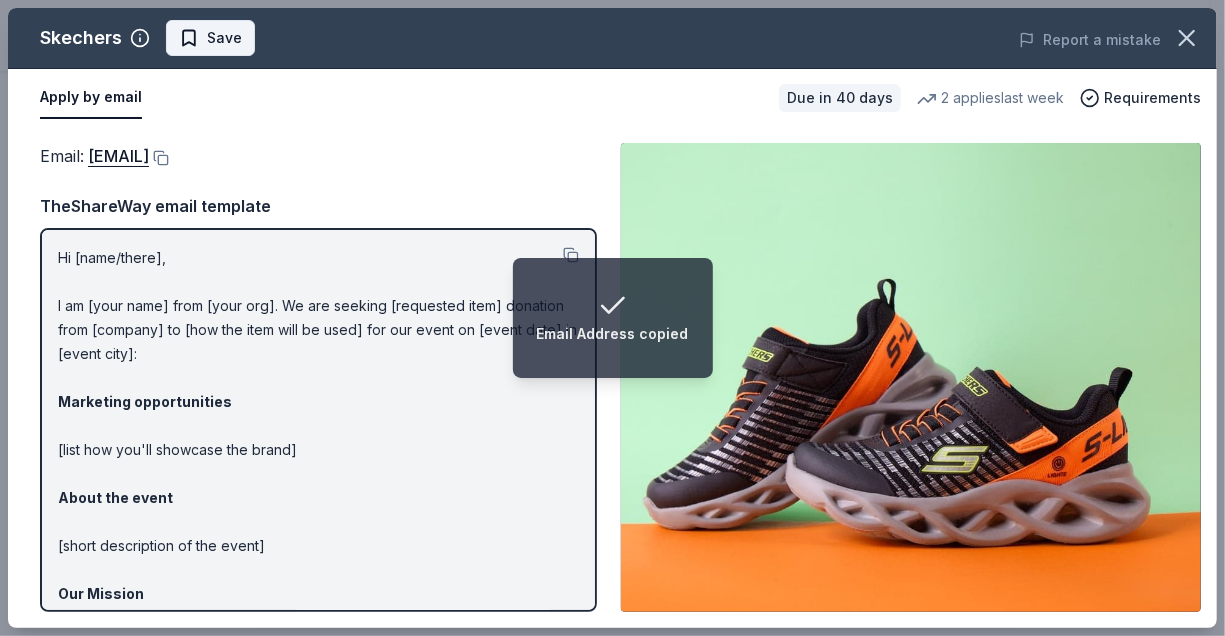 click on "Save" at bounding box center [210, 38] 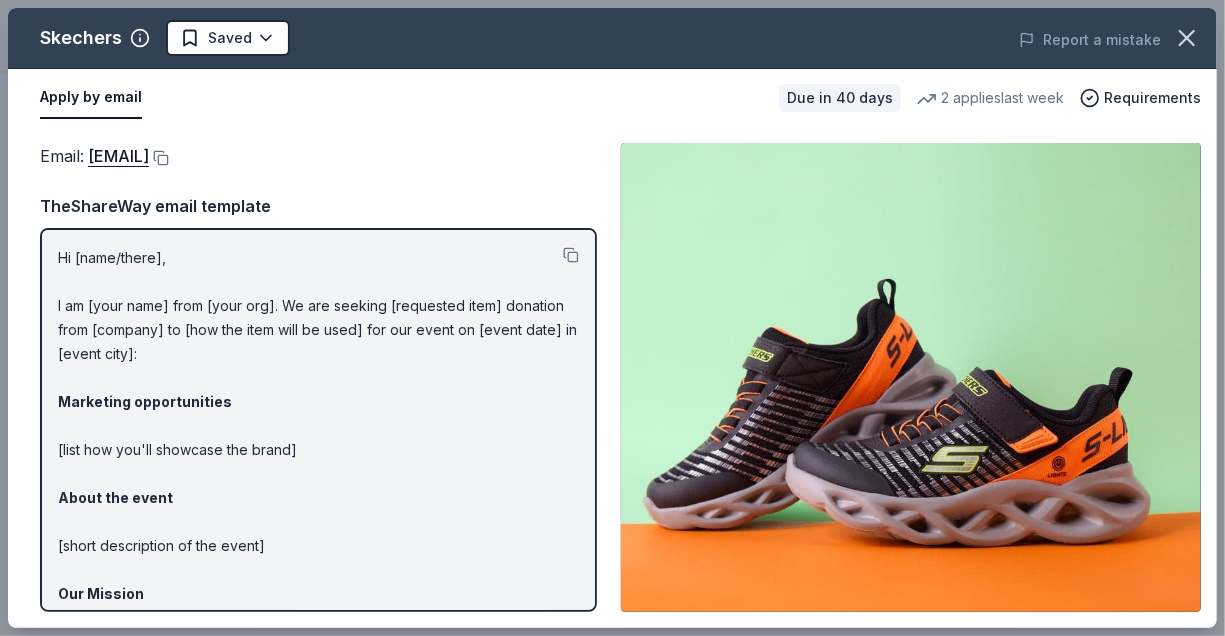 click on "UTT 2025 Earn Rewards Due in 40 days Share Skechers New 2   applies  last week 0% approval rate Share Donating in all states SKECHERS provides sneakers, sandals, and athletic wear for people of all ages. They specialize in everyday shoes designed for comfort and support.  What they donate Shoes, gift card(s) Auction & raffle Donation is small & easy to send to guests Who they donate to Skechers  hasn ' t listed any preferences or eligibility criteria. 0% approval rate 0 % approved 6 % declined 94 % no response Skechers is  a selective donor :  be sure to spend extra time on this application if you want a donation. We ' re collecting data on   donation value ; check back soon. Due in 40 days Apply Saved ⚡️ Quick application Usually responds in  over a month Updated  about 2 months  ago Report a mistake New Be the first to review this company! Leave a review Similar donors Local Deadline passed Adventure Aquarium  5.0 2 admission tickets Local 40 days left Online app Woolly Mammoth Theatre Company New Local" at bounding box center [612, -136] 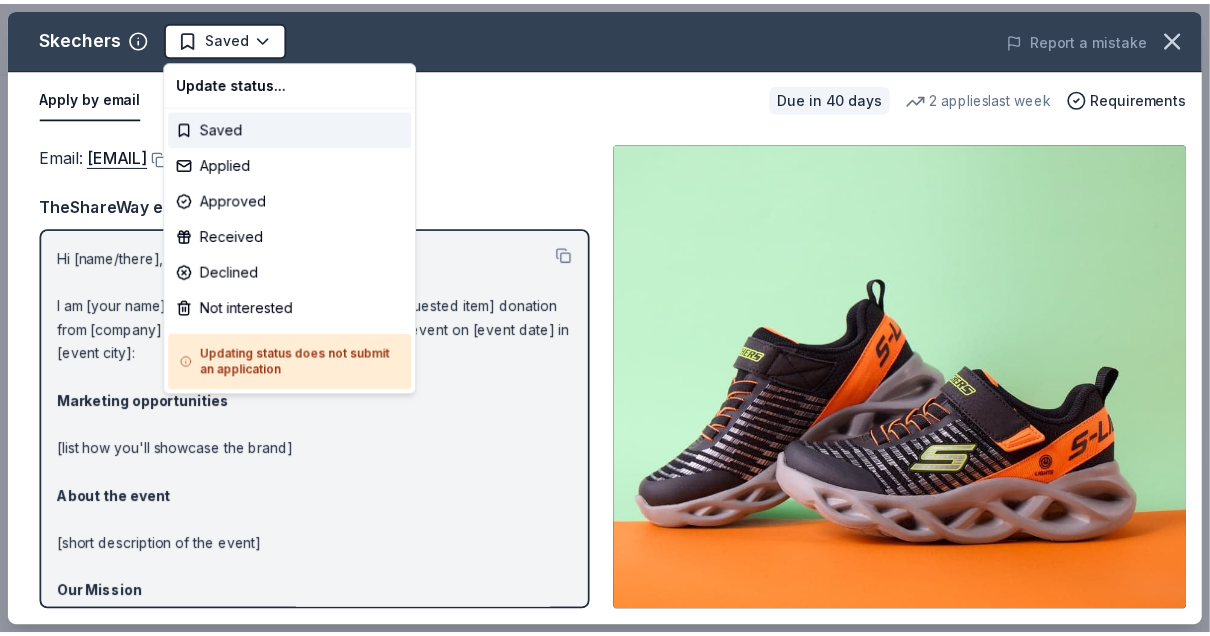 scroll, scrollTop: 0, scrollLeft: 0, axis: both 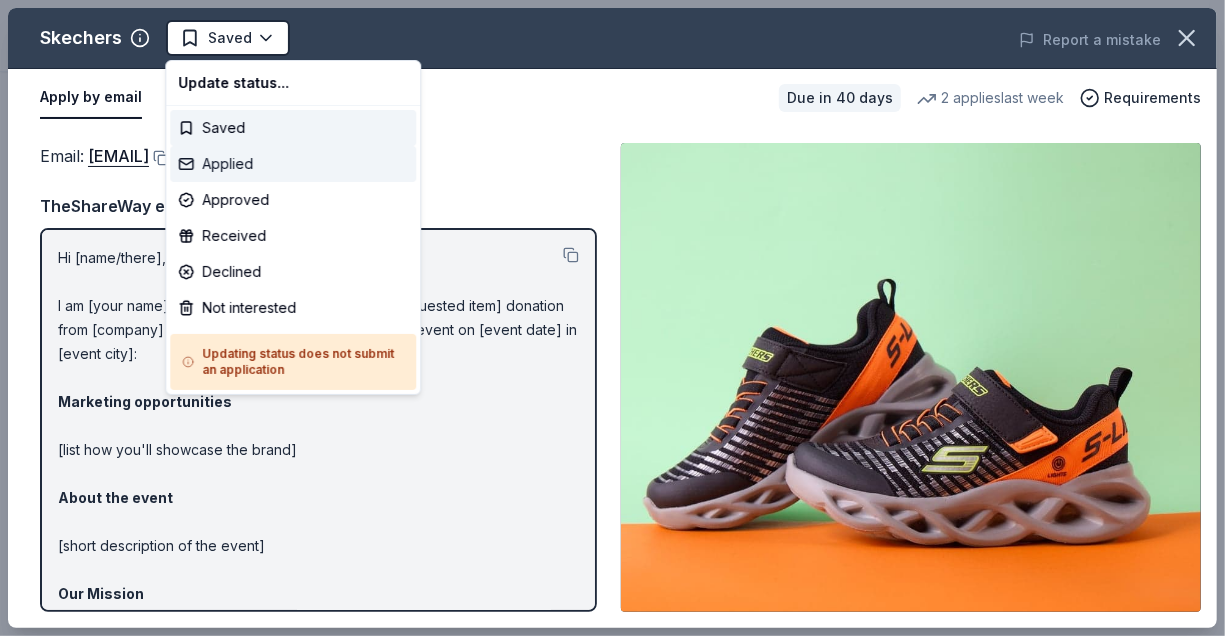 click on "Applied" at bounding box center [293, 164] 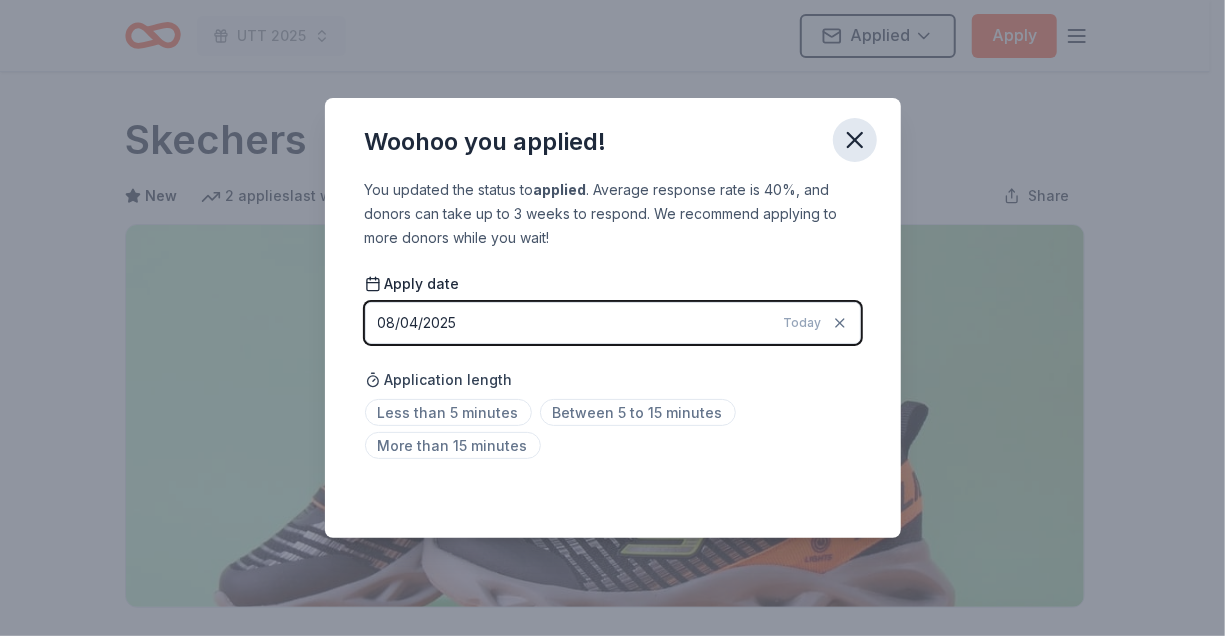 click 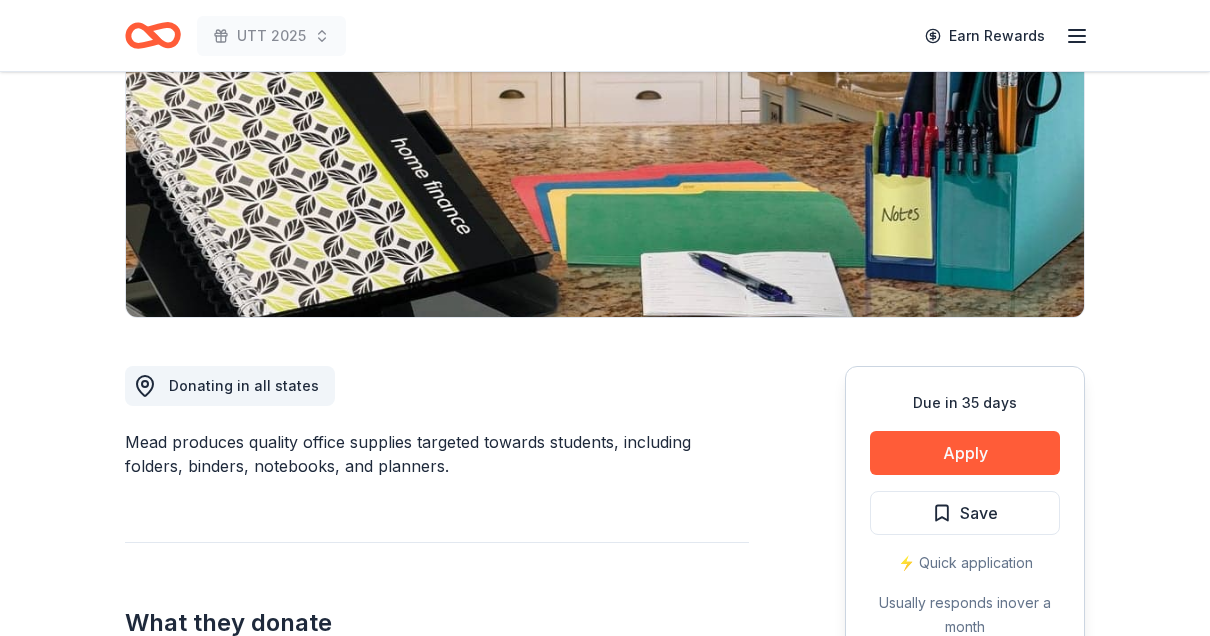 scroll, scrollTop: 290, scrollLeft: 0, axis: vertical 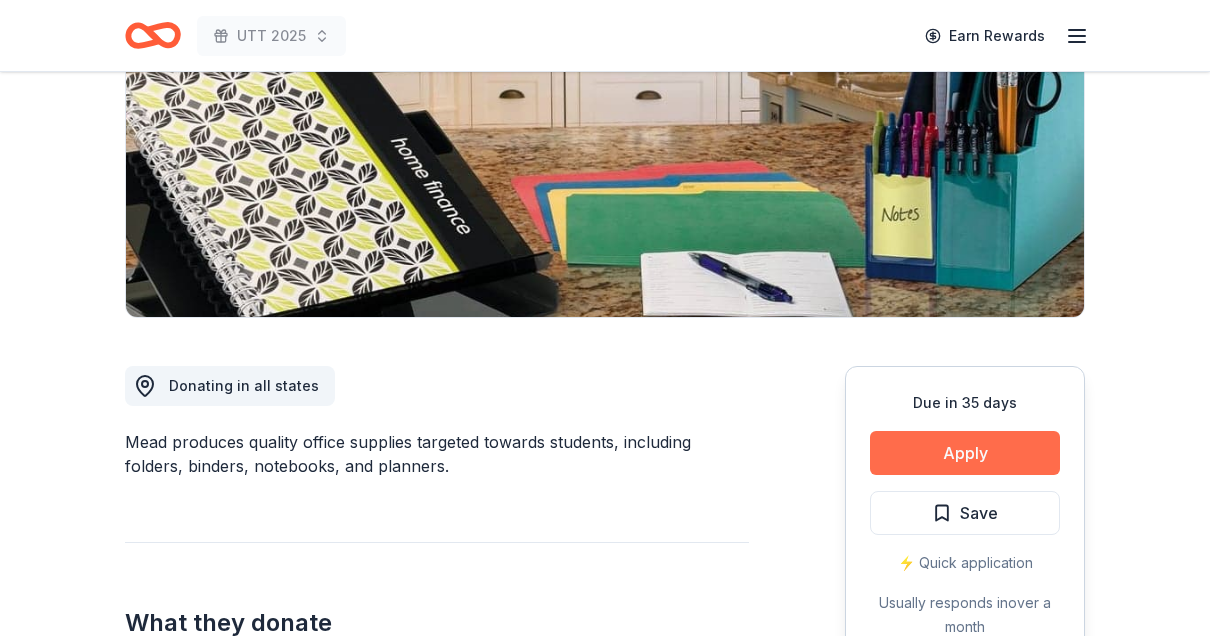 click on "Apply" at bounding box center (965, 453) 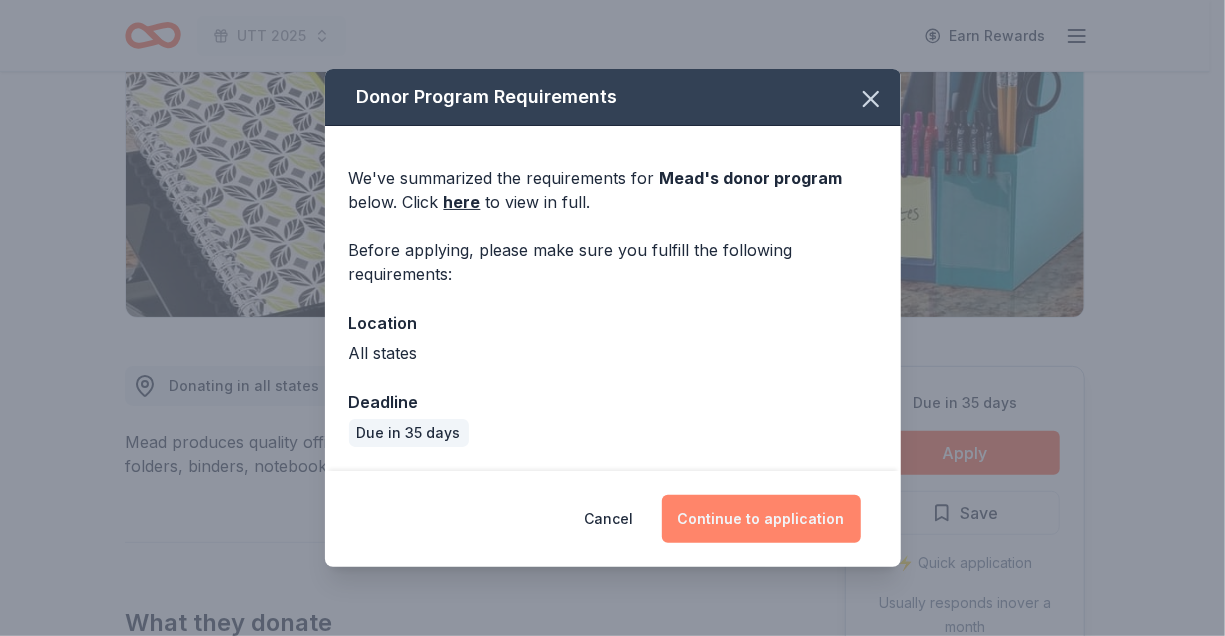 click on "Continue to application" at bounding box center [761, 519] 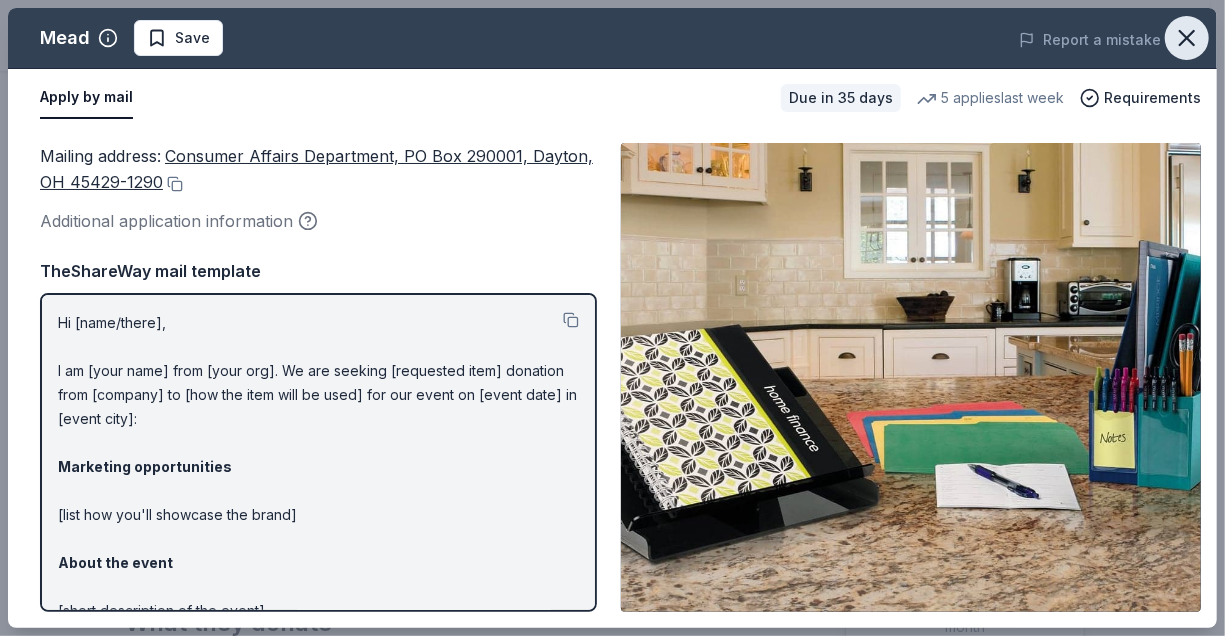 click at bounding box center (1187, 38) 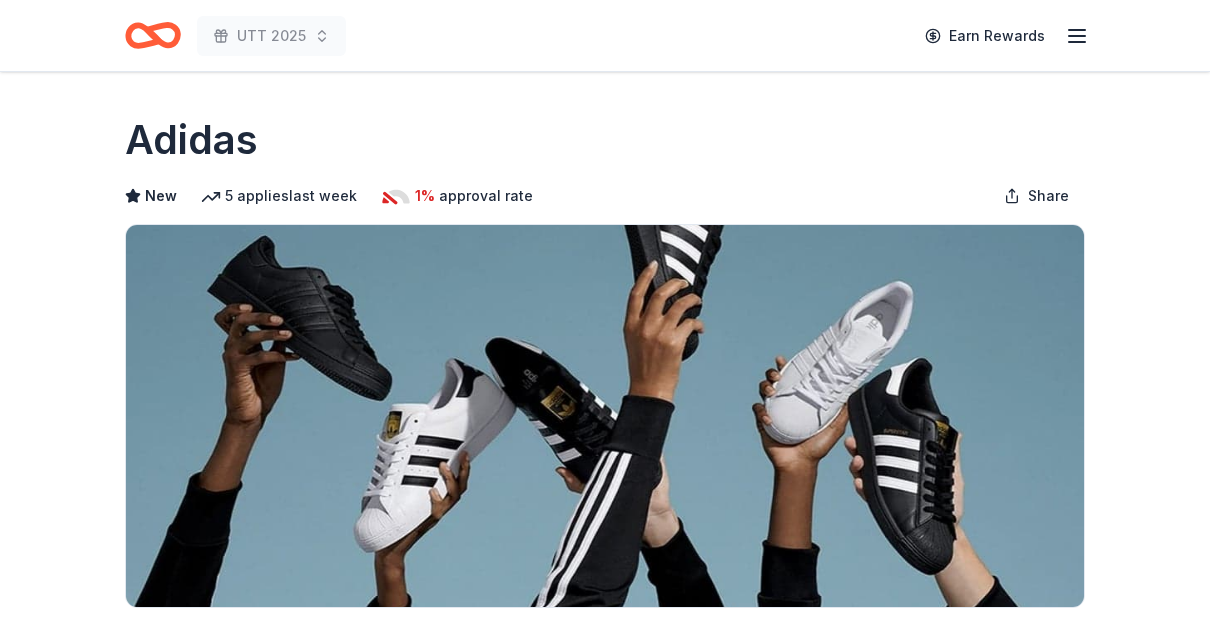 scroll, scrollTop: 467, scrollLeft: 0, axis: vertical 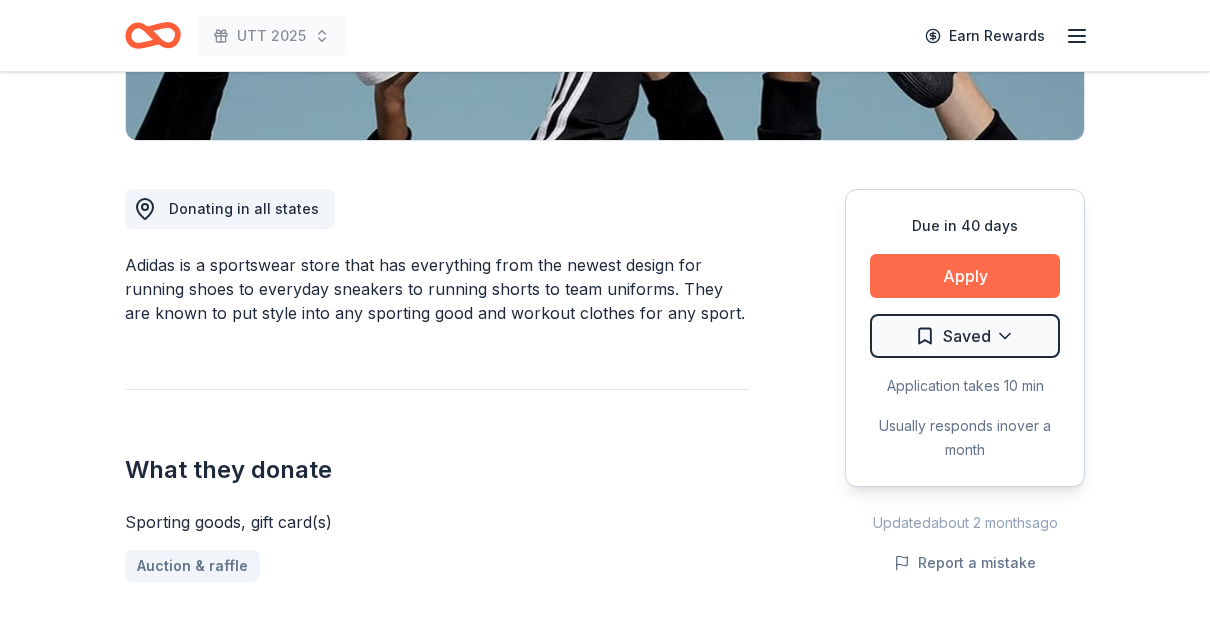click on "Apply" at bounding box center [965, 276] 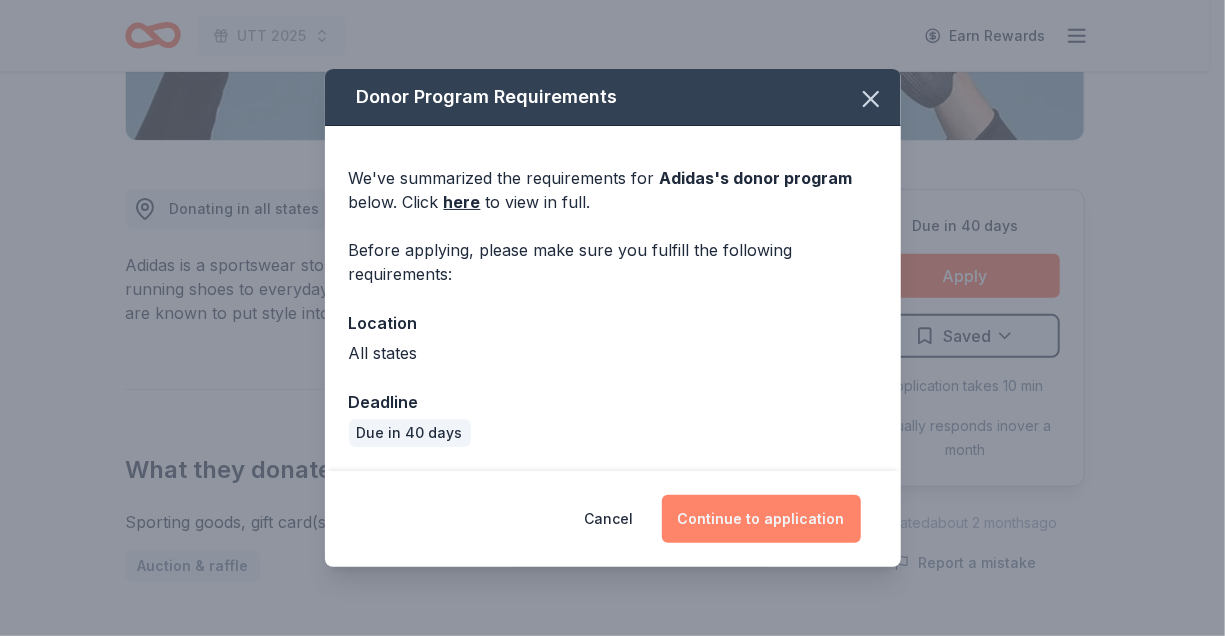 click on "Continue to application" at bounding box center [761, 519] 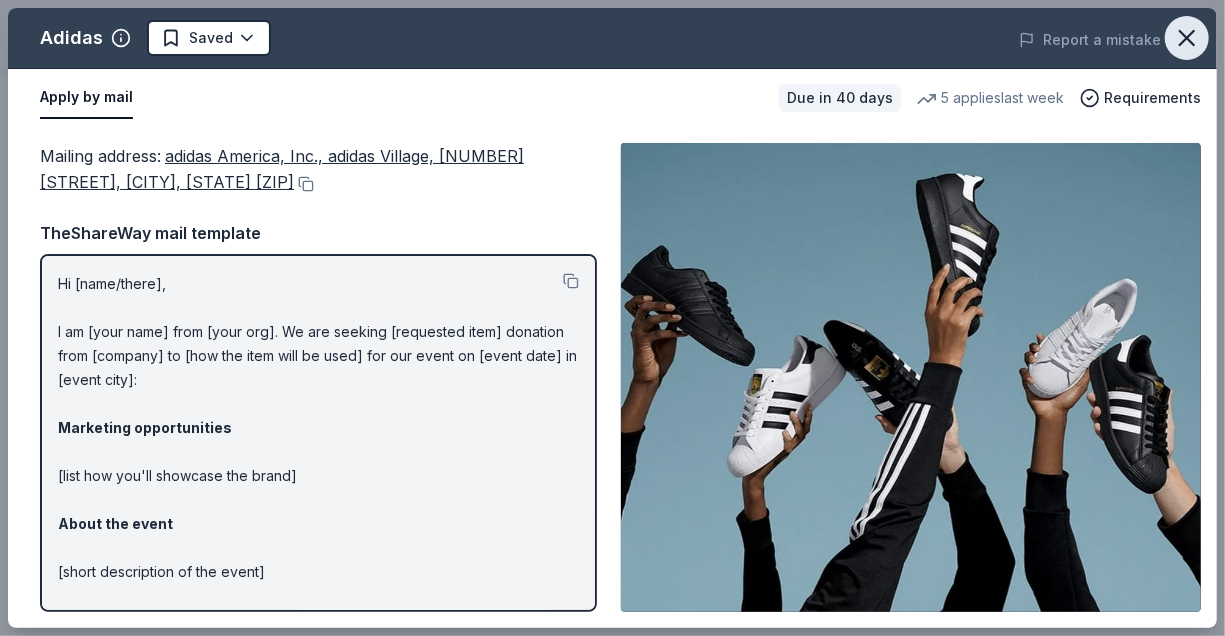 click 